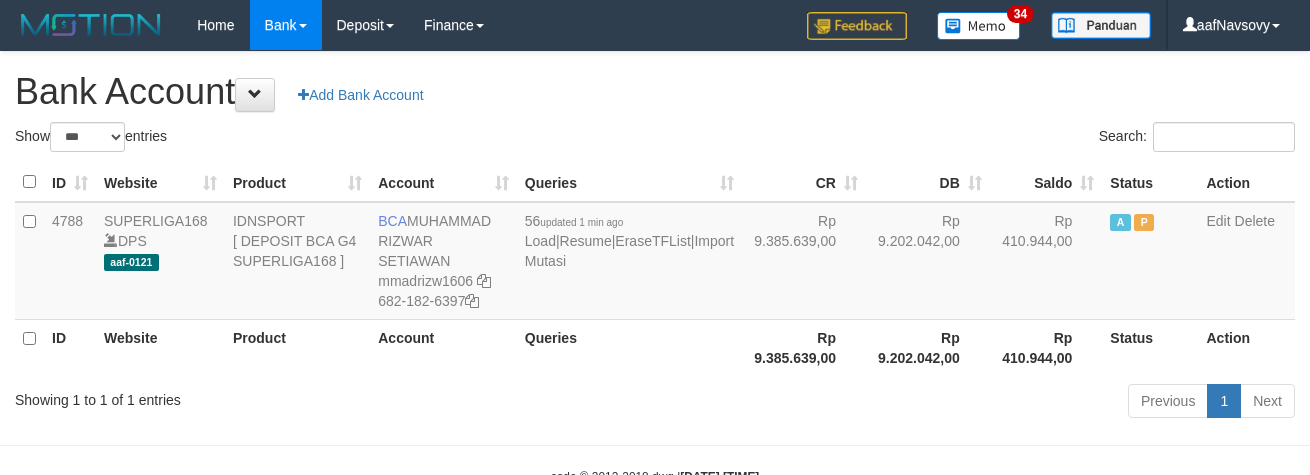 select on "***" 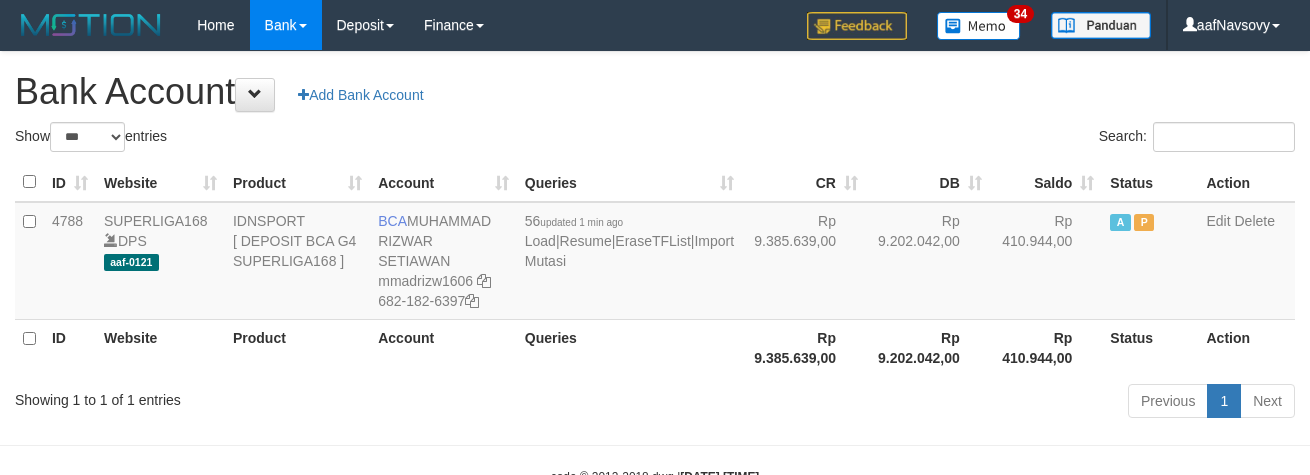 scroll, scrollTop: 43, scrollLeft: 0, axis: vertical 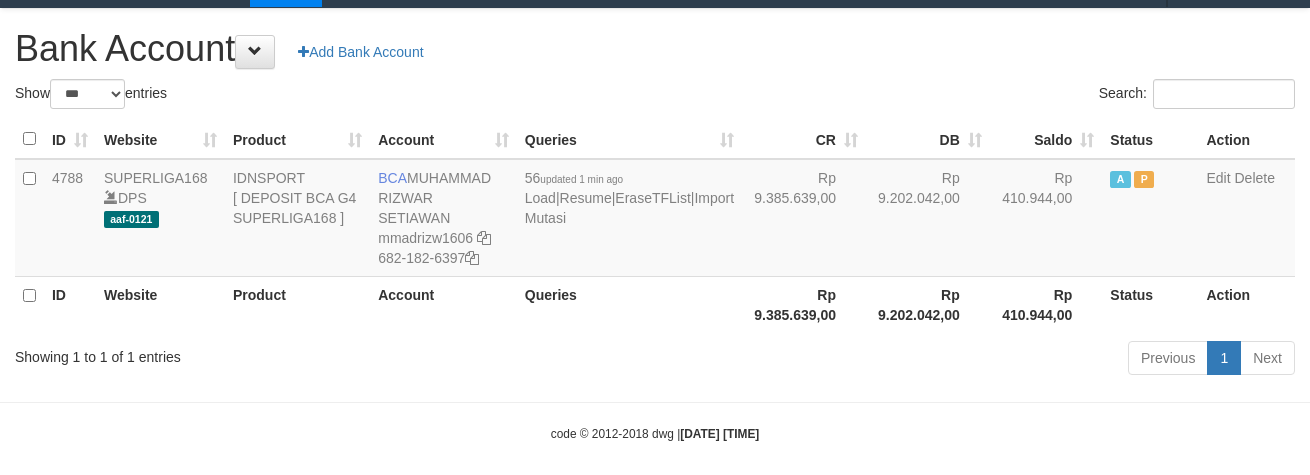 click on "Previous 1 Next" at bounding box center [928, 360] 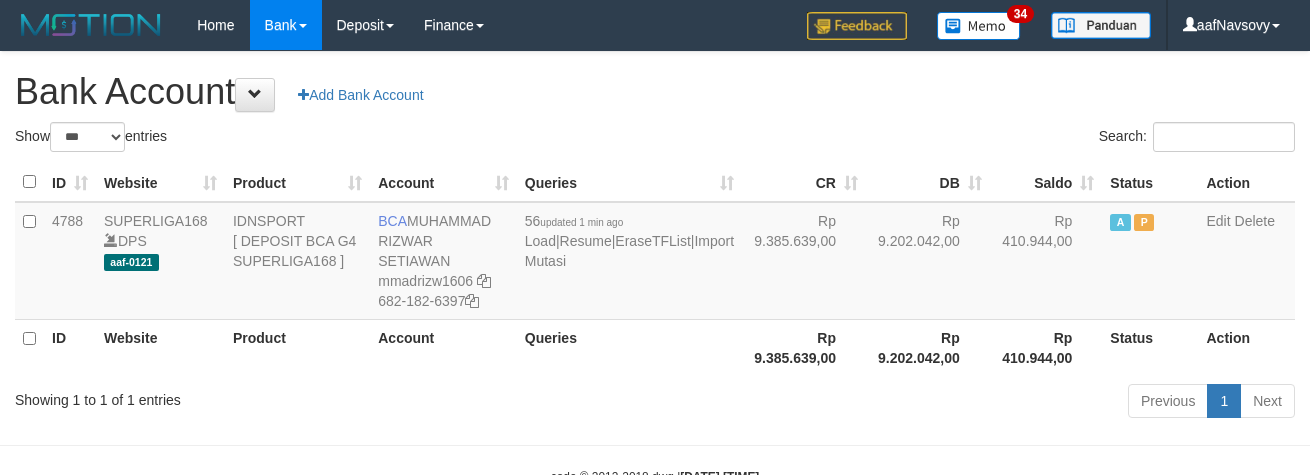 select on "***" 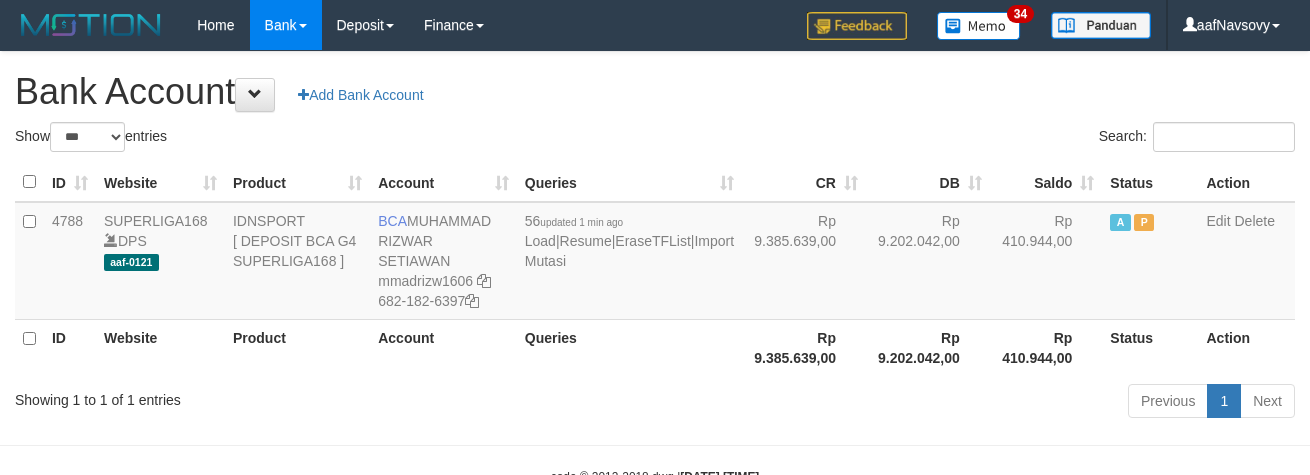 scroll, scrollTop: 43, scrollLeft: 0, axis: vertical 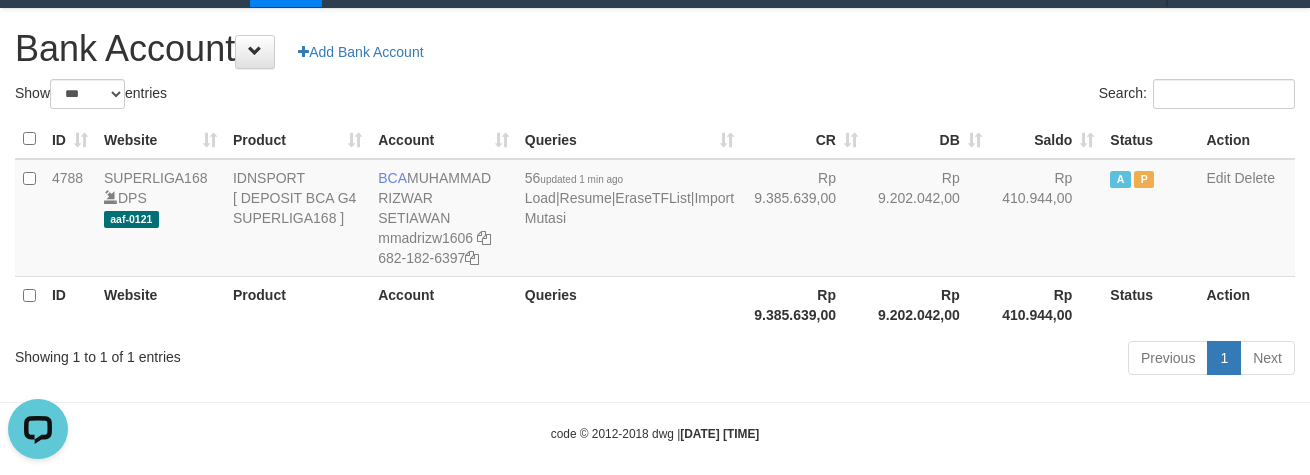 click on "Account" at bounding box center [443, 304] 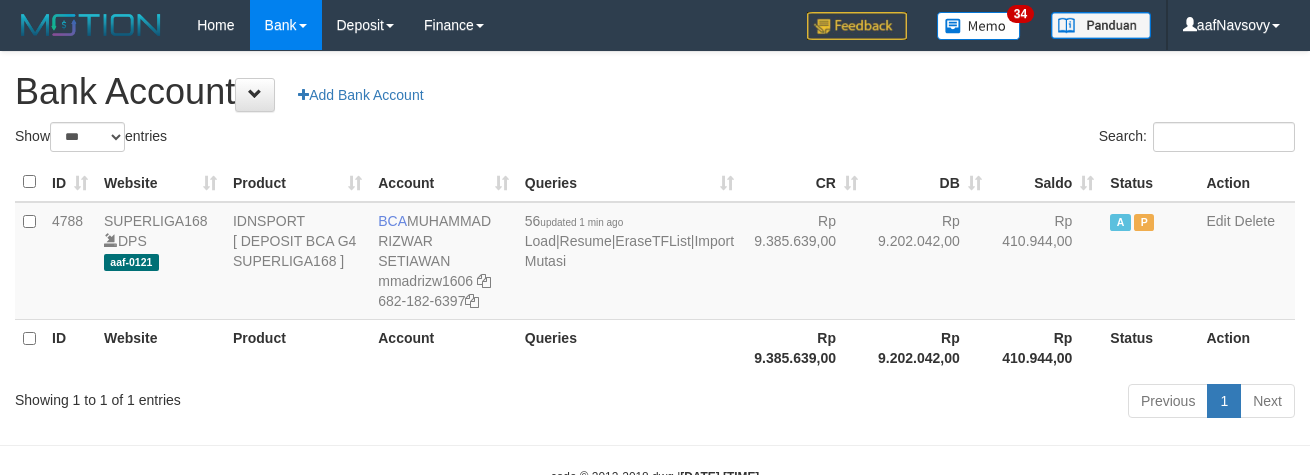 select on "***" 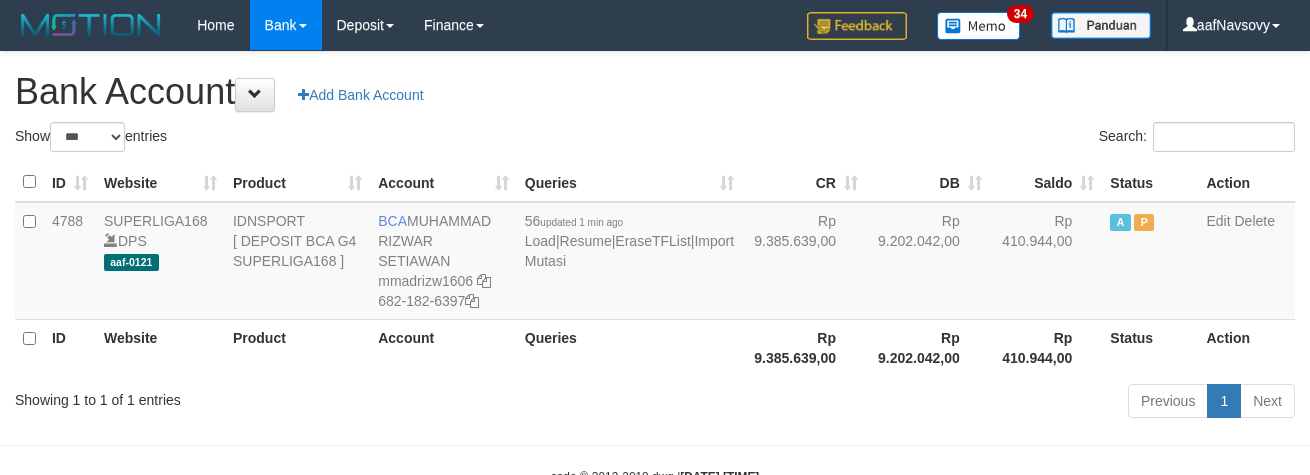 scroll, scrollTop: 43, scrollLeft: 0, axis: vertical 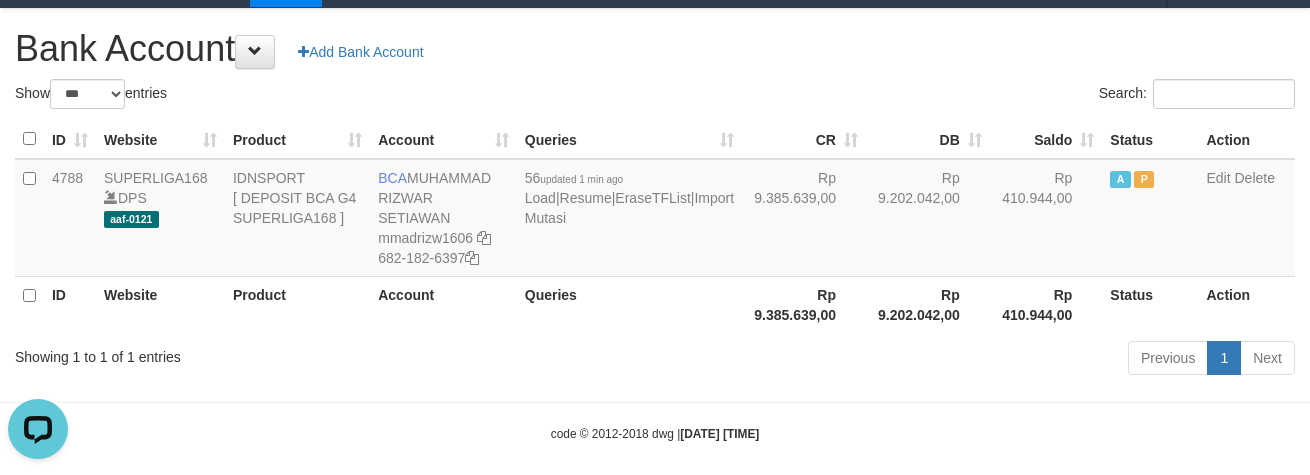 click on "Showing 1 to 1 of 1 entries" at bounding box center (273, 353) 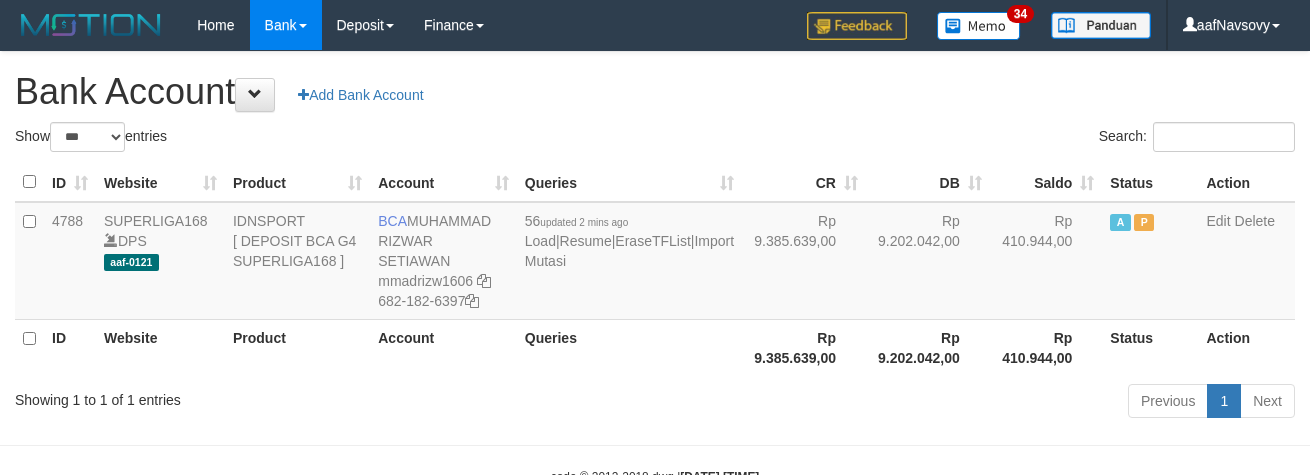 select on "***" 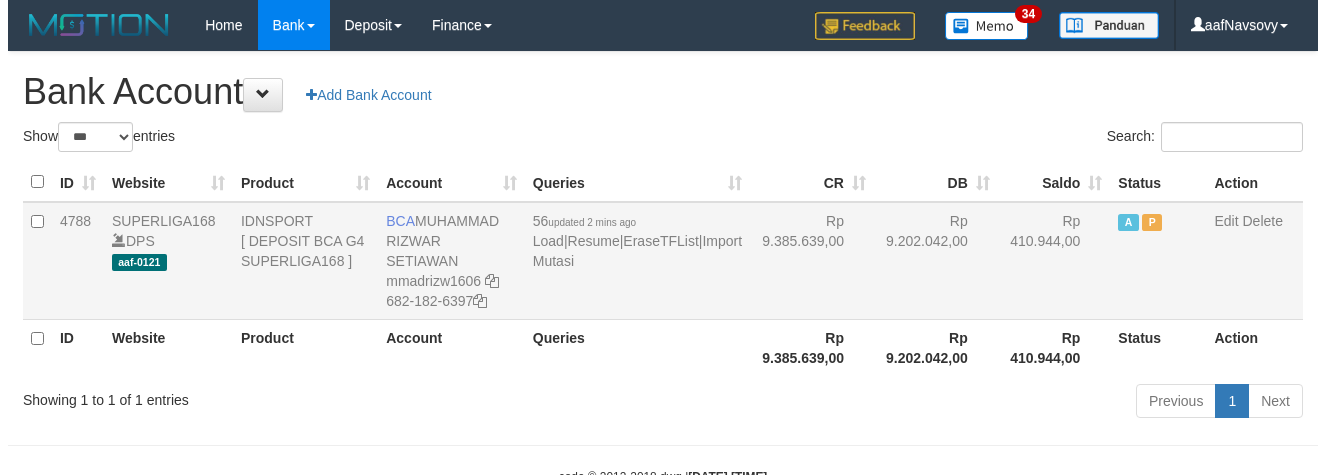 scroll, scrollTop: 43, scrollLeft: 0, axis: vertical 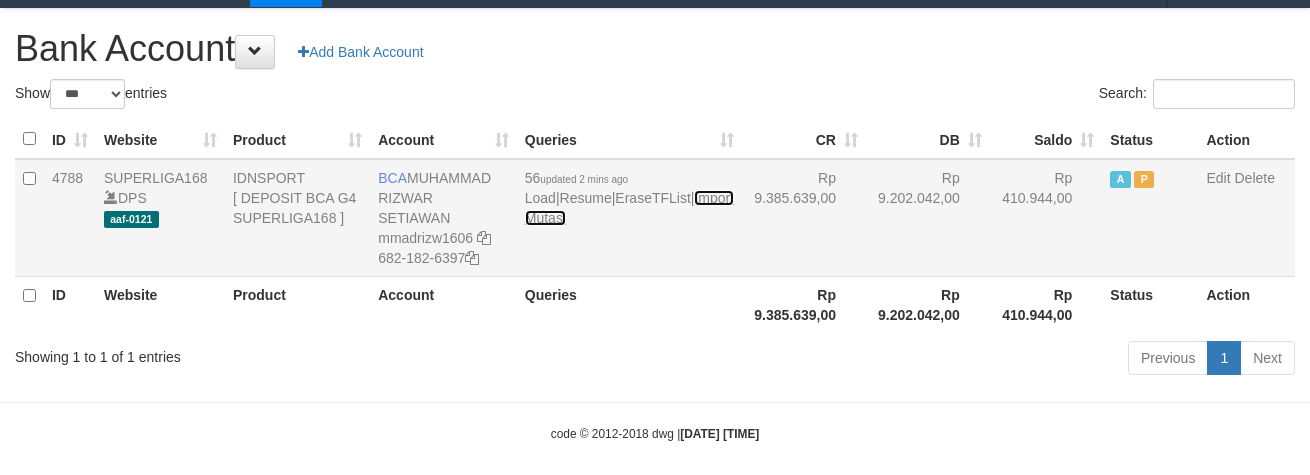 click on "Import Mutasi" at bounding box center [629, 208] 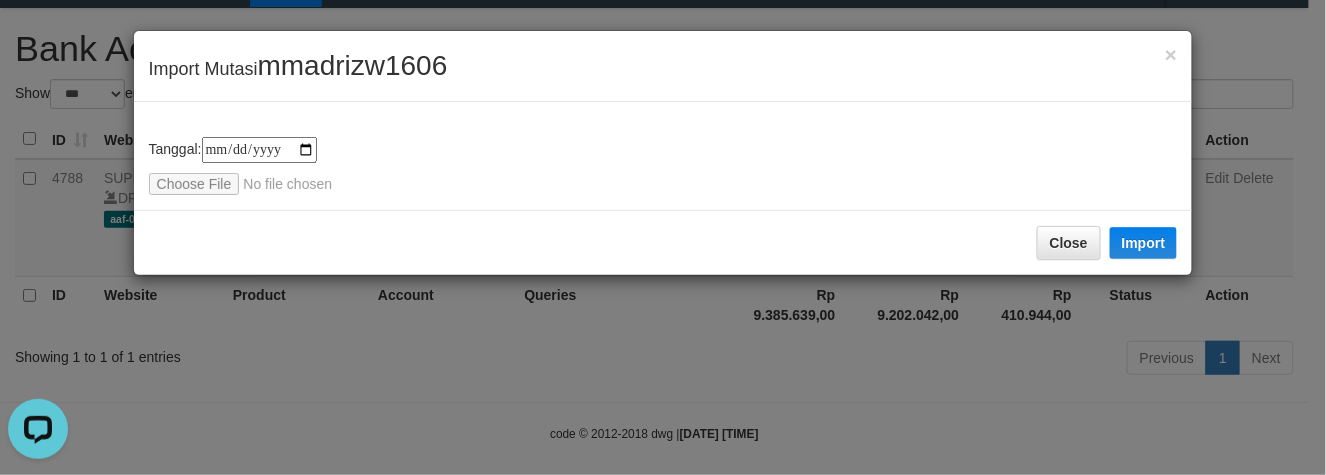scroll, scrollTop: 0, scrollLeft: 0, axis: both 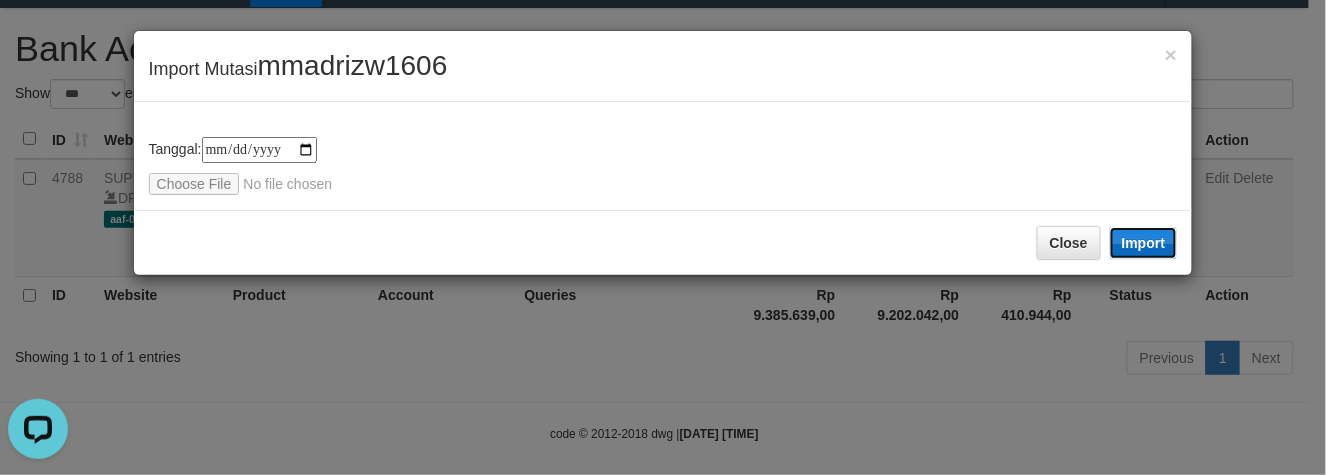 click on "Import" at bounding box center [1144, 243] 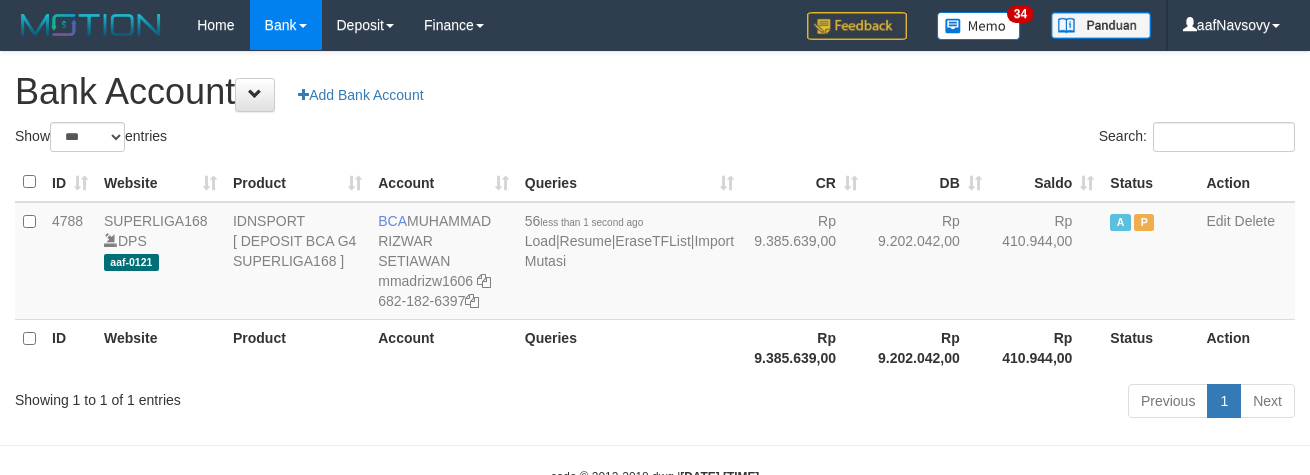 select on "***" 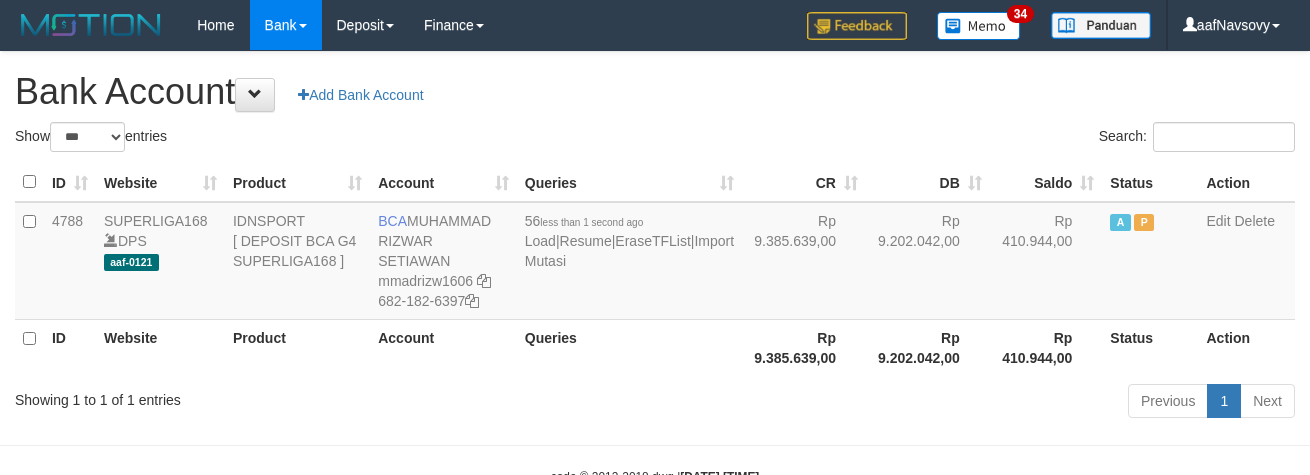 scroll, scrollTop: 43, scrollLeft: 0, axis: vertical 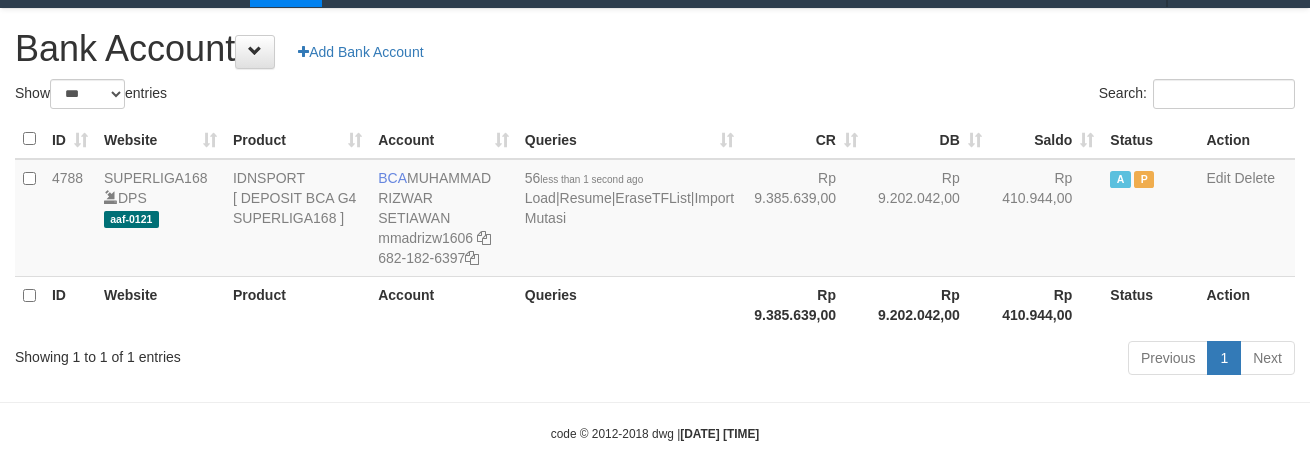click on "Toggle navigation
Home
Bank
Account List
Load
By Website
Group
[ISPORT]													SUPERLIGA168
By Load Group (DPS)
34" at bounding box center [655, 225] 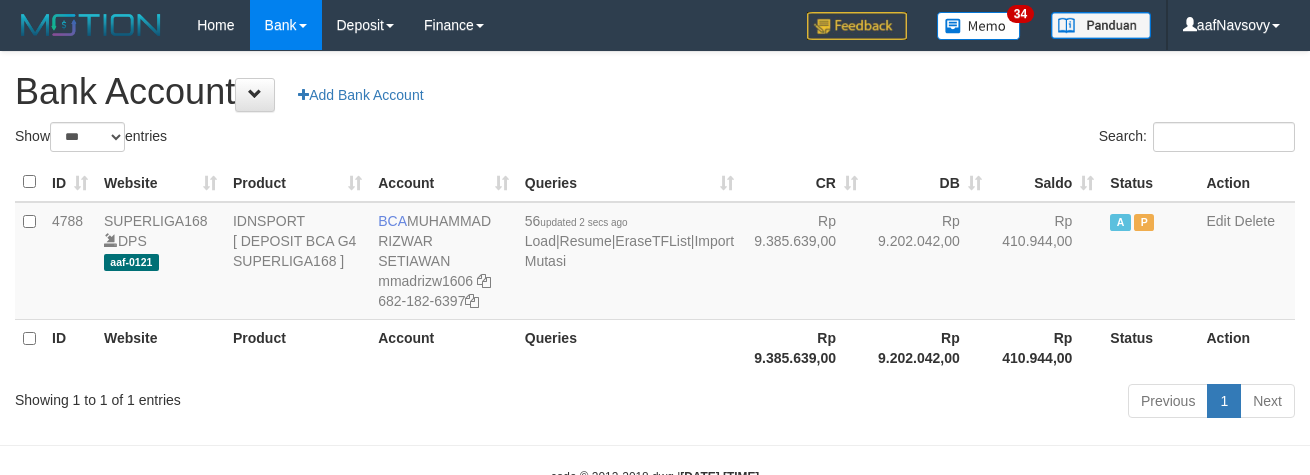 select on "***" 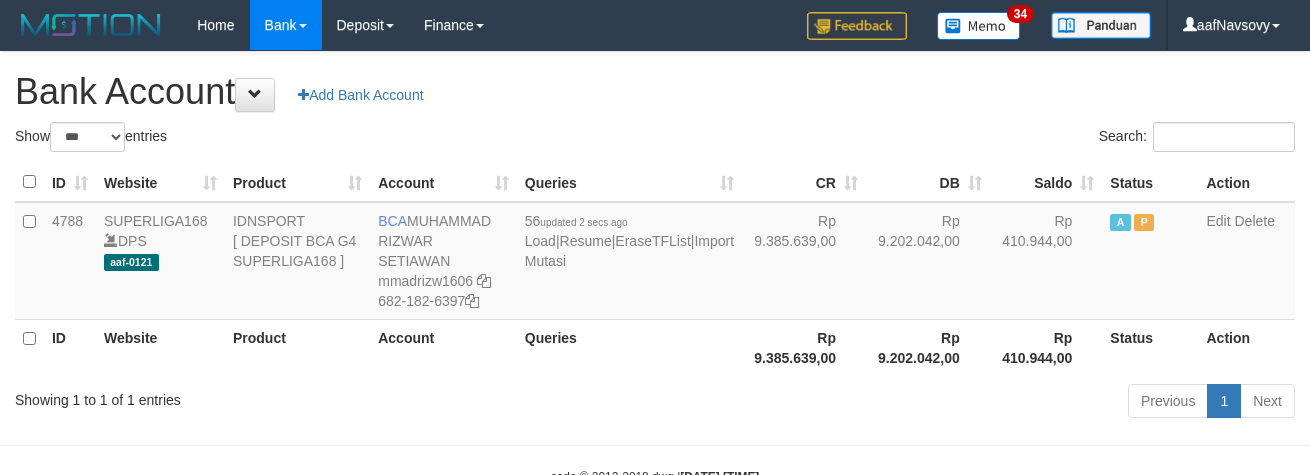 scroll, scrollTop: 43, scrollLeft: 0, axis: vertical 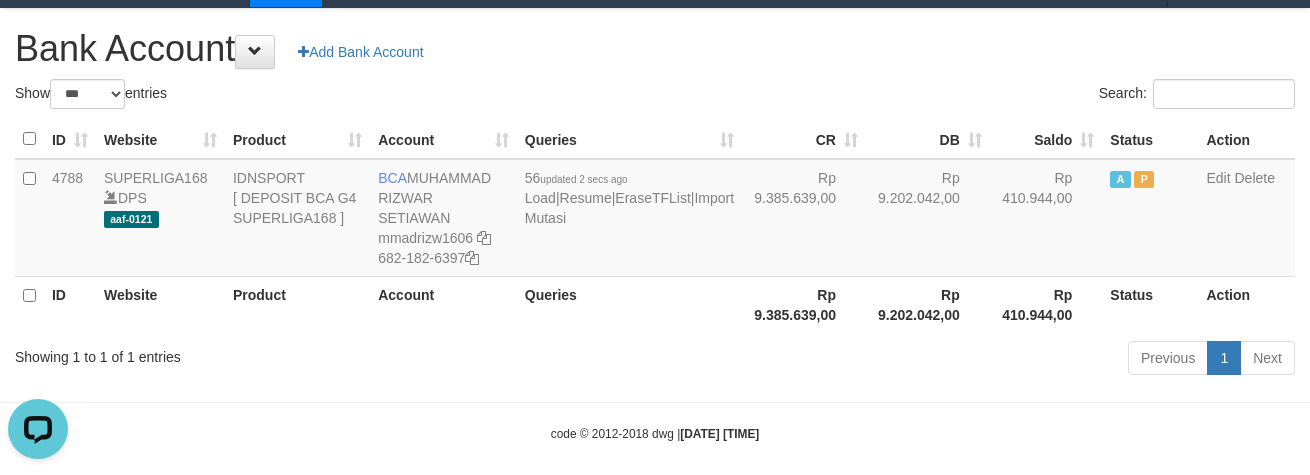 click on "Account" at bounding box center (443, 304) 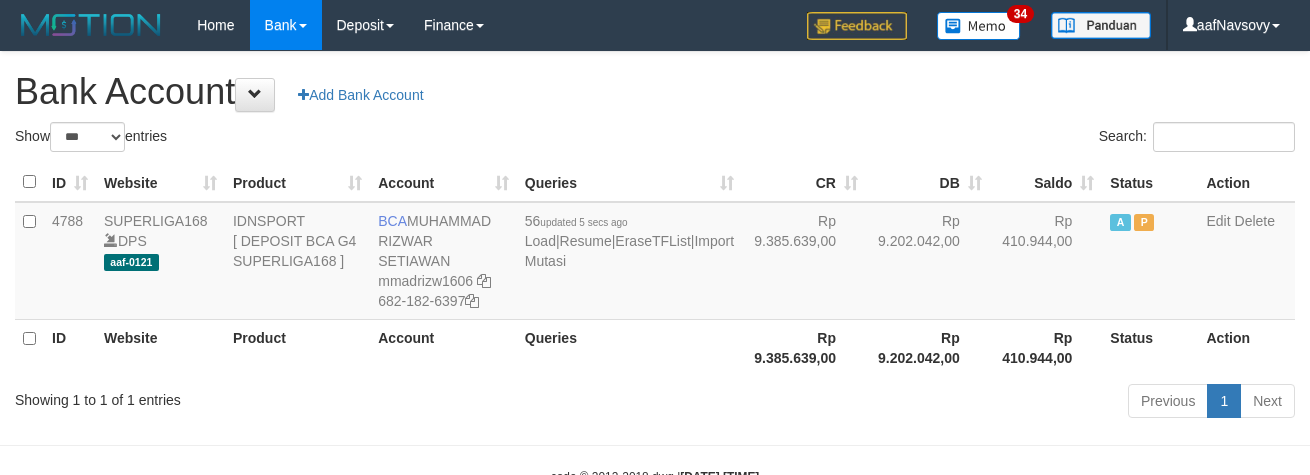 select on "***" 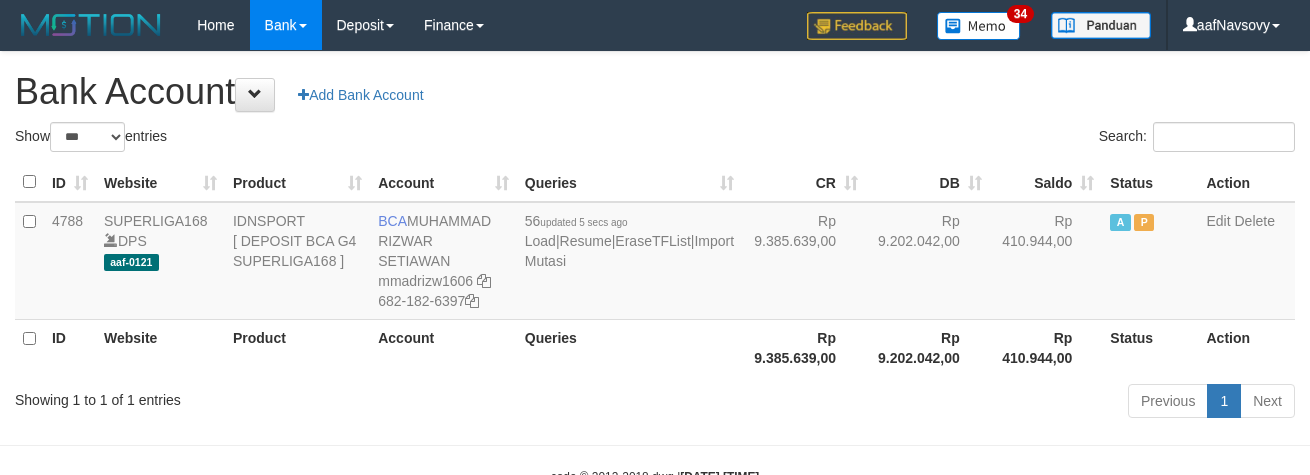 scroll, scrollTop: 43, scrollLeft: 0, axis: vertical 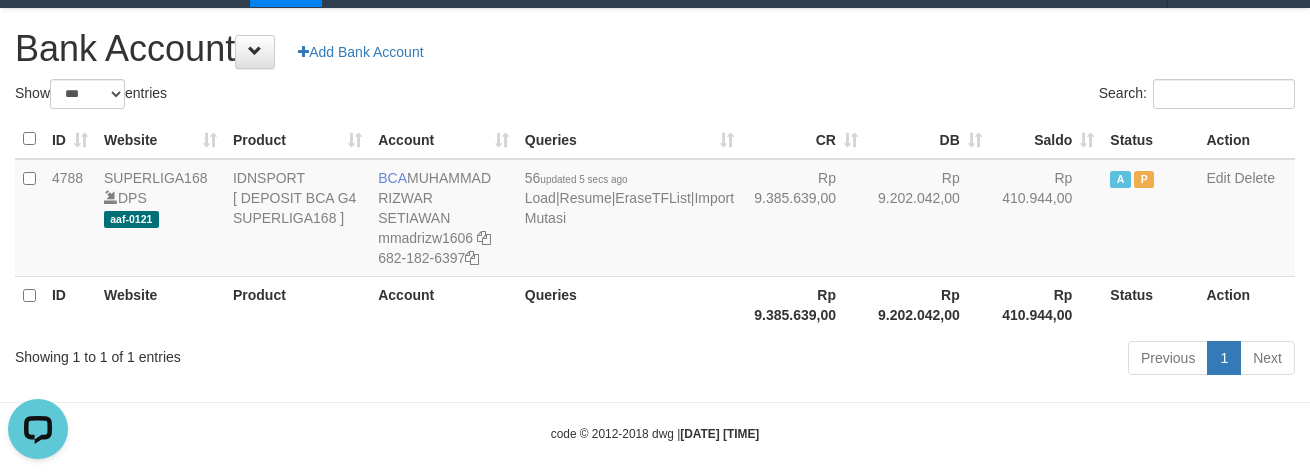 click on "Previous 1 Next" at bounding box center [928, 360] 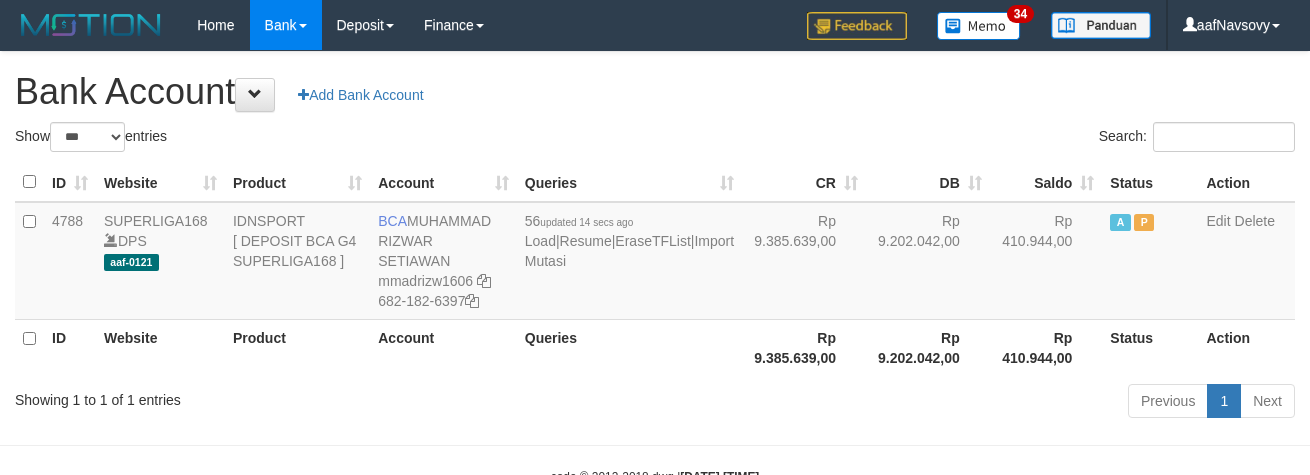 select on "***" 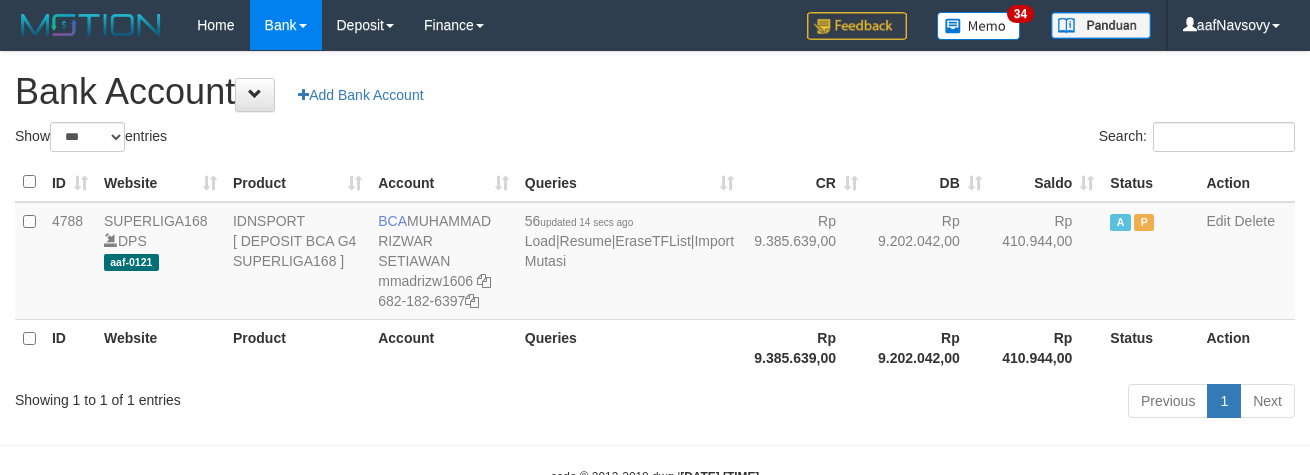 scroll, scrollTop: 43, scrollLeft: 0, axis: vertical 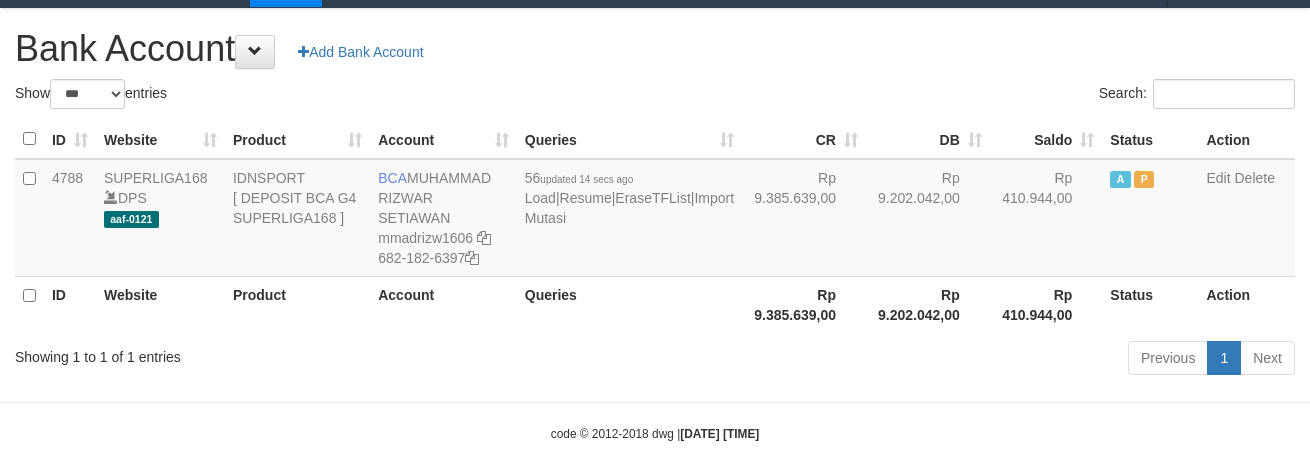 click on "Previous 1 Next" at bounding box center [928, 360] 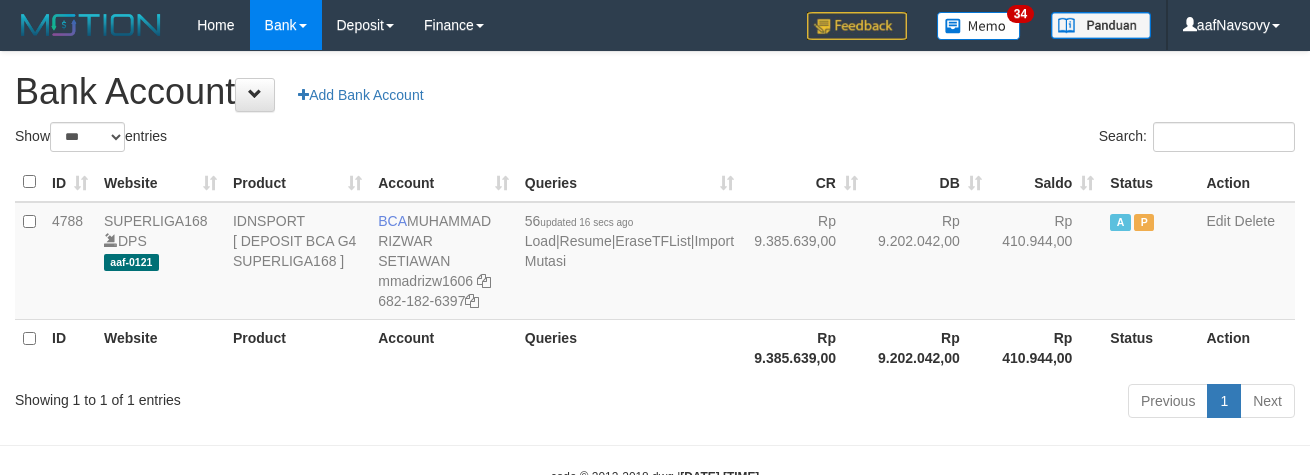 select on "***" 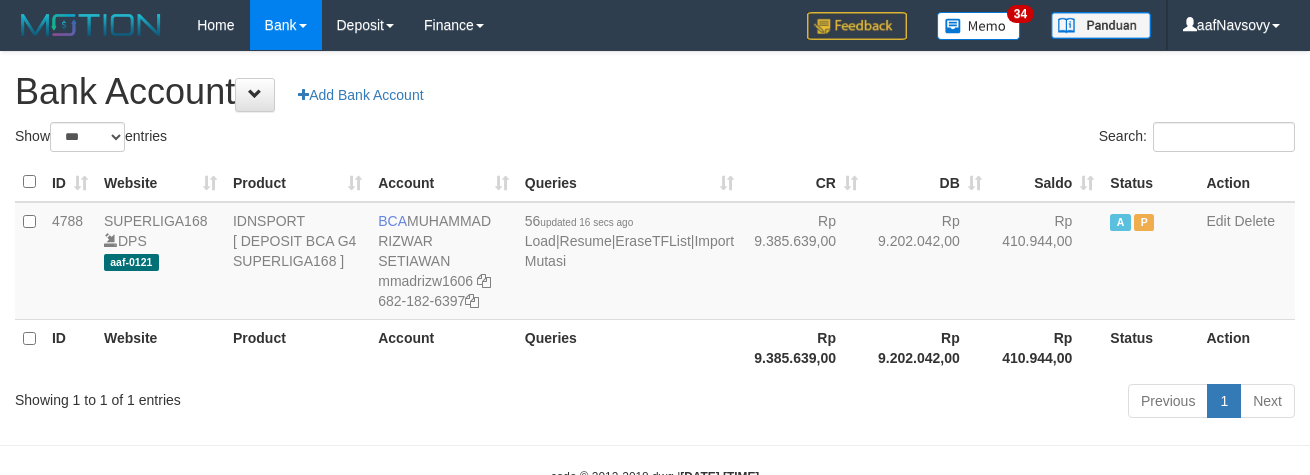 scroll, scrollTop: 43, scrollLeft: 0, axis: vertical 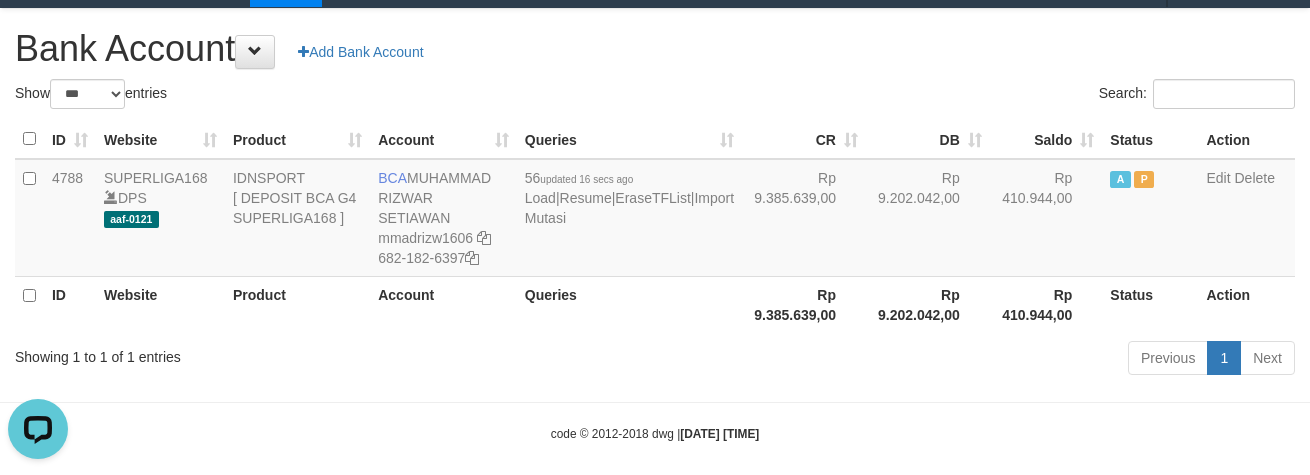 click on "Showing 1 to 1 of 1 entries Previous 1 Next" at bounding box center [655, 360] 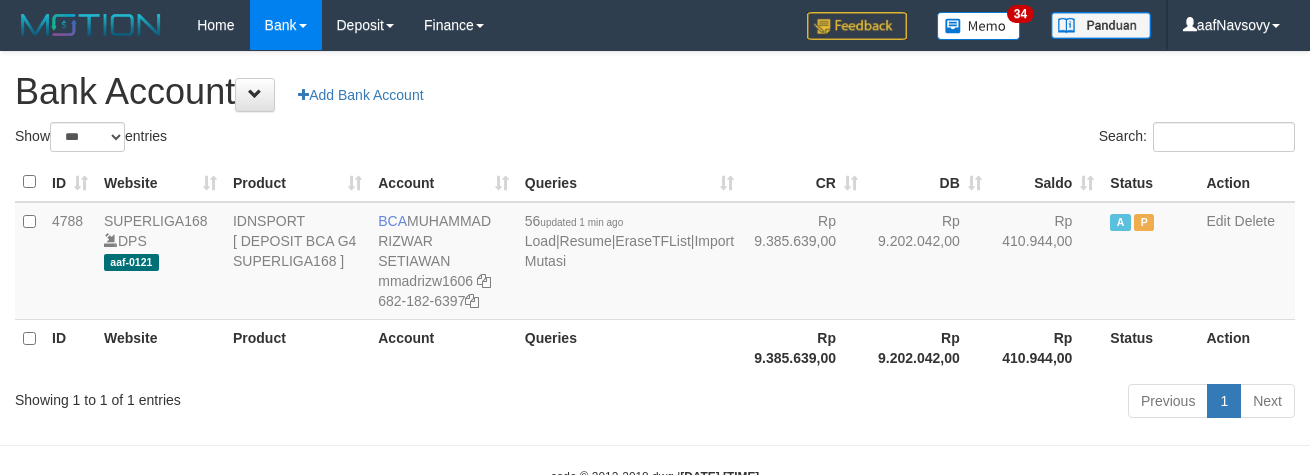 select on "***" 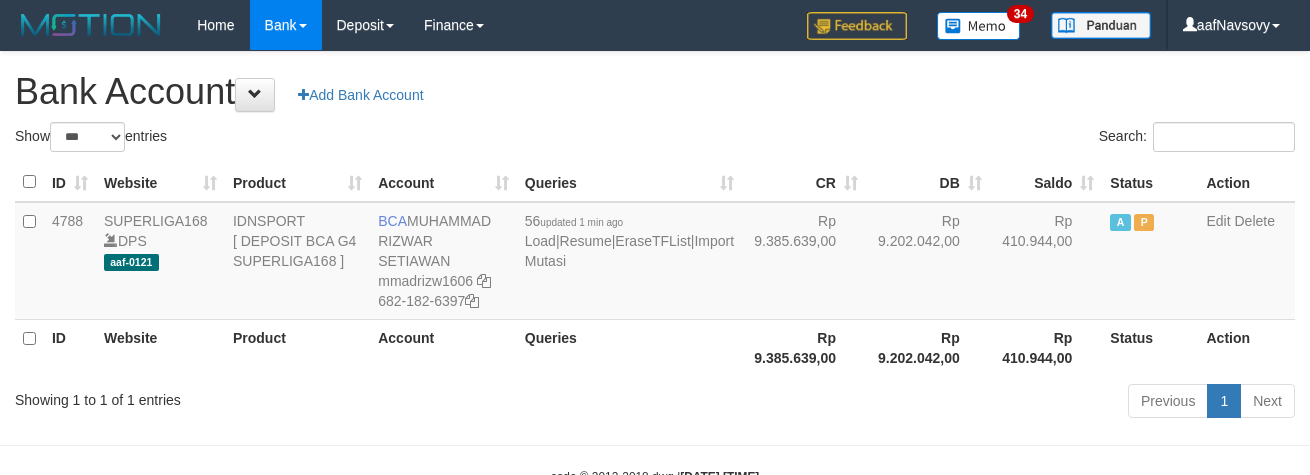 scroll, scrollTop: 43, scrollLeft: 0, axis: vertical 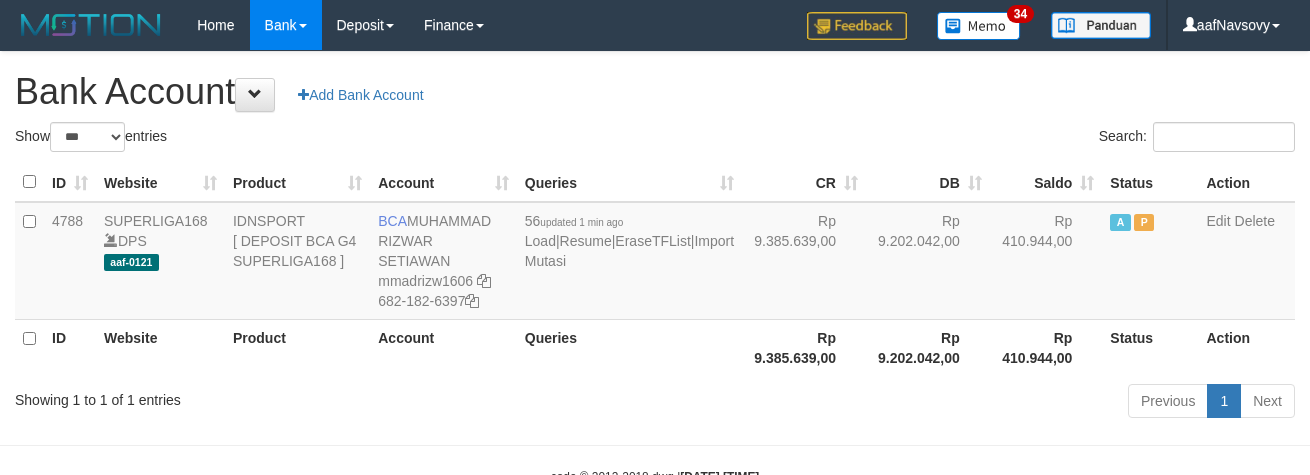 select on "***" 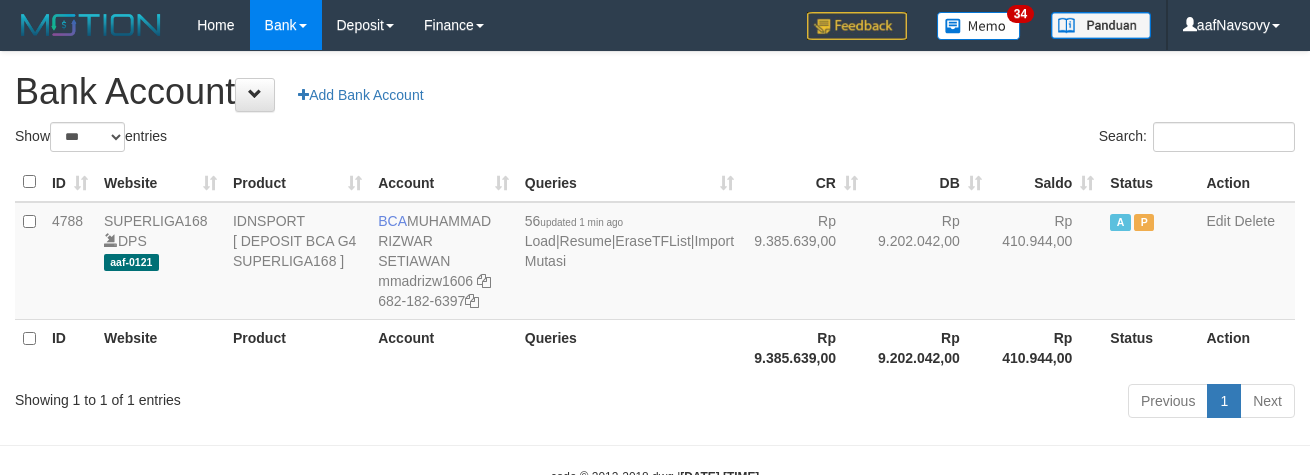 scroll, scrollTop: 43, scrollLeft: 0, axis: vertical 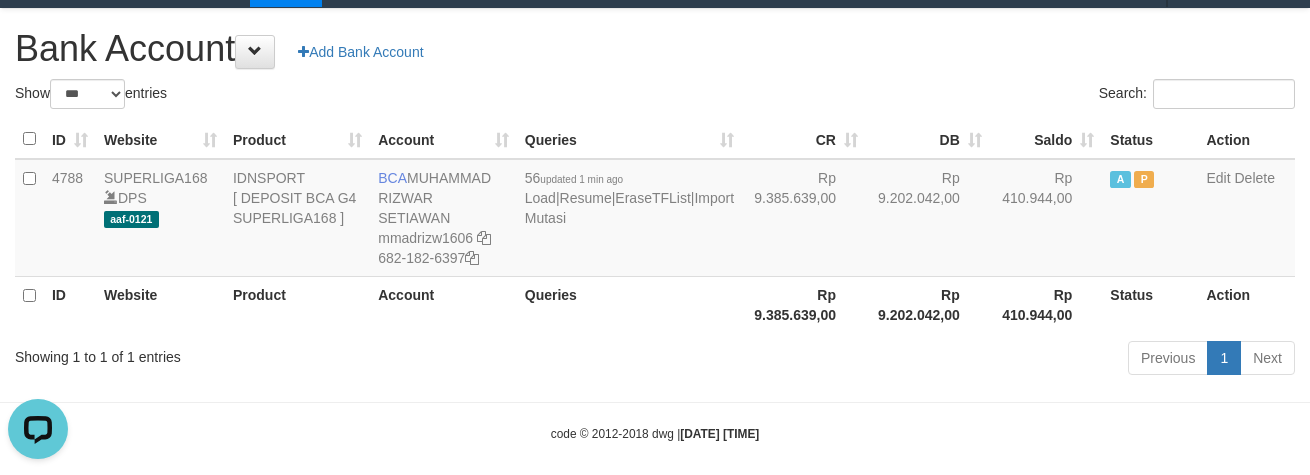 click on "Showing 1 to 1 of 1 entries" at bounding box center (273, 353) 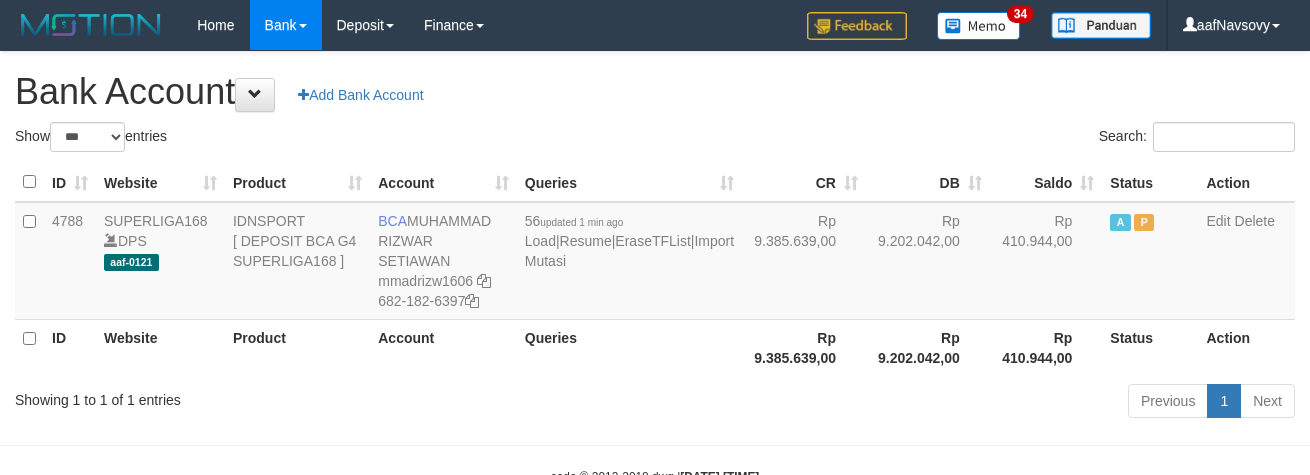 select on "***" 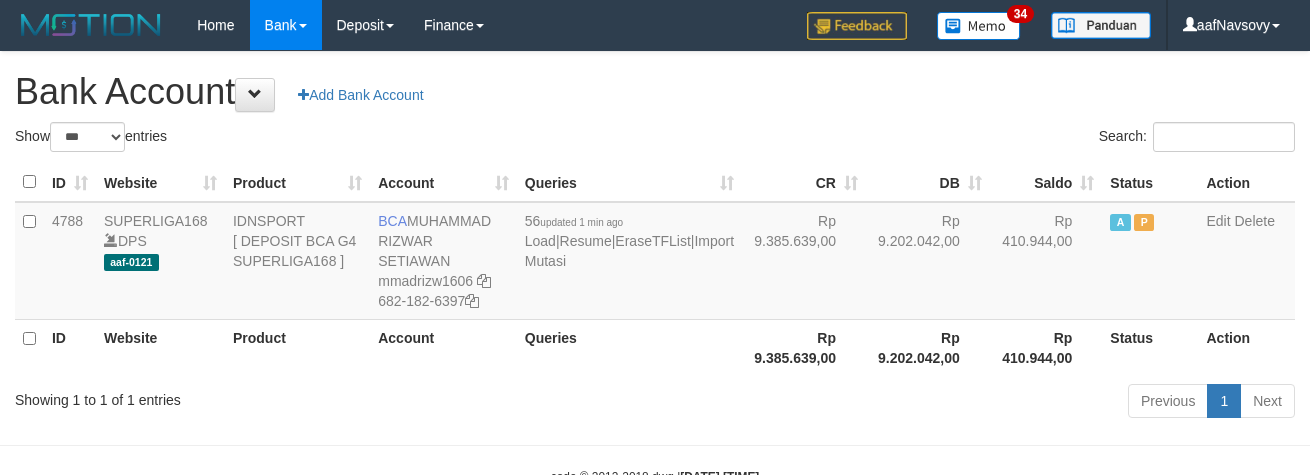scroll, scrollTop: 43, scrollLeft: 0, axis: vertical 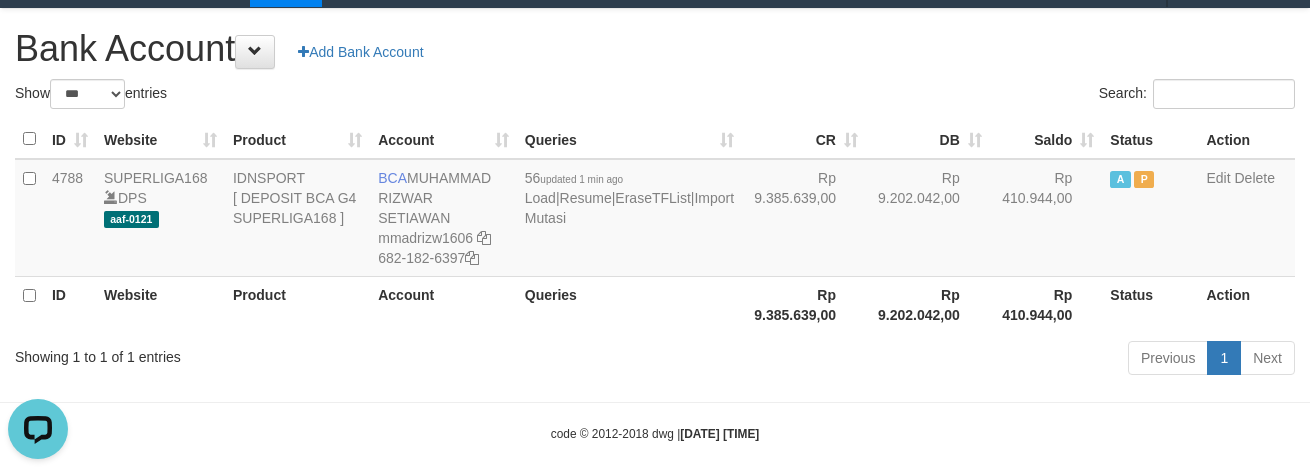 click on "Previous 1 Next" at bounding box center (928, 360) 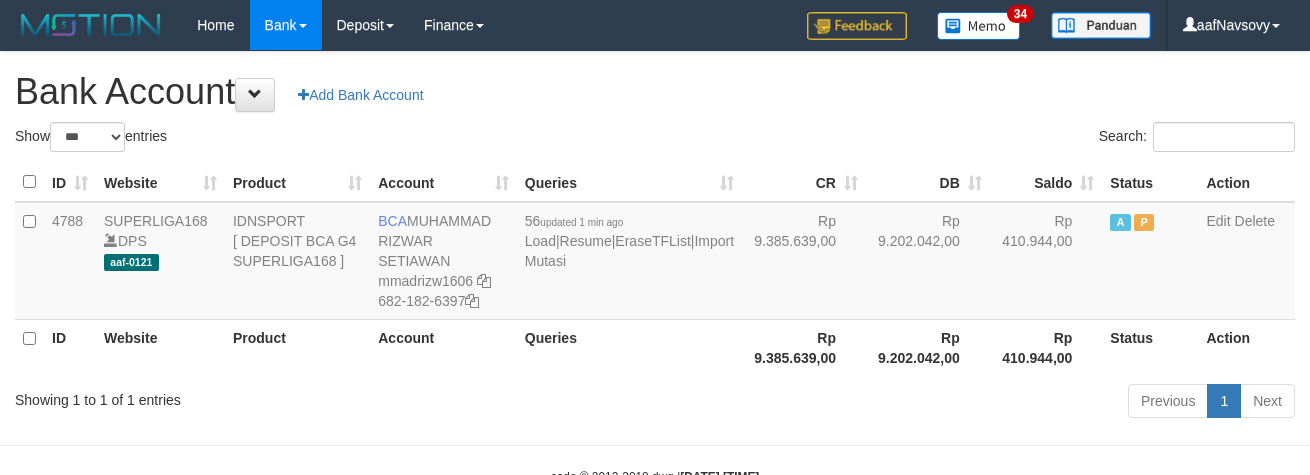 select on "***" 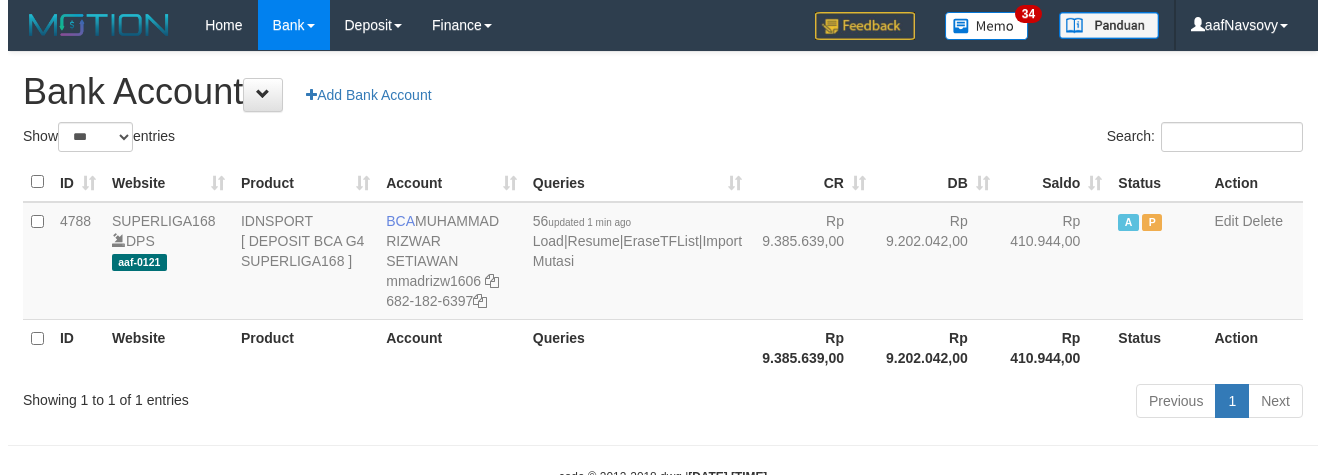 scroll, scrollTop: 43, scrollLeft: 0, axis: vertical 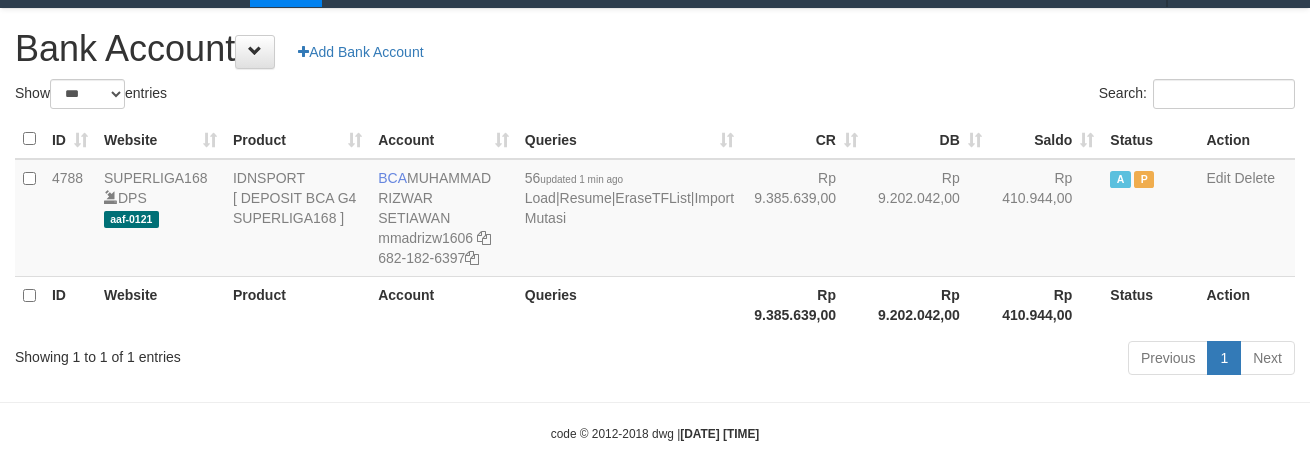 click on "Queries" at bounding box center [629, 304] 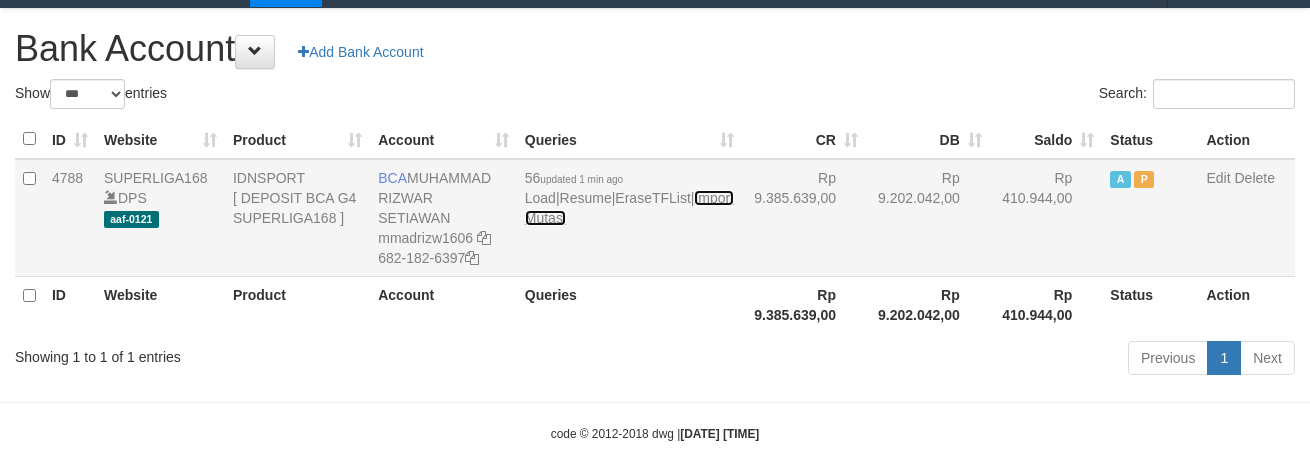 click on "Import Mutasi" at bounding box center (629, 208) 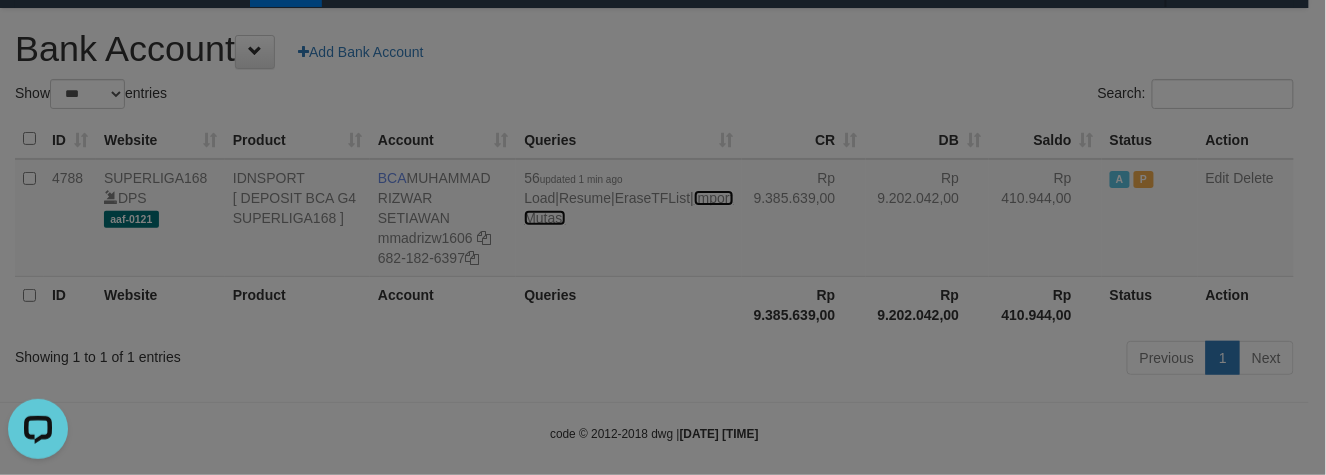 scroll, scrollTop: 0, scrollLeft: 0, axis: both 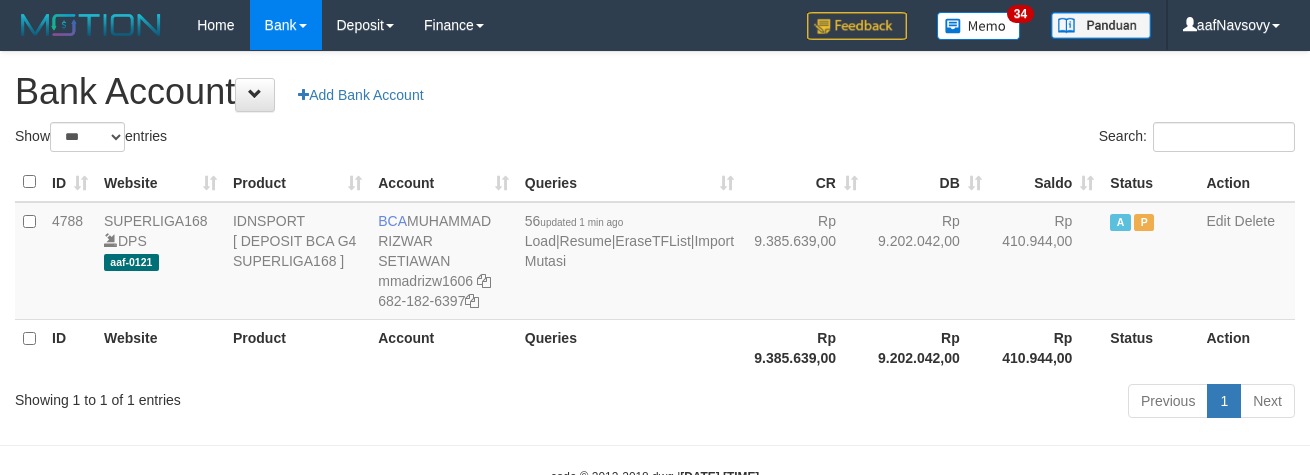 select on "***" 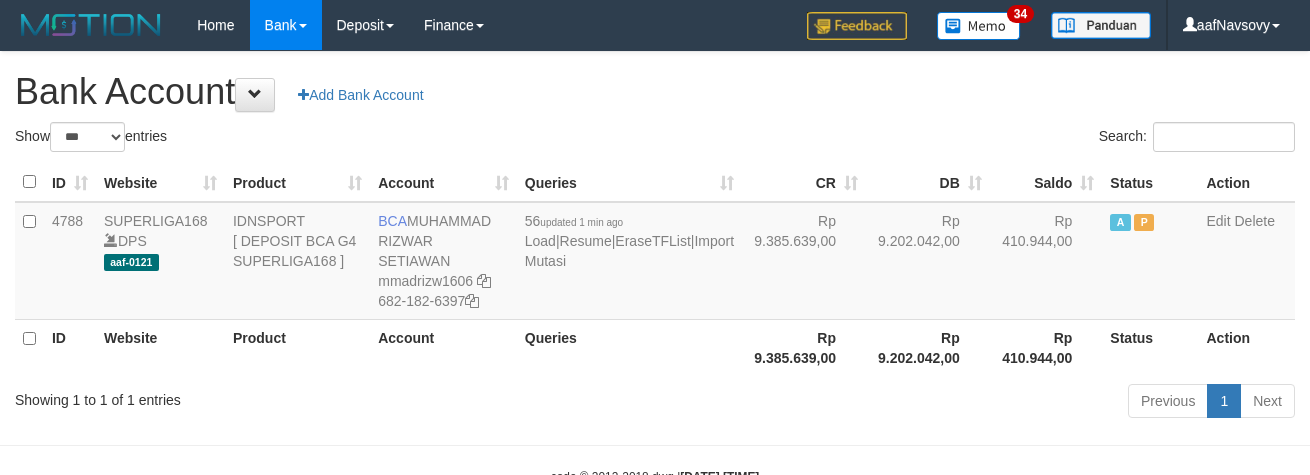 scroll, scrollTop: 43, scrollLeft: 0, axis: vertical 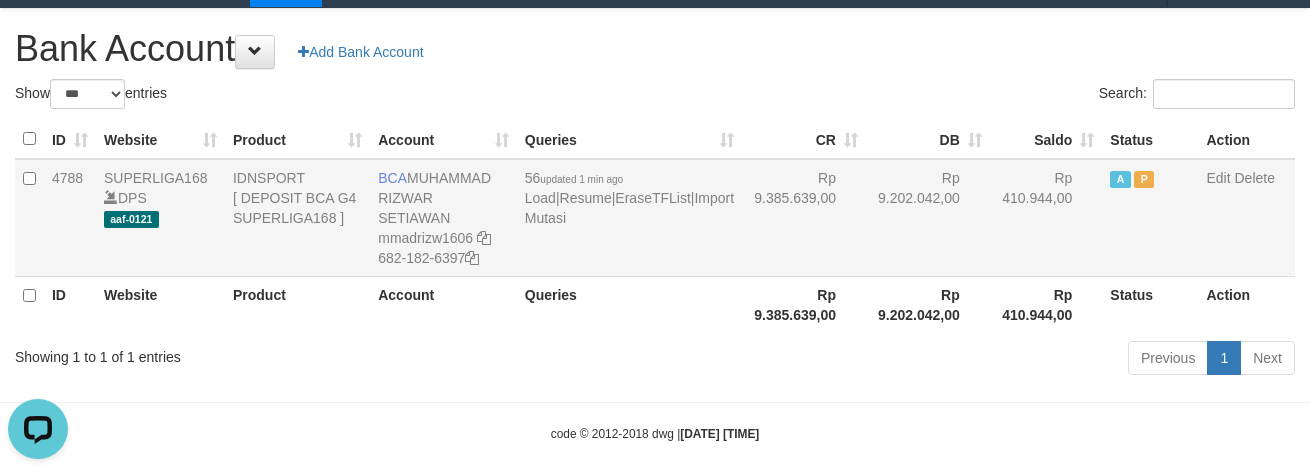click on "56  updated 1 min ago
Load
|
Resume
|
EraseTFList
|
Import Mutasi" at bounding box center (629, 218) 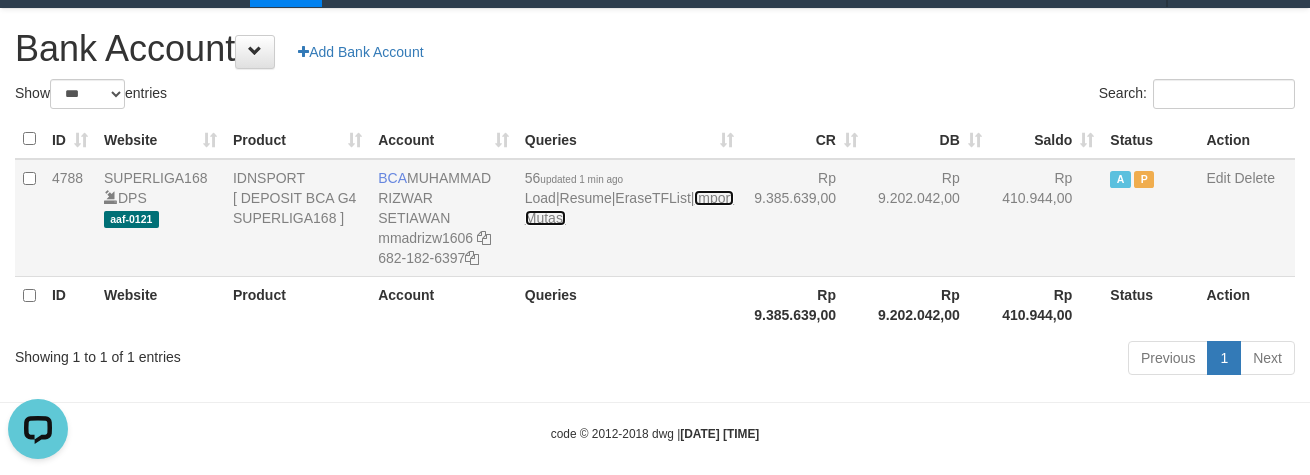 click on "Import Mutasi" at bounding box center (629, 208) 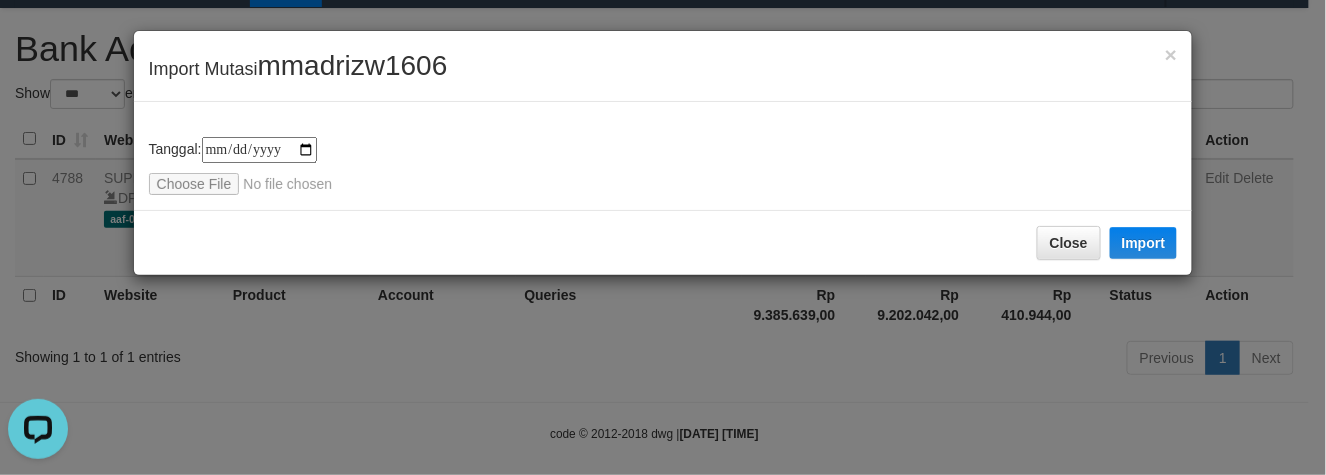 type on "**********" 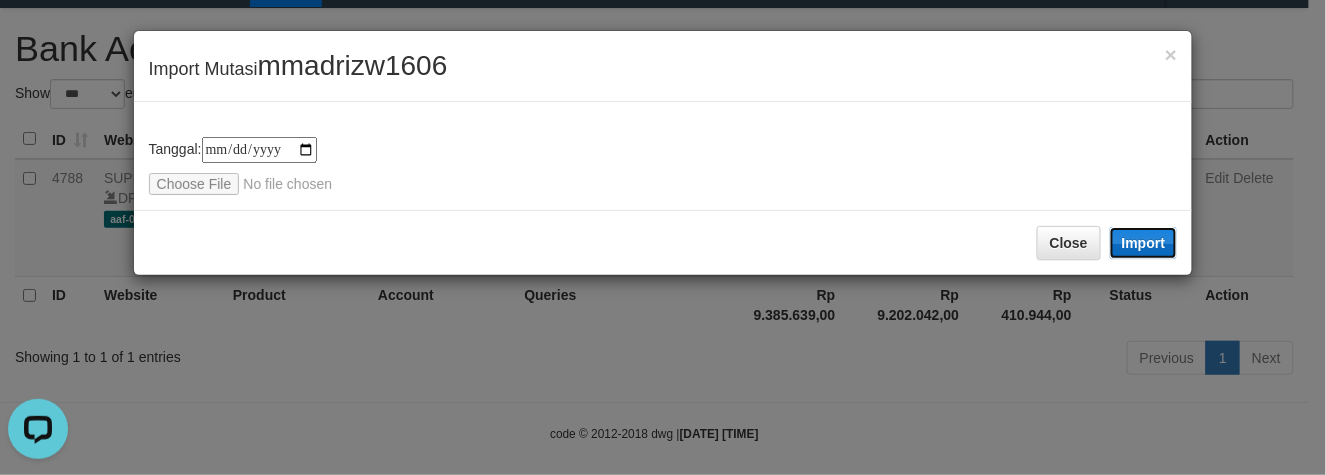 click on "Import" at bounding box center [1144, 243] 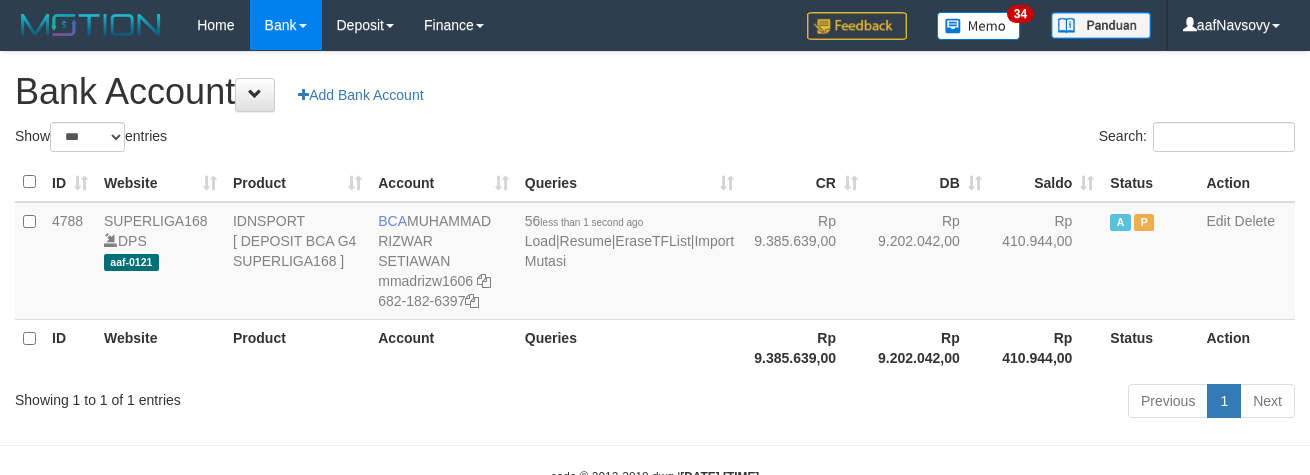 select on "***" 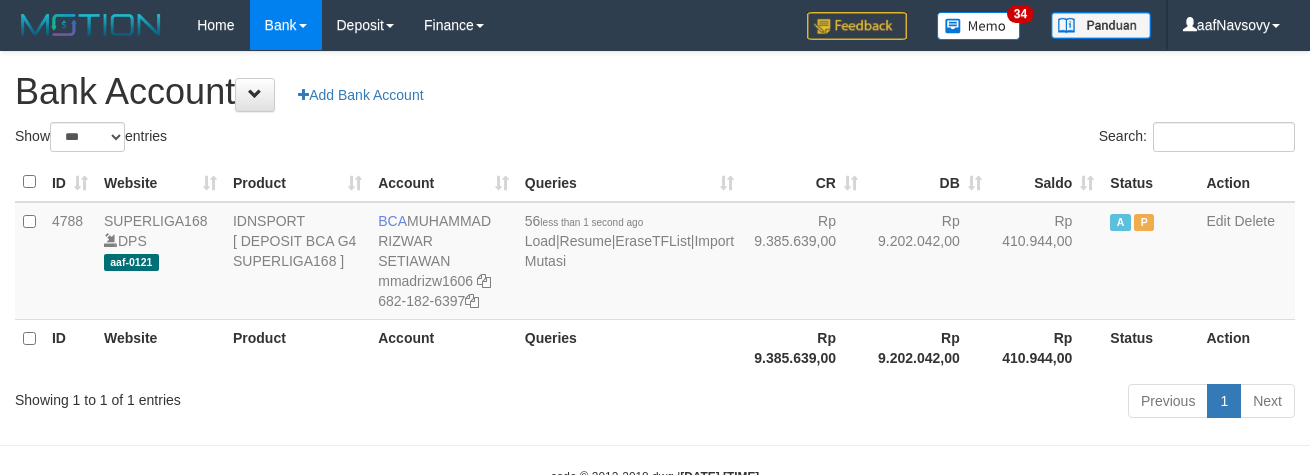 scroll, scrollTop: 43, scrollLeft: 0, axis: vertical 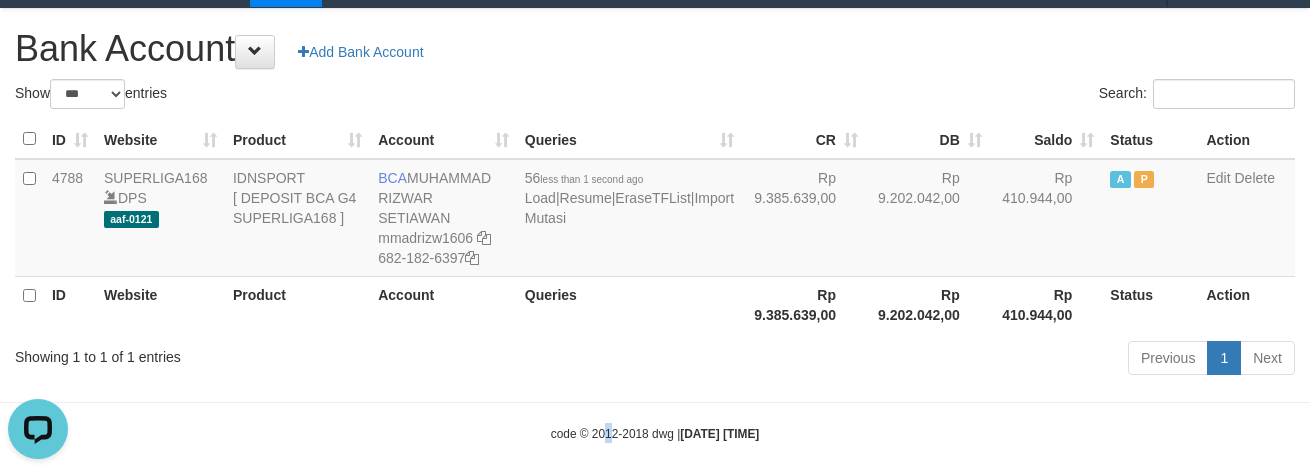 click on "Toggle navigation
Home
Bank
Account List
Load
By Website
Group
[ISPORT]													SUPERLIGA168
By Load Group (DPS)
34" at bounding box center (655, 225) 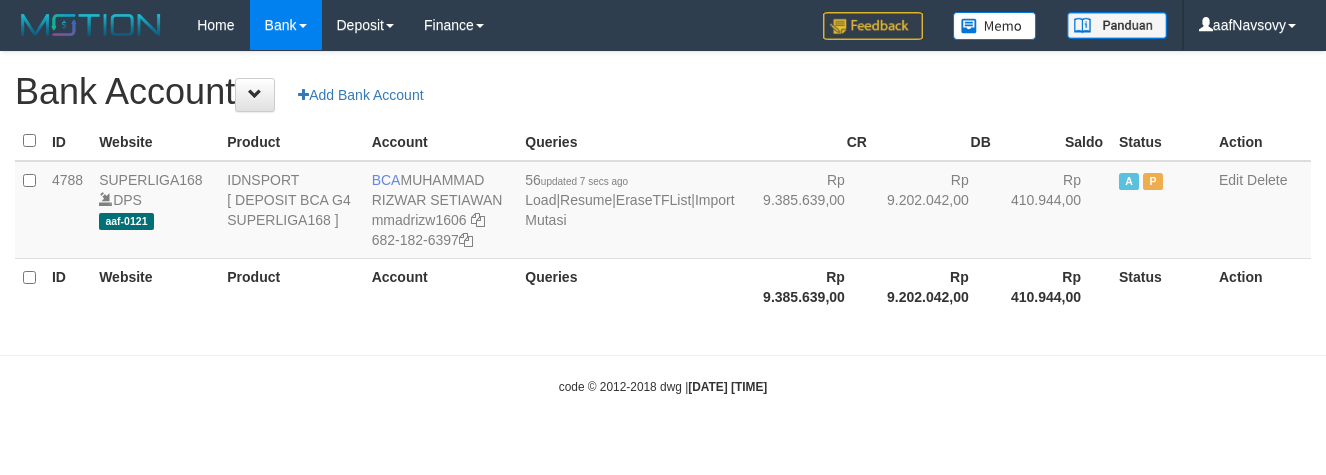 scroll, scrollTop: 0, scrollLeft: 0, axis: both 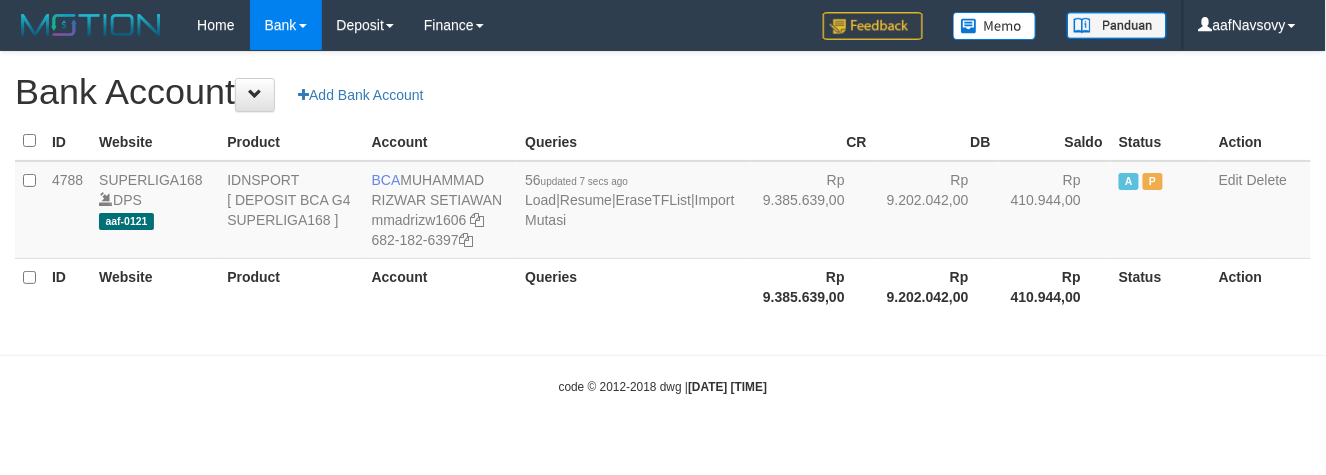 select on "***" 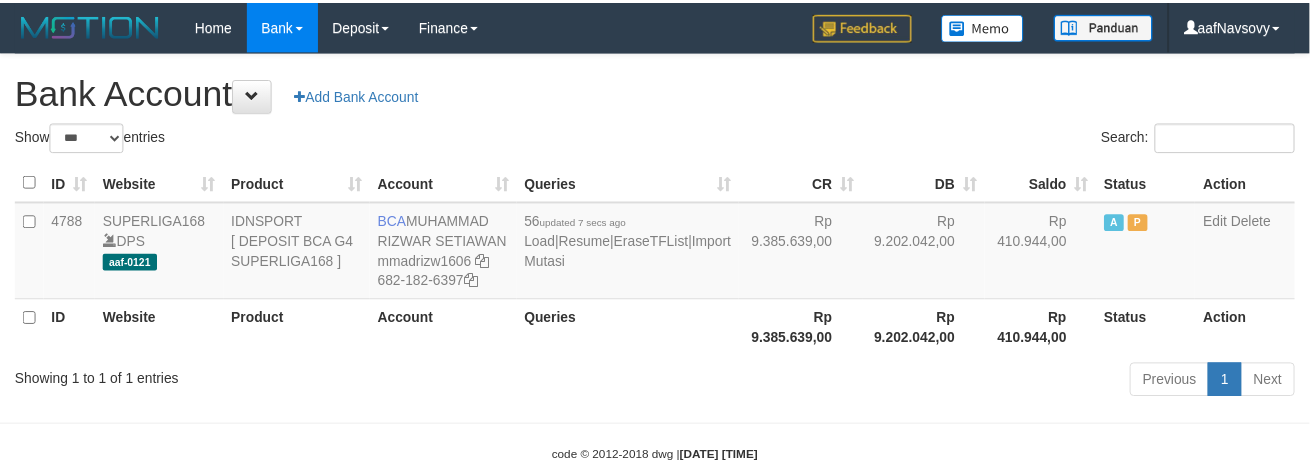 scroll, scrollTop: 43, scrollLeft: 0, axis: vertical 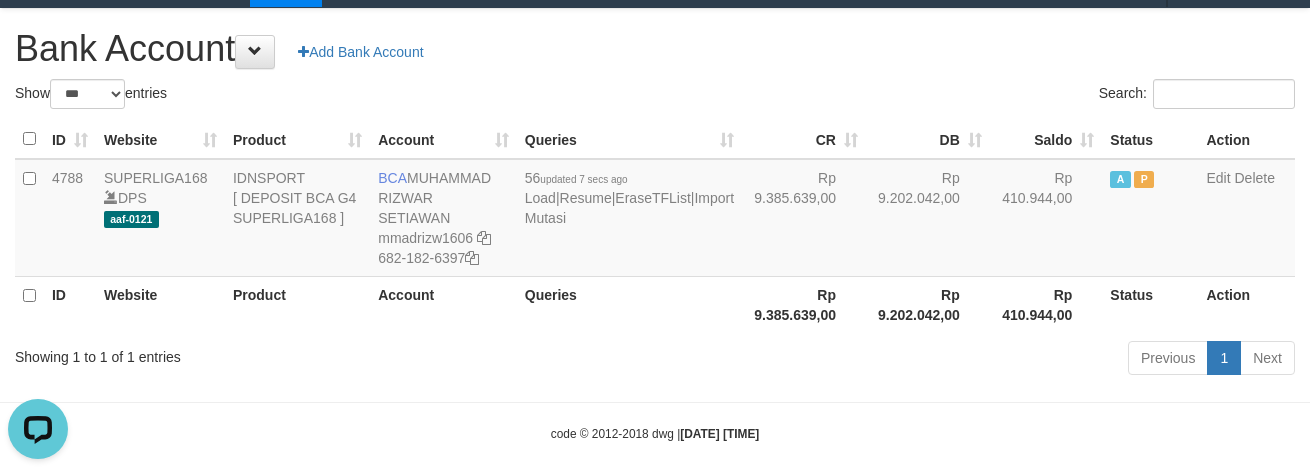 click on "Showing 1 to 1 of 1 entries" at bounding box center [273, 353] 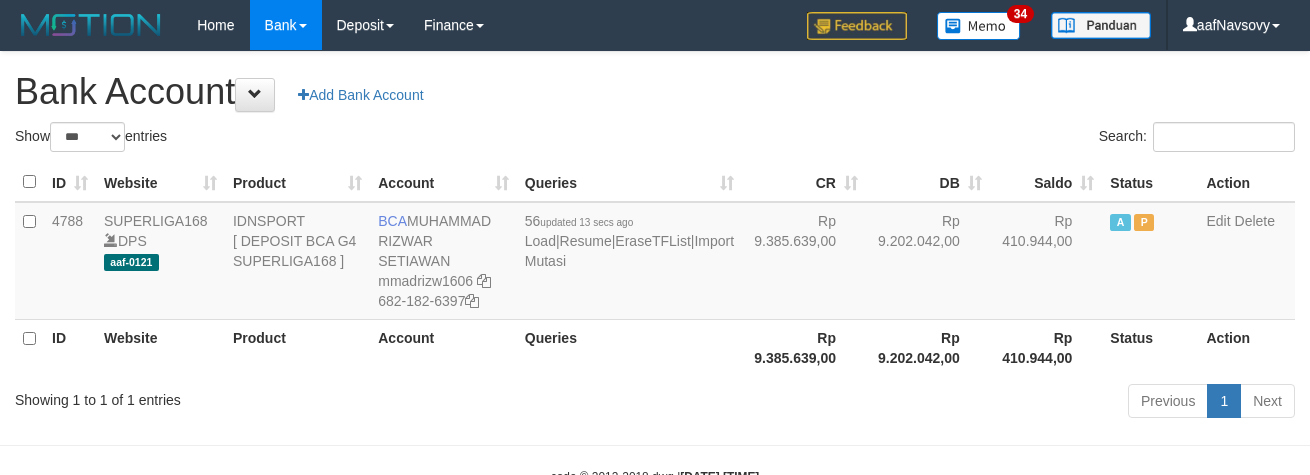 select on "***" 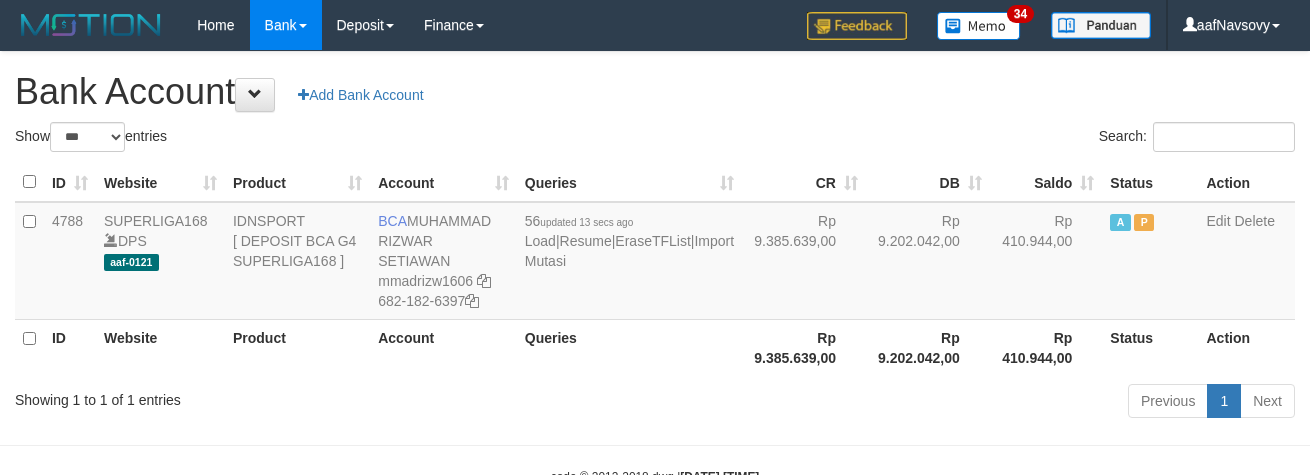 scroll, scrollTop: 43, scrollLeft: 0, axis: vertical 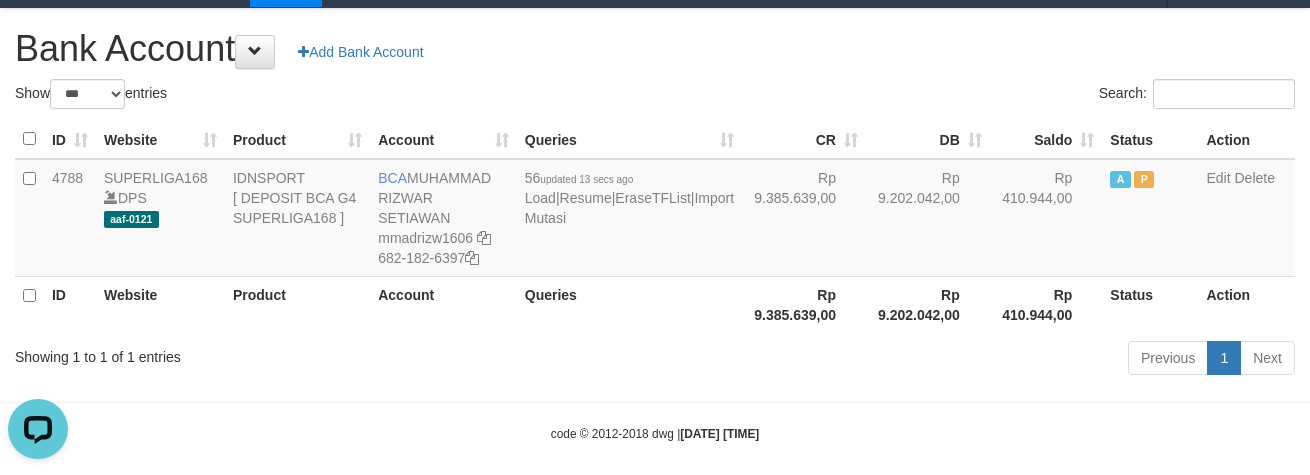 click on "ID Website Product Account Queries CR DB Saldo Status Action
4788
SUPERLIGA168
DPS
aaf-0121
IDNSPORT
[ DEPOSIT BCA G4 SUPERLIGA168 ]
BCA
MUHAMMAD RIZWAR SETIAWAN
mmadrizw1606
682-182-6397
56  updated 13 secs ago
Load
|
Resume
|
EraseTFList
|
Import Mutasi
Rp 9.385.639,00
Rp 9.202.042,00
Rp 410.944,00
A
P
Edit
Delete
ID Website Product Account Queries Rp 9.385.639,00 Rp 9.202.042,00 Status" at bounding box center [655, 226] 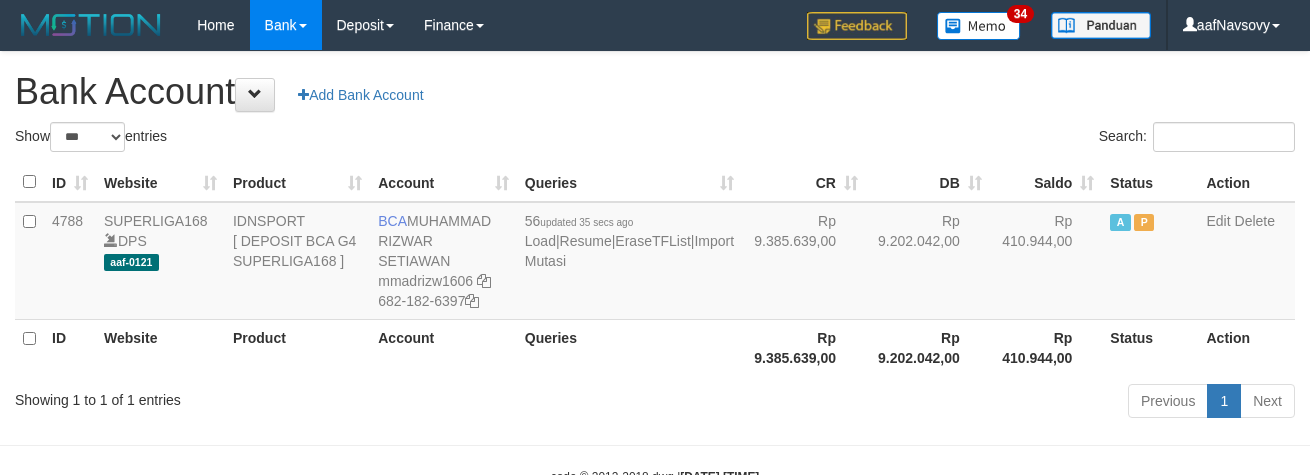 select on "***" 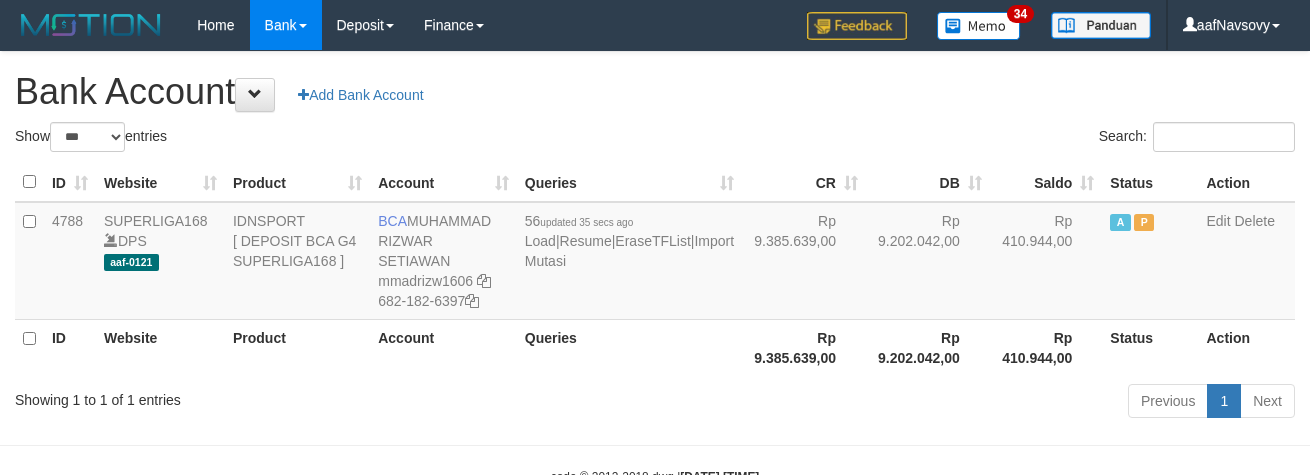 scroll, scrollTop: 43, scrollLeft: 0, axis: vertical 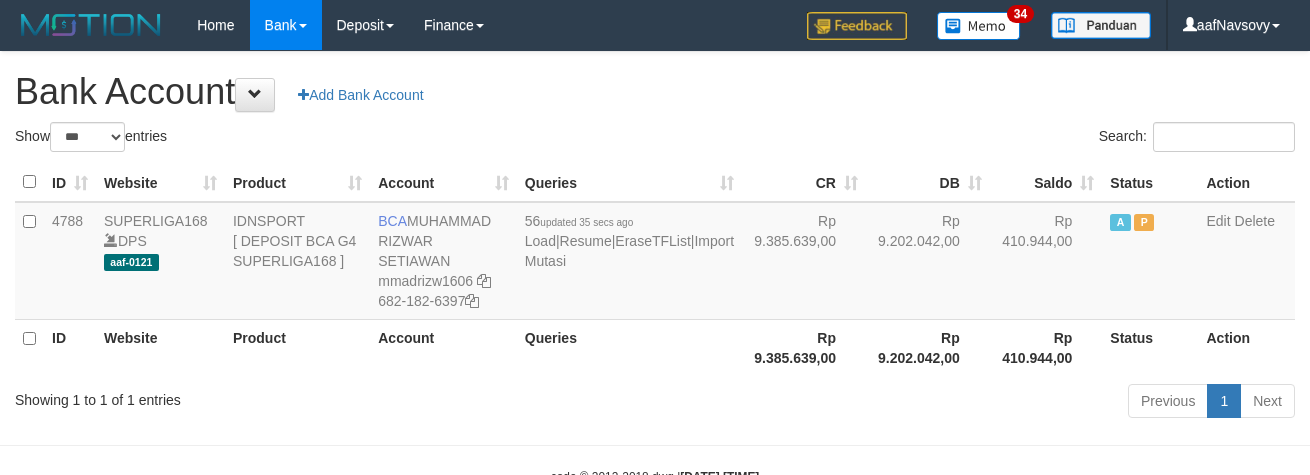 select on "***" 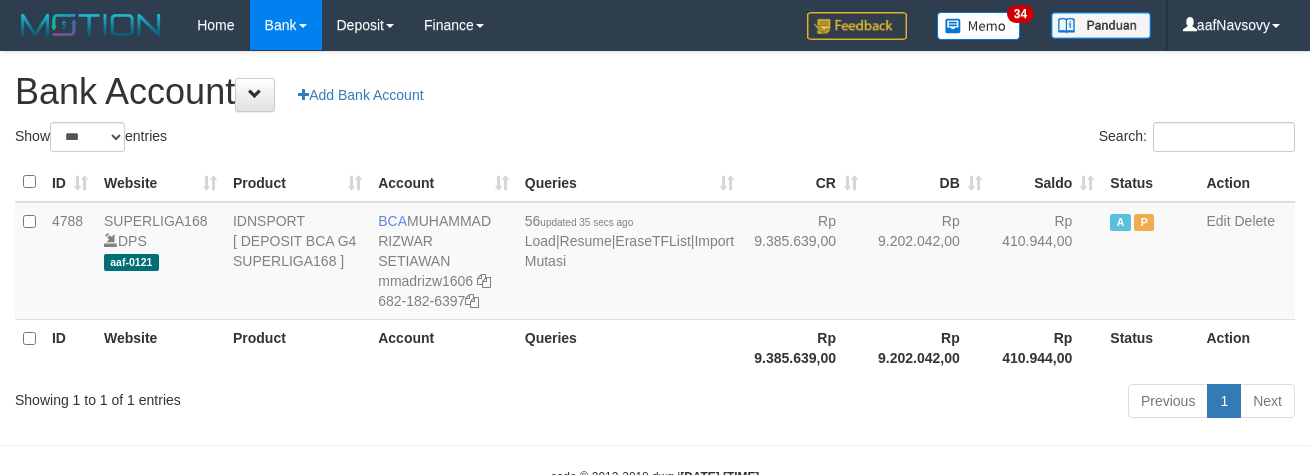 scroll, scrollTop: 43, scrollLeft: 0, axis: vertical 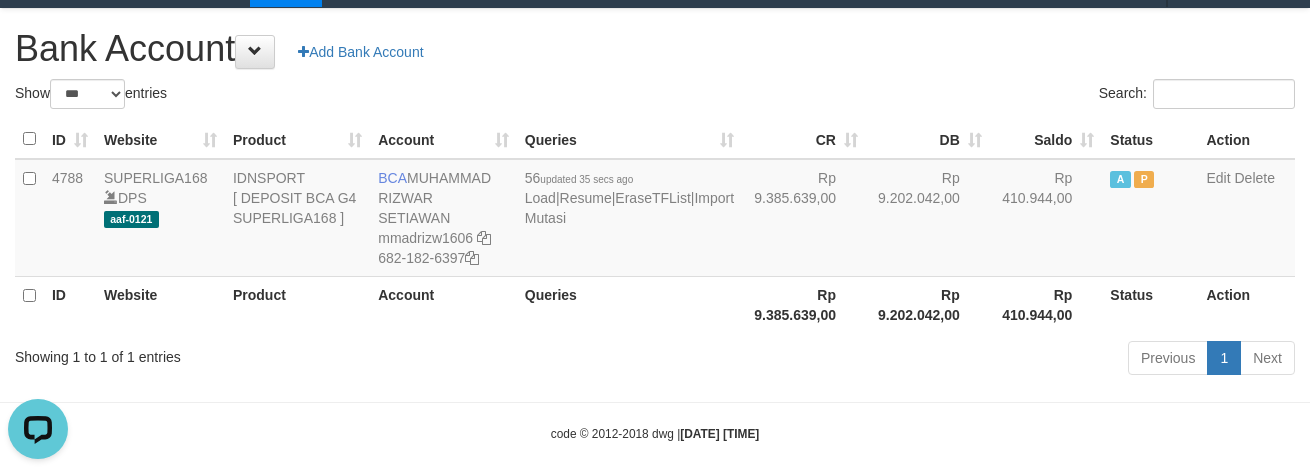 click on "Queries" at bounding box center [629, 304] 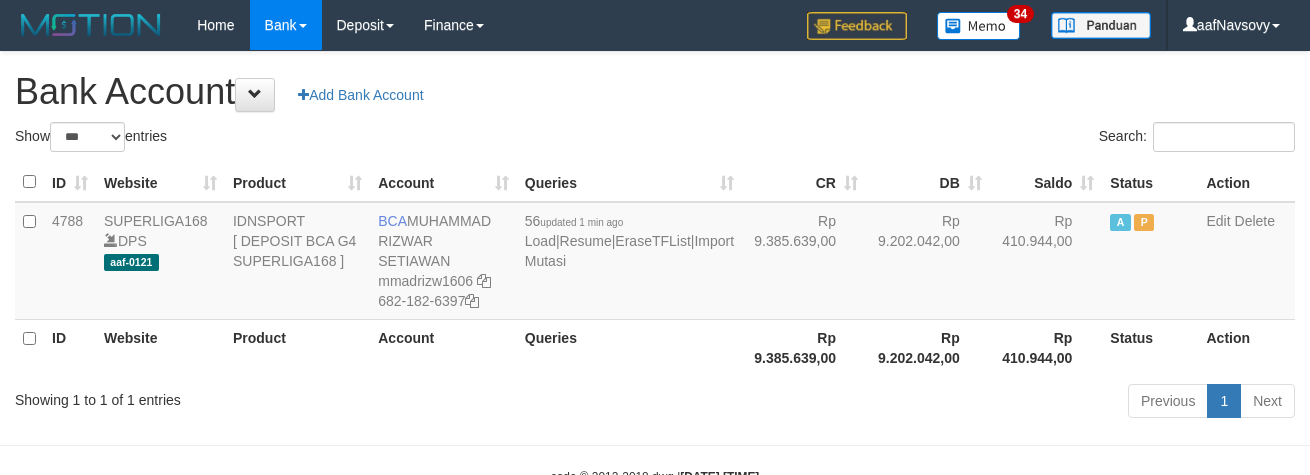 select on "***" 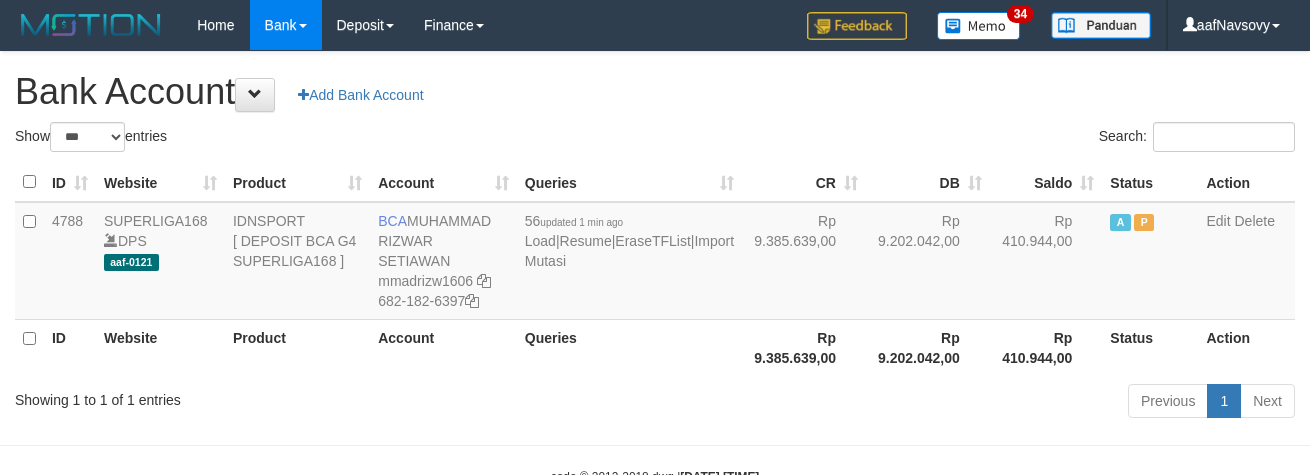 click on "Previous 1 Next" at bounding box center (928, 403) 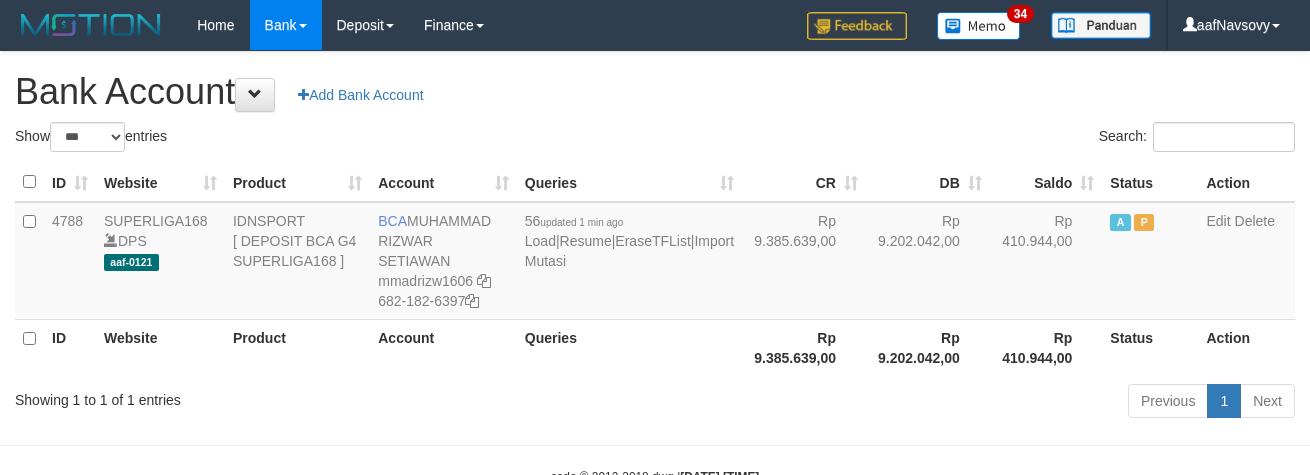 select on "***" 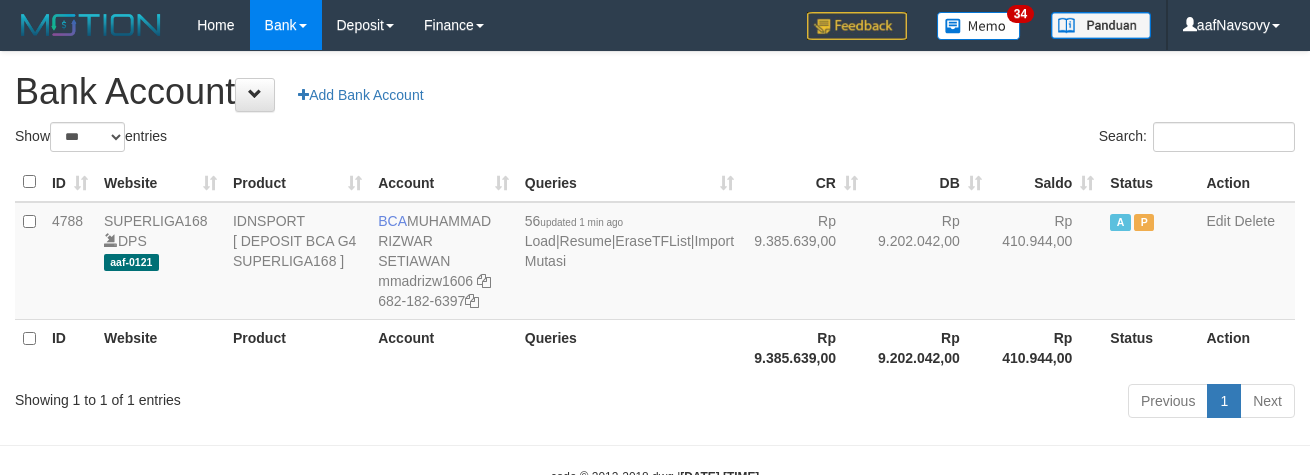 scroll, scrollTop: 43, scrollLeft: 0, axis: vertical 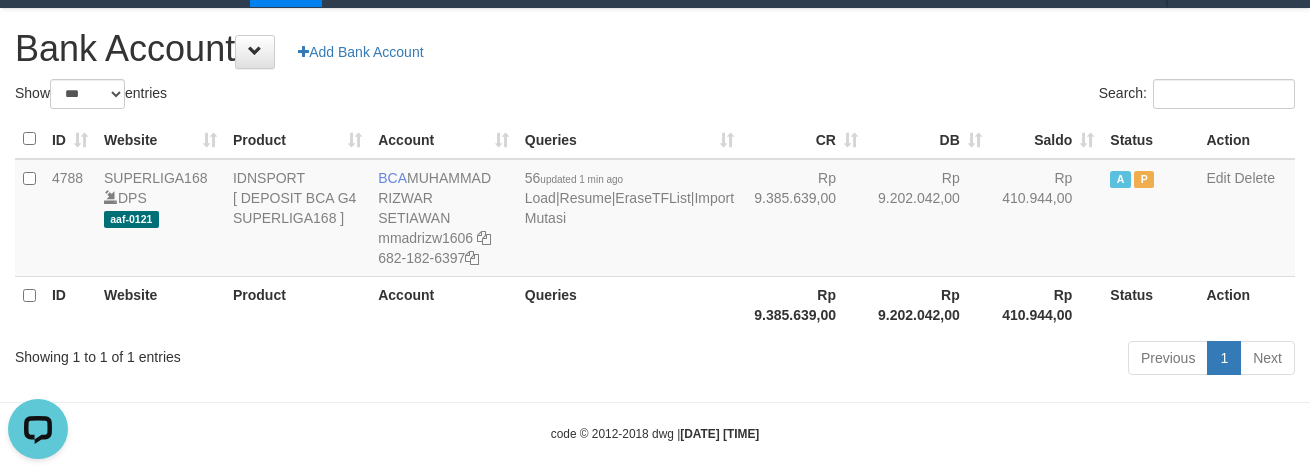 click on "Toggle navigation
Home
Bank
Account List
Load
By Website
Group
[ISPORT]													SUPERLIGA168
By Load Group (DPS)
34" at bounding box center (655, 225) 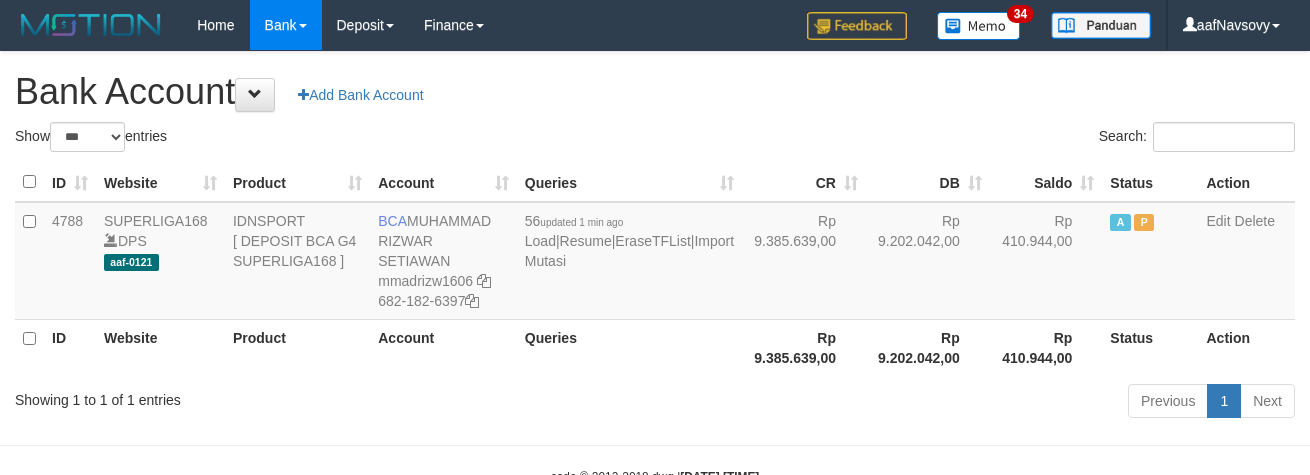 select on "***" 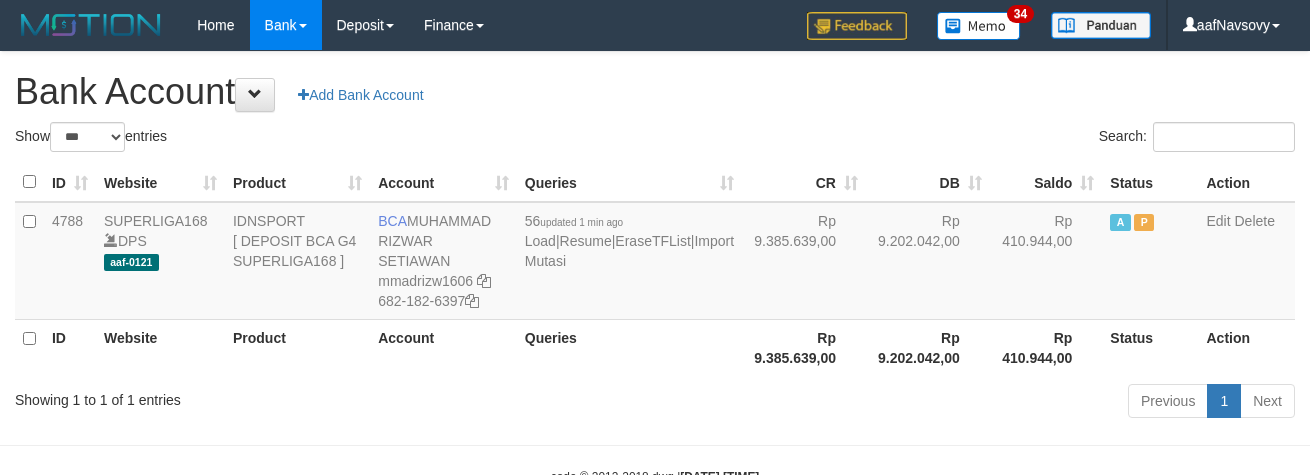 scroll, scrollTop: 43, scrollLeft: 0, axis: vertical 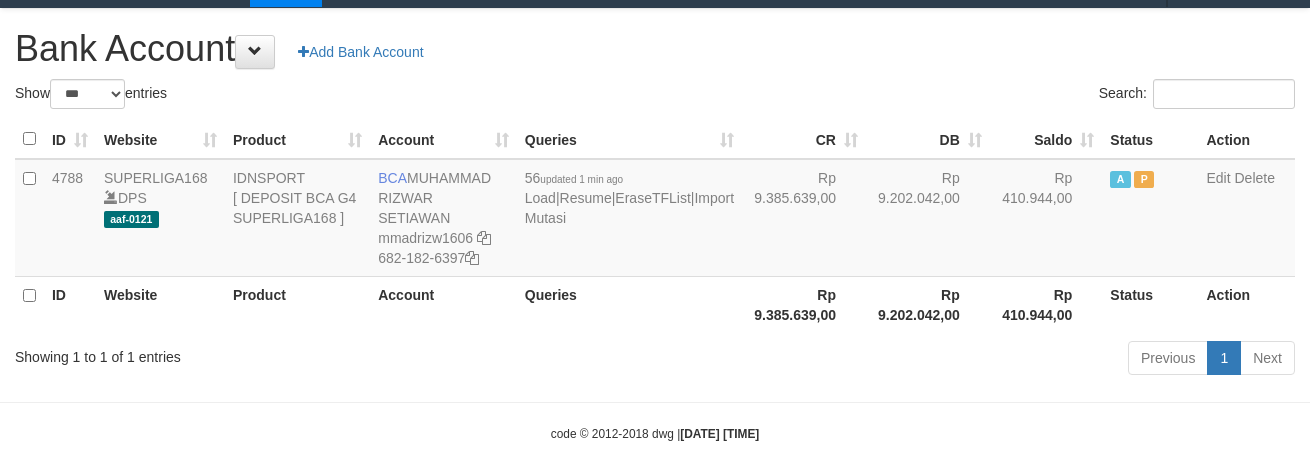 click on "Toggle navigation
Home
Bank
Account List
Load
By Website
Group
[ISPORT]													SUPERLIGA168
By Load Group (DPS)
34" at bounding box center [655, 225] 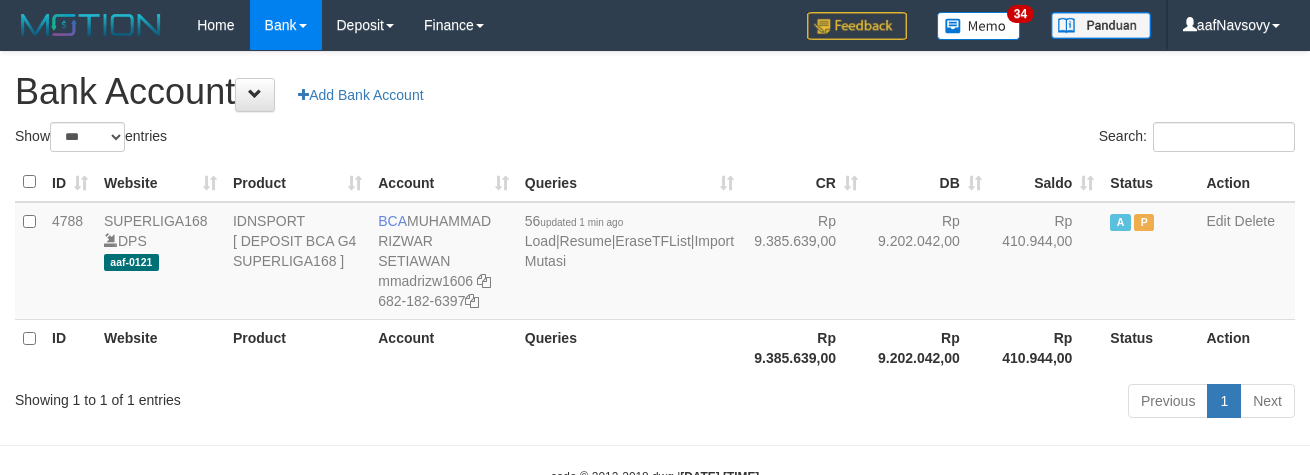 select on "***" 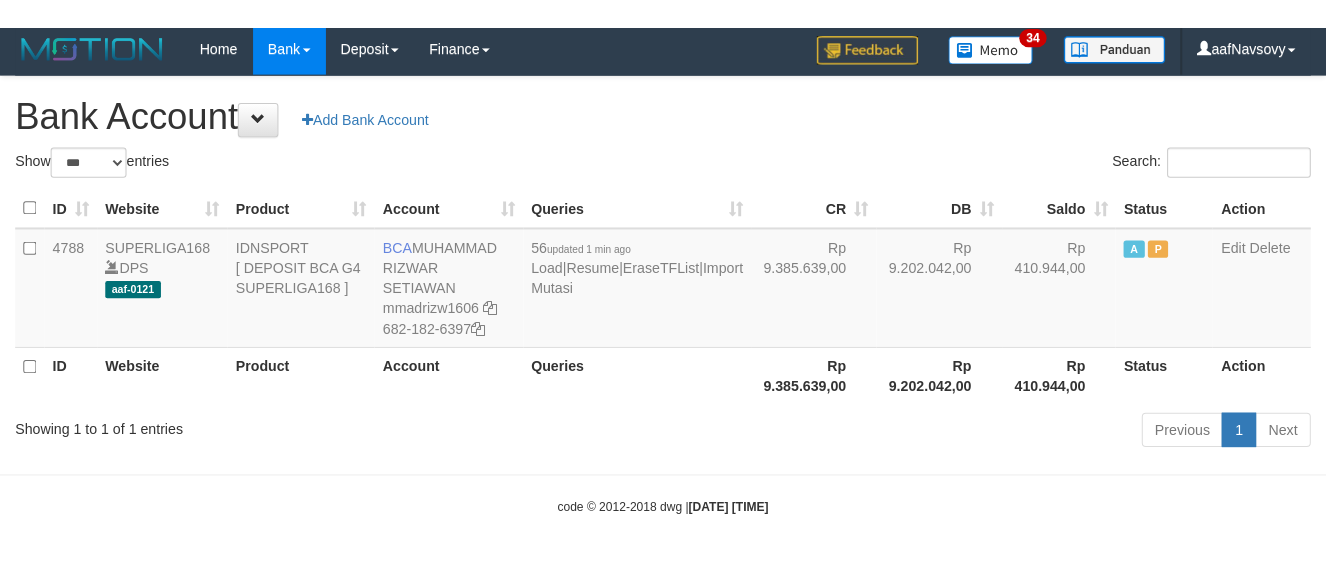 scroll, scrollTop: 0, scrollLeft: 0, axis: both 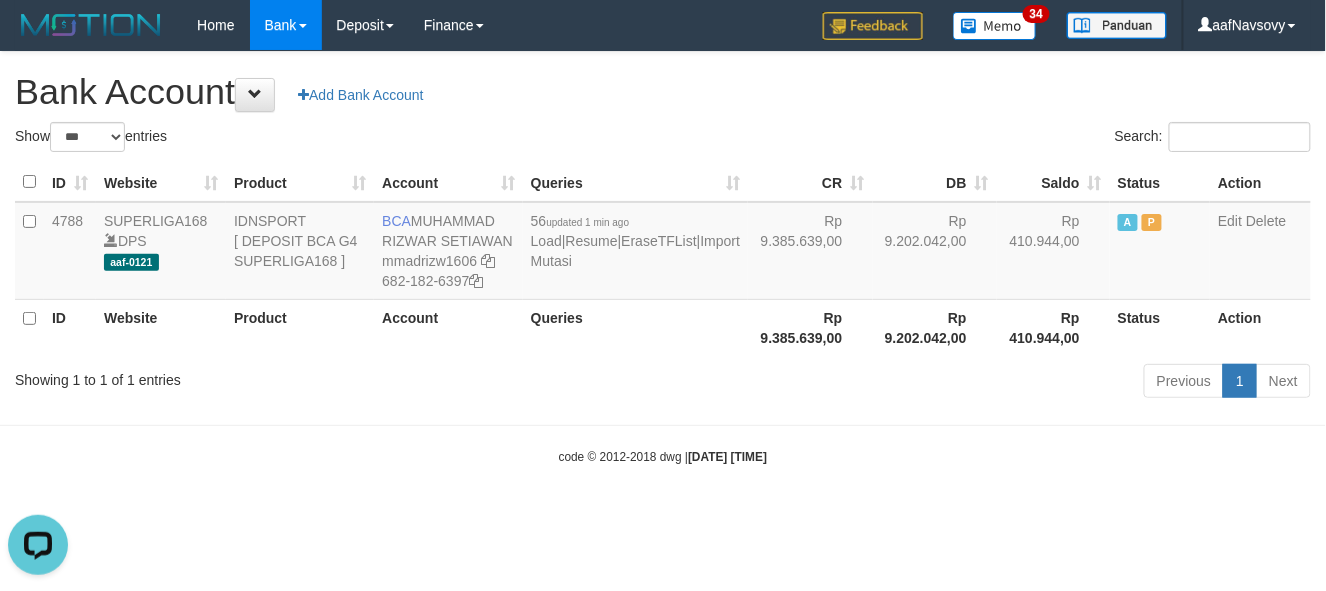 click on "Toggle navigation
Home
Bank
Account List
Load
By Website
Group
[ISPORT]													SUPERLIGA168
By Load Group (DPS)
34" at bounding box center (663, 258) 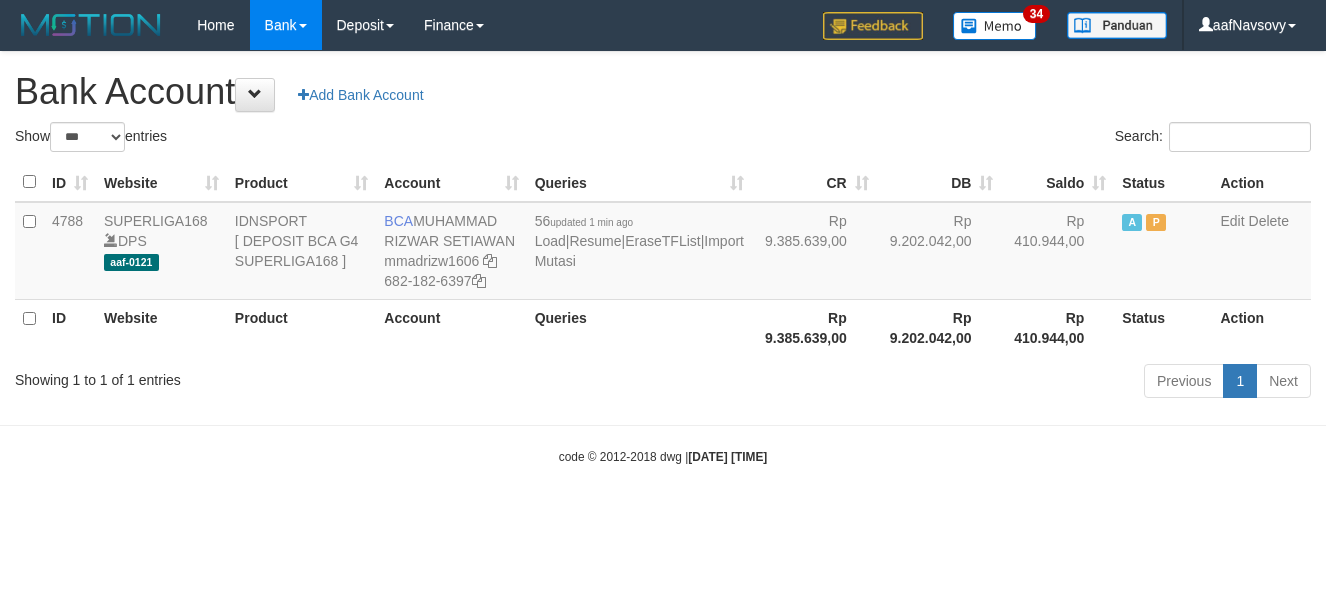 select on "***" 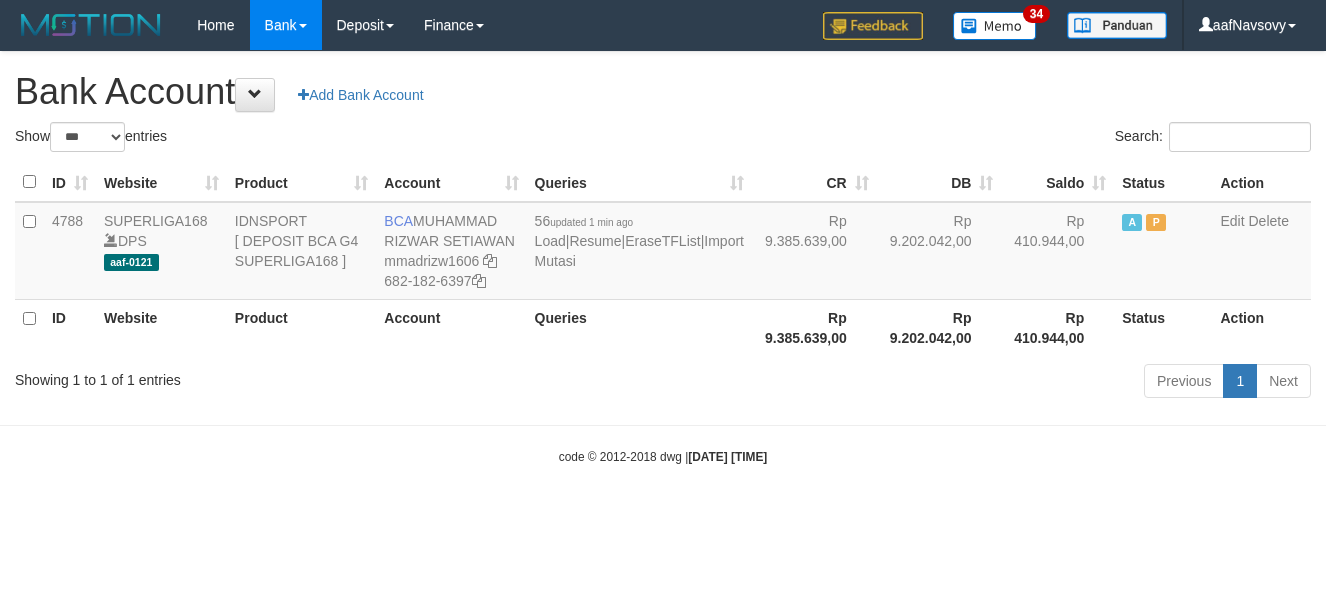 scroll, scrollTop: 0, scrollLeft: 0, axis: both 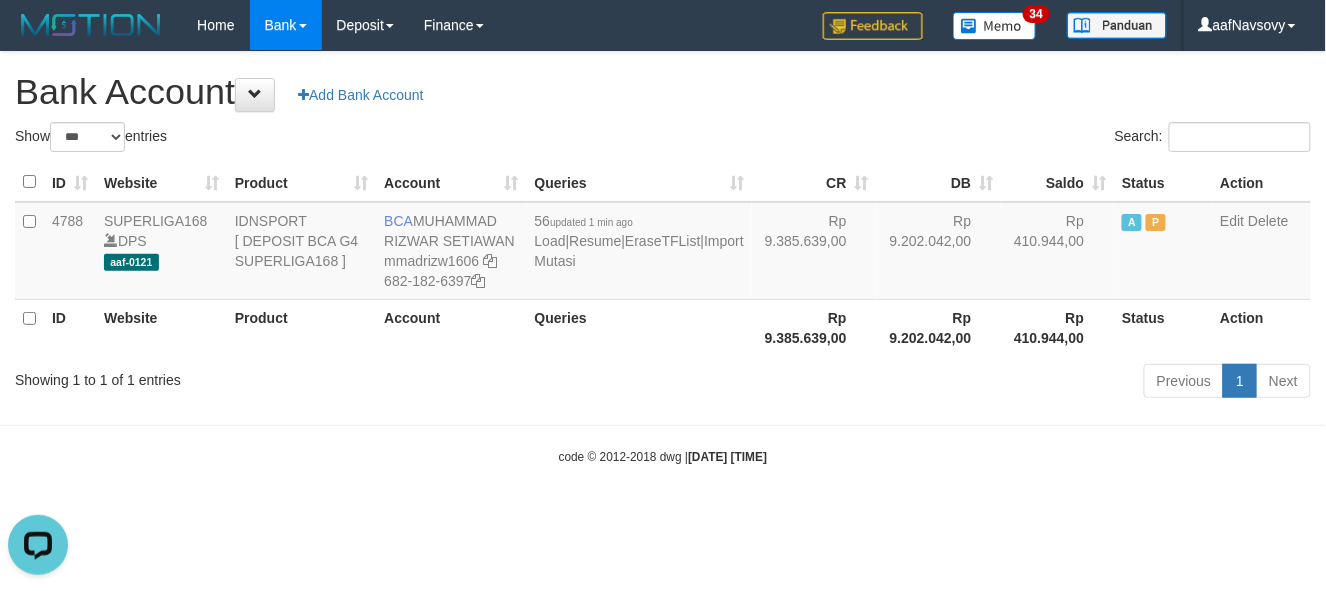 click on "Account" at bounding box center [451, 327] 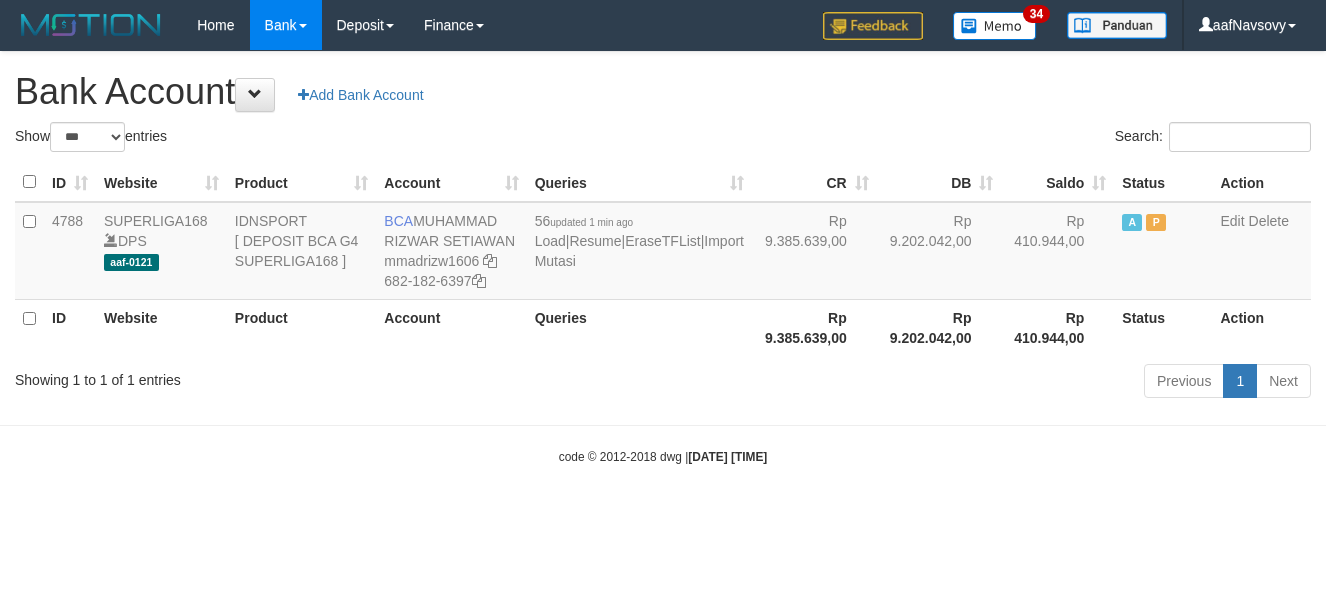 select on "***" 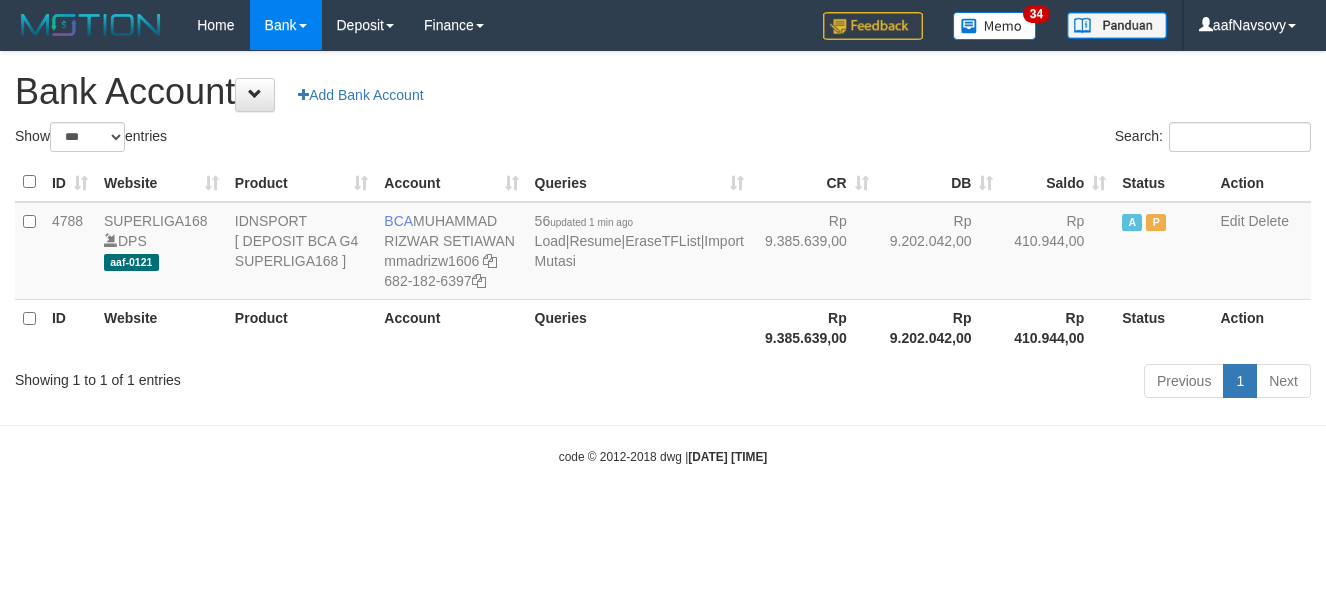 scroll, scrollTop: 0, scrollLeft: 0, axis: both 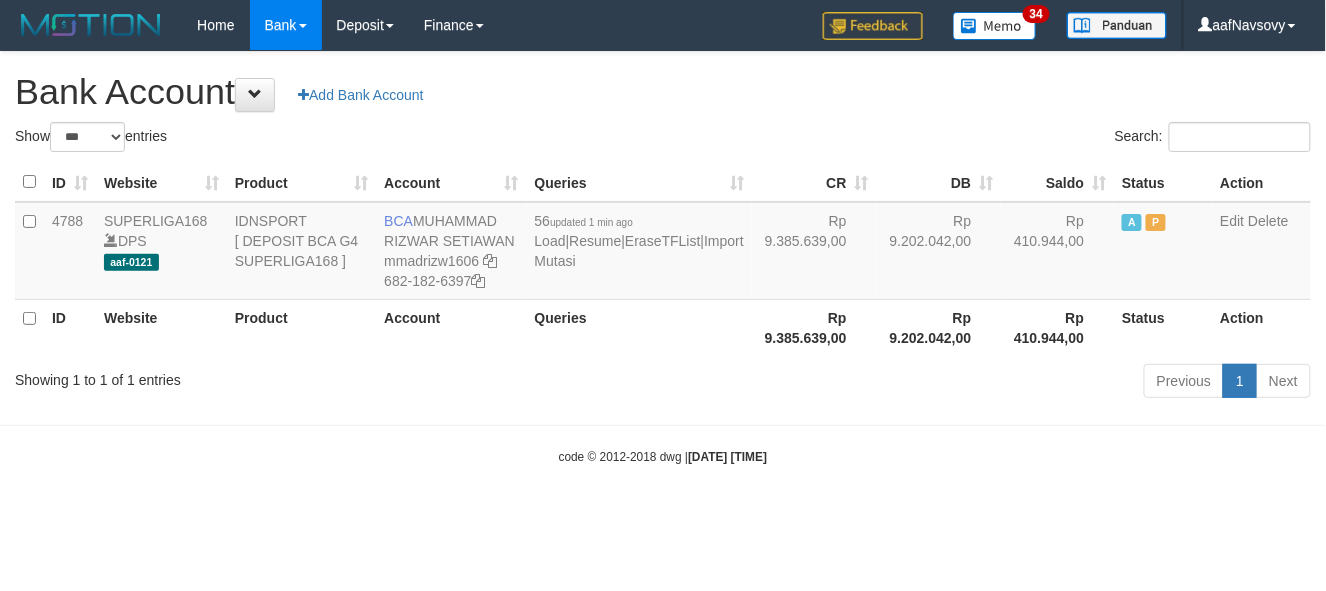 click on "ID Website Product Account Queries CR DB Saldo Status Action
4788
SUPERLIGA168
DPS
aaf-0121
IDNSPORT
[ DEPOSIT BCA G4 SUPERLIGA168 ]
BCA
[FIRST] [MIDDLE] [LAST]
mmadrizw1606
682-182-6397
56  updated [TIME] ago
Load
|
Resume
|
EraseTFList
|
Import Mutasi
Rp 9.385.639,00
Rp 9.202.042,00
Rp 410.944,00
A
P
Edit
Delete
ID Website Product Account Queries Rp 9.385.639,00 Rp 9.202.042,00 Rp 410.944,00" at bounding box center [663, 259] 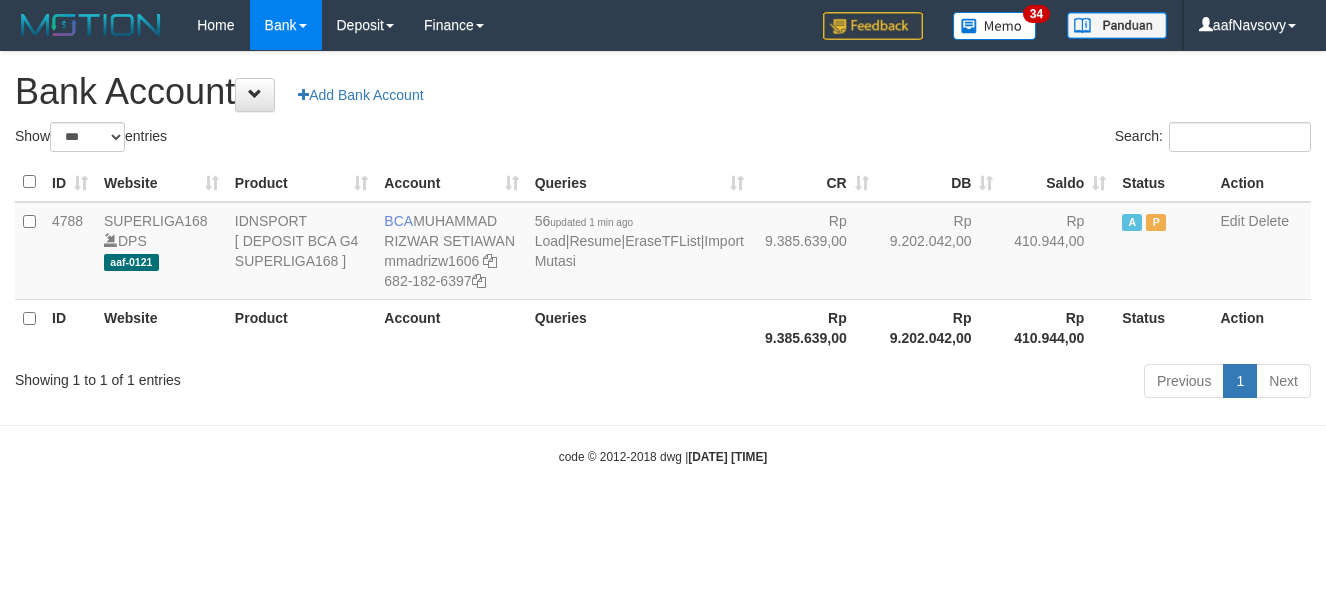select on "***" 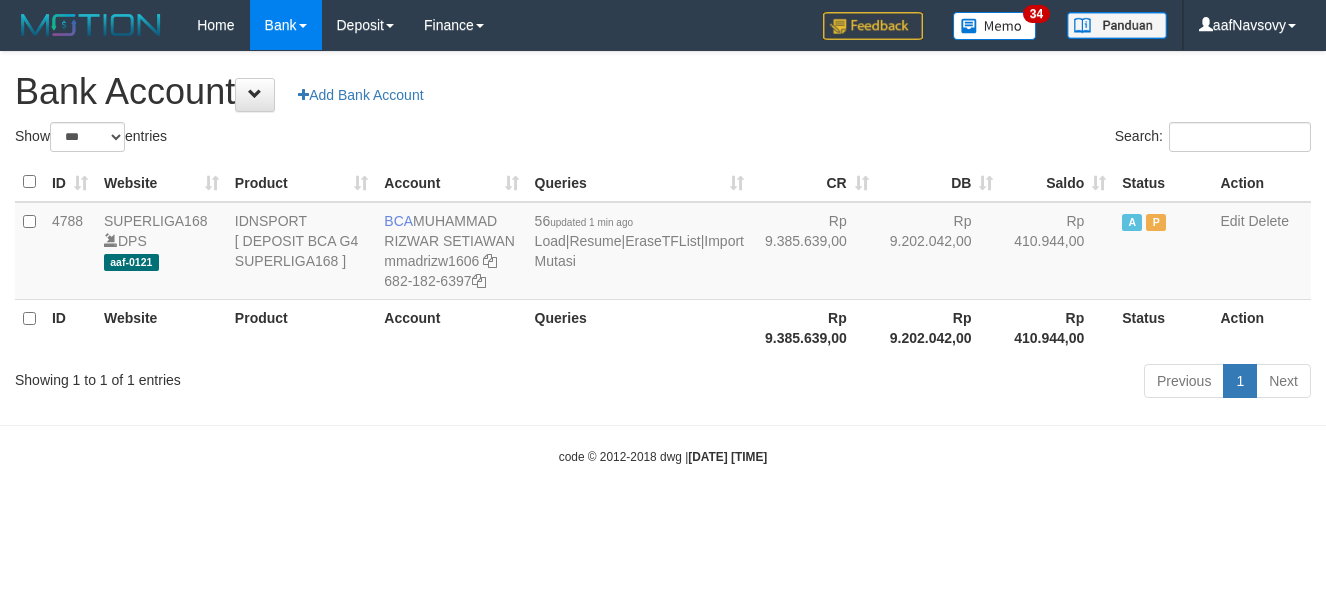 scroll, scrollTop: 0, scrollLeft: 0, axis: both 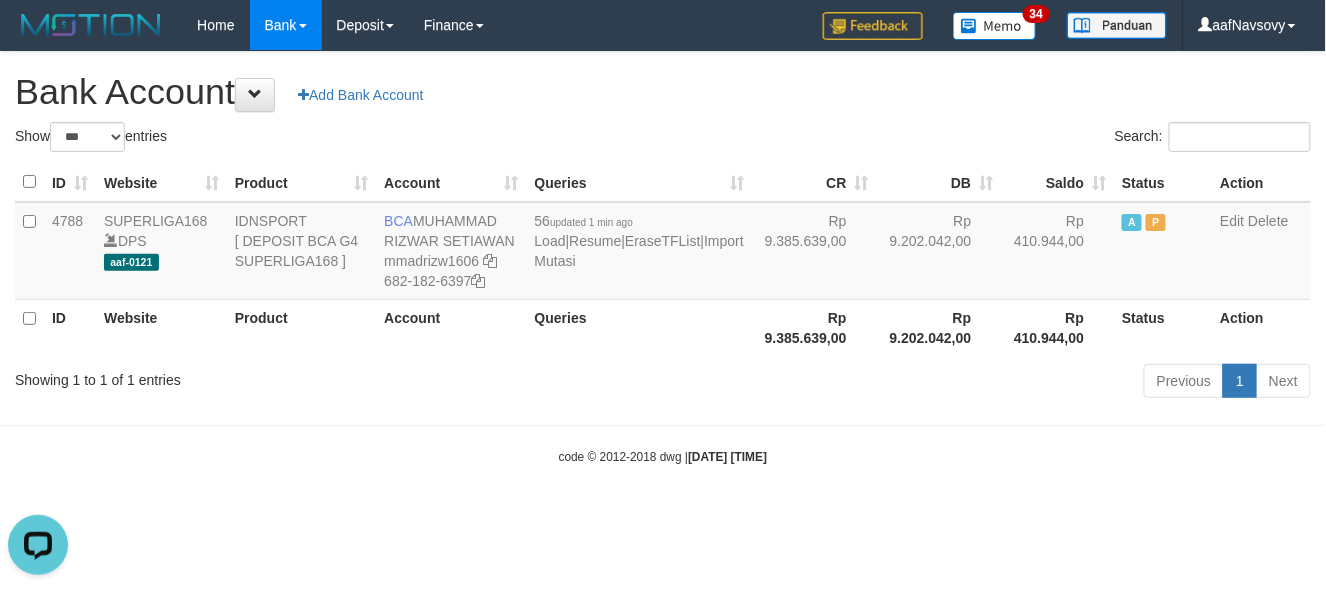 click on "Toggle navigation
Home
Bank
Account List
Load
By Website
Group
[ISPORT]													SUPERLIGA168
By Load Group (DPS)
34" at bounding box center [663, 258] 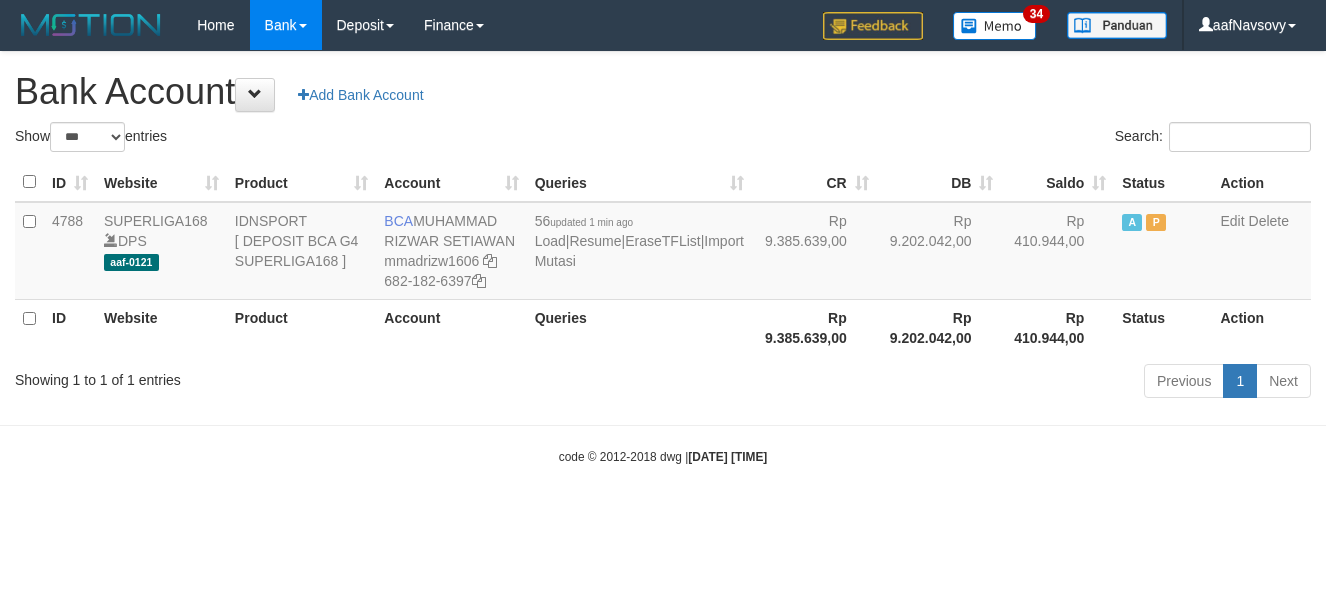 select on "***" 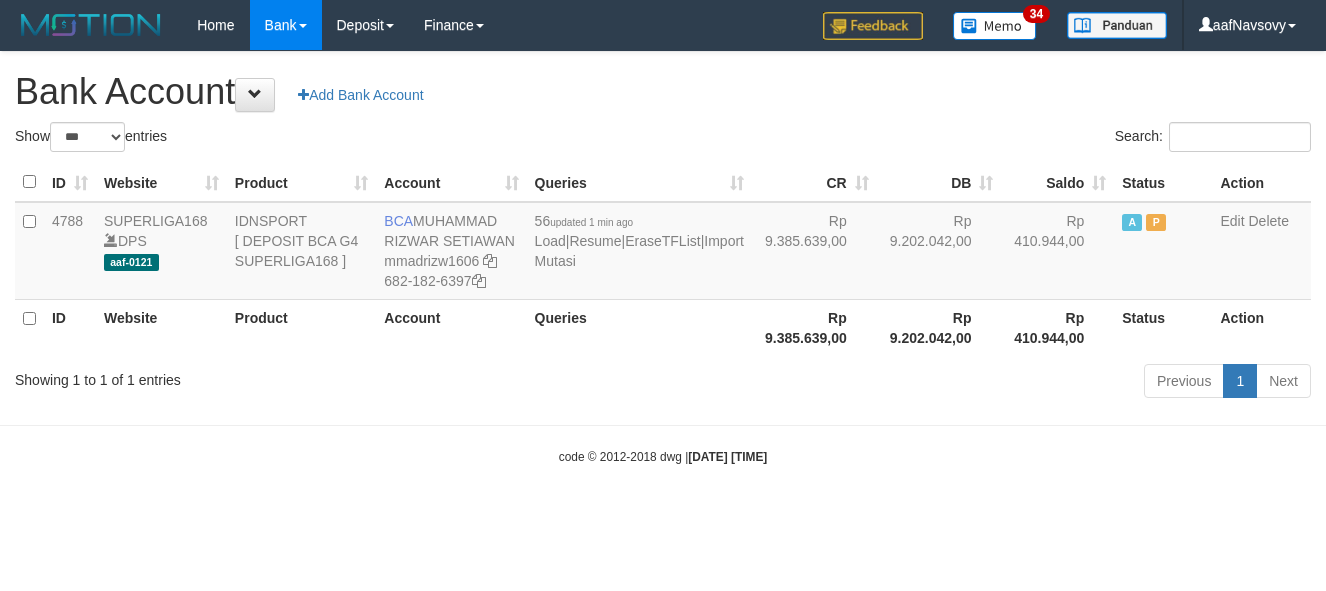 scroll, scrollTop: 0, scrollLeft: 0, axis: both 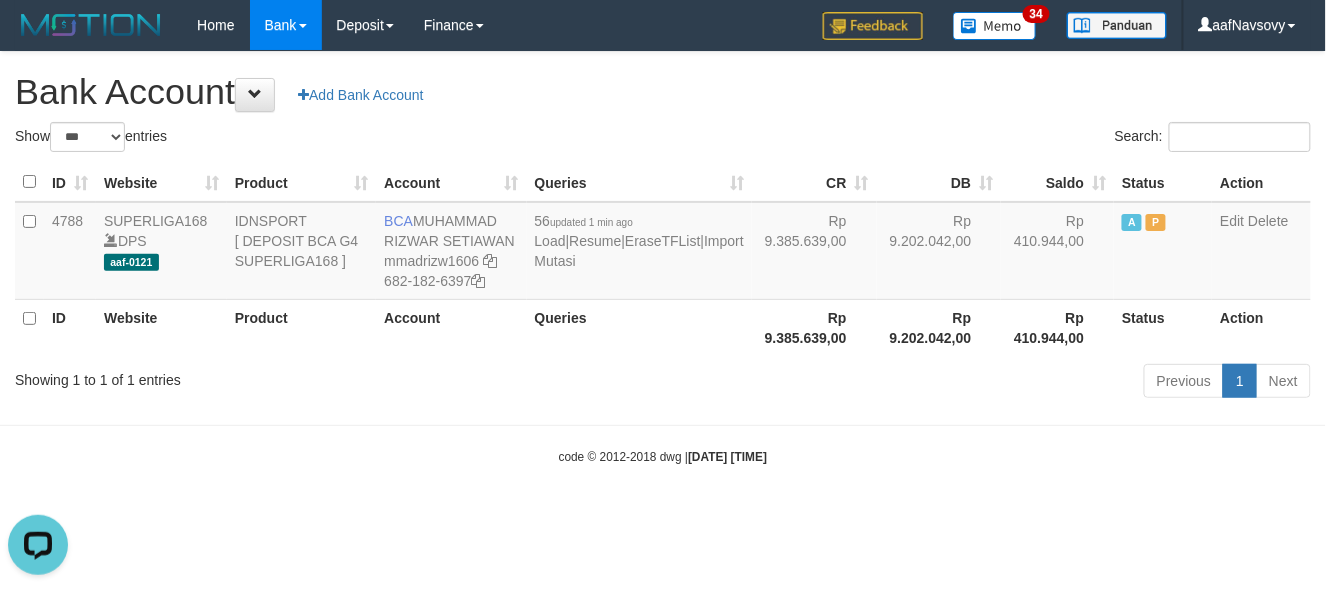 click on "code © 2012-2018 dwg |  2025/07/11 08:55:01" at bounding box center (663, 456) 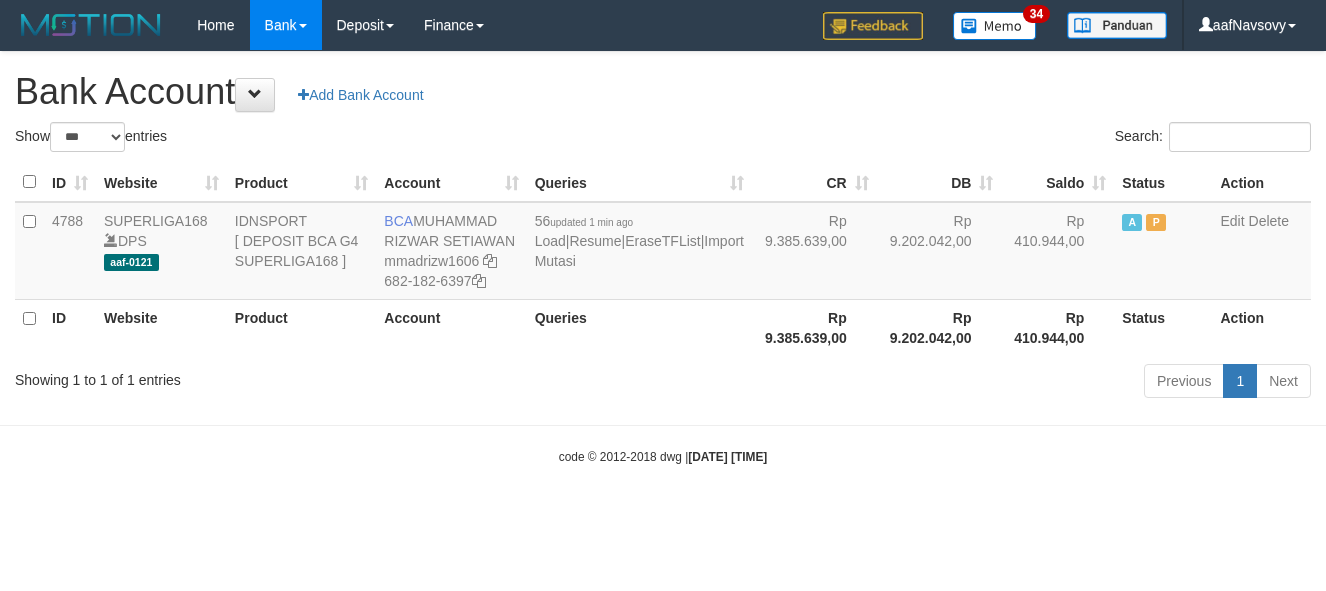 select on "***" 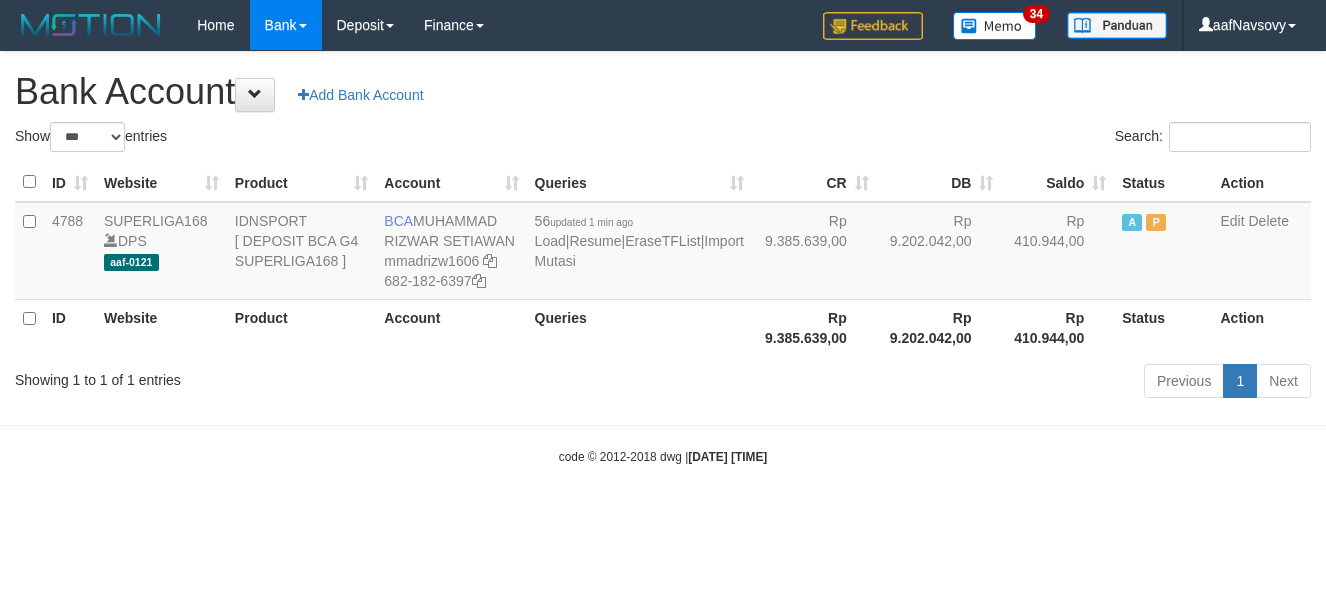 scroll, scrollTop: 0, scrollLeft: 0, axis: both 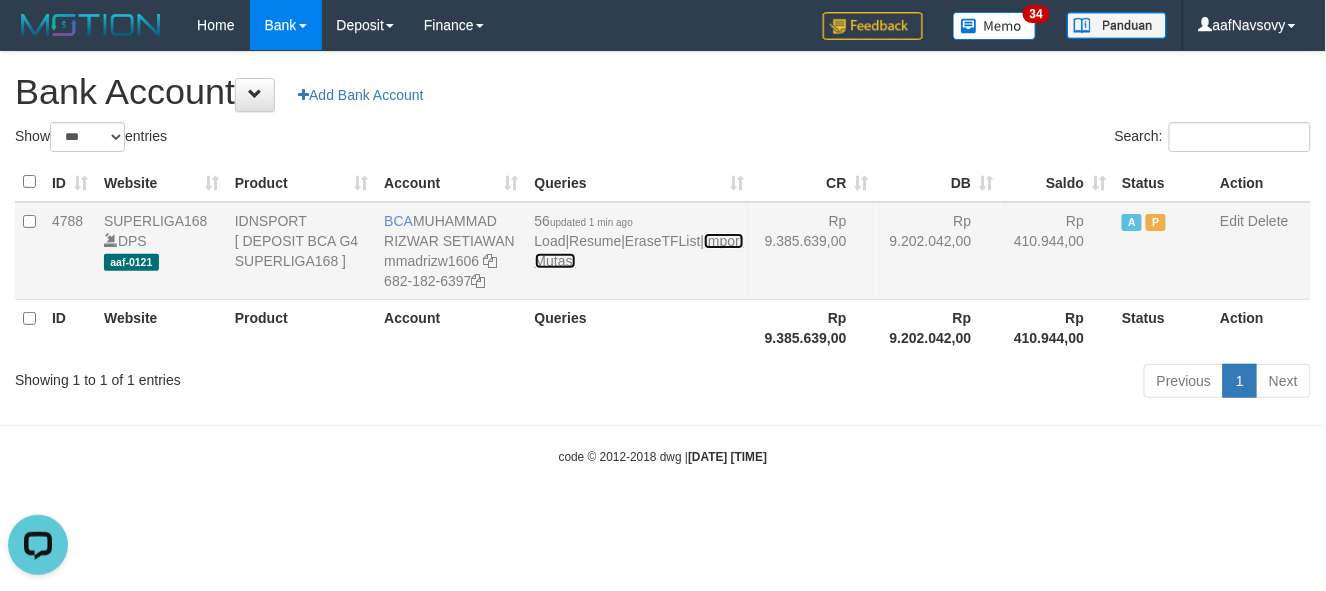 click on "Import Mutasi" at bounding box center [639, 251] 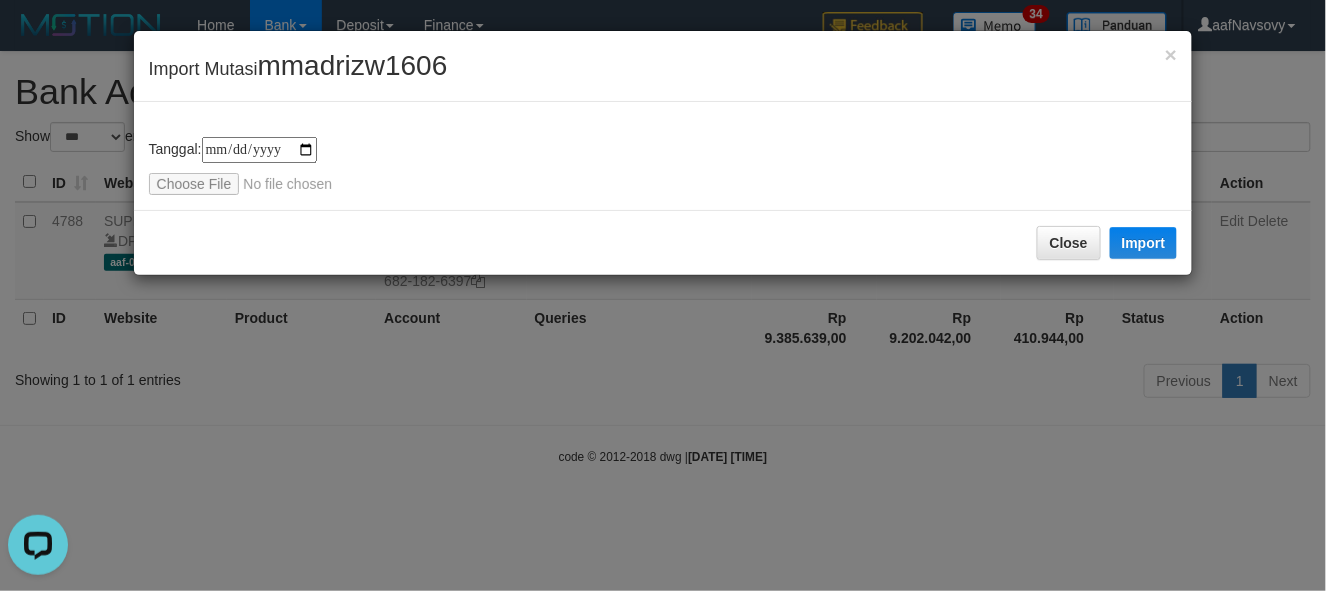 click on "×
Import Mutasi  mmadrizw1606" at bounding box center (663, 66) 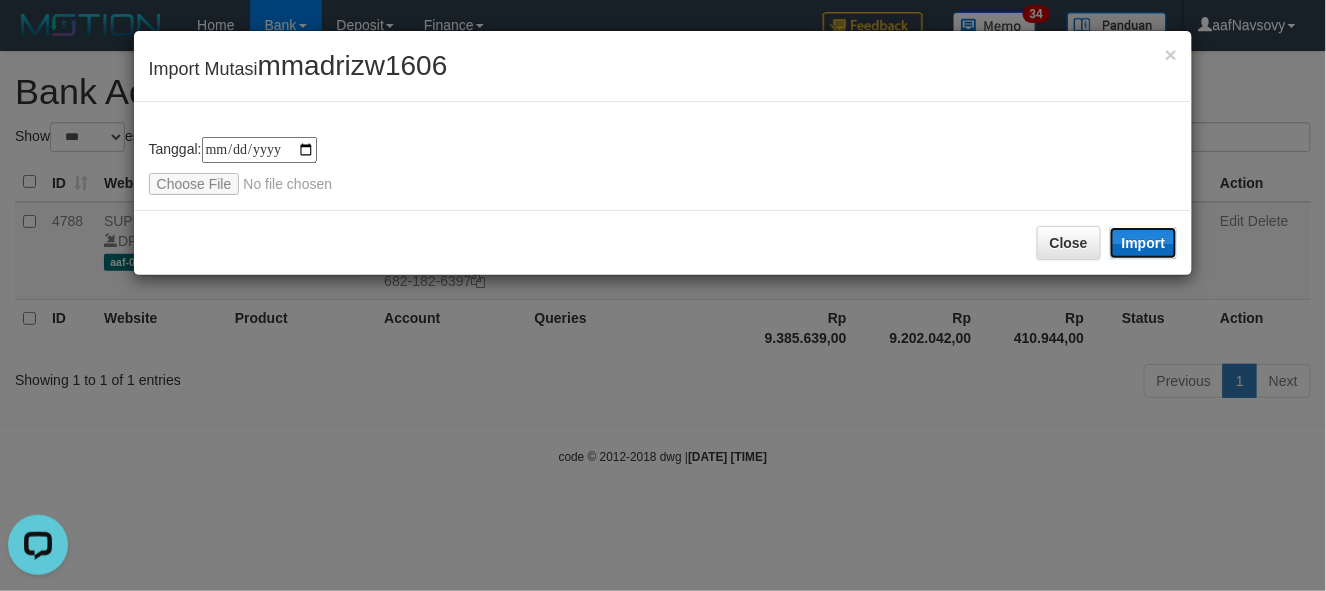 click on "Import" at bounding box center [1144, 243] 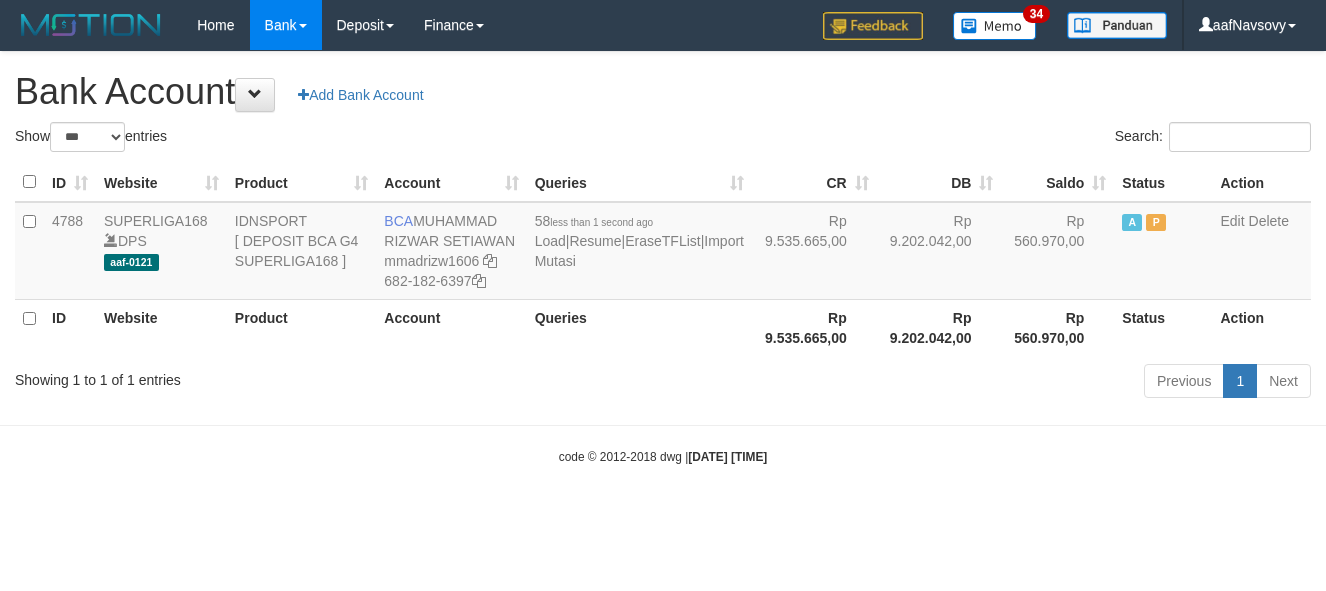 select on "***" 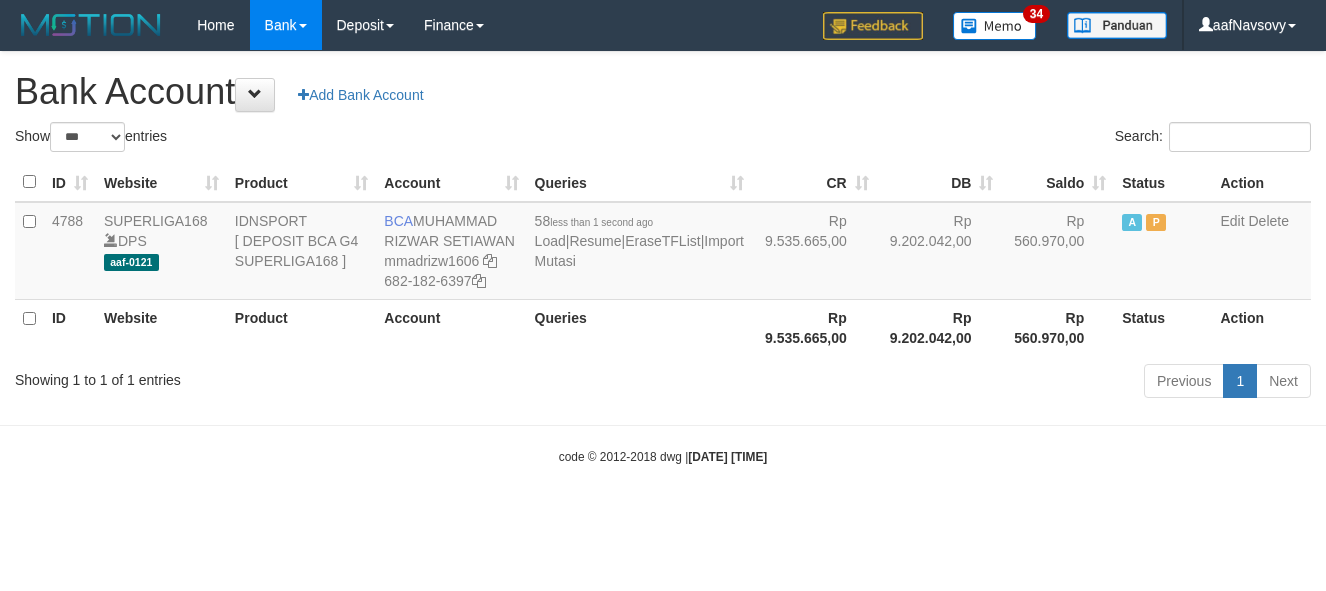 scroll, scrollTop: 0, scrollLeft: 0, axis: both 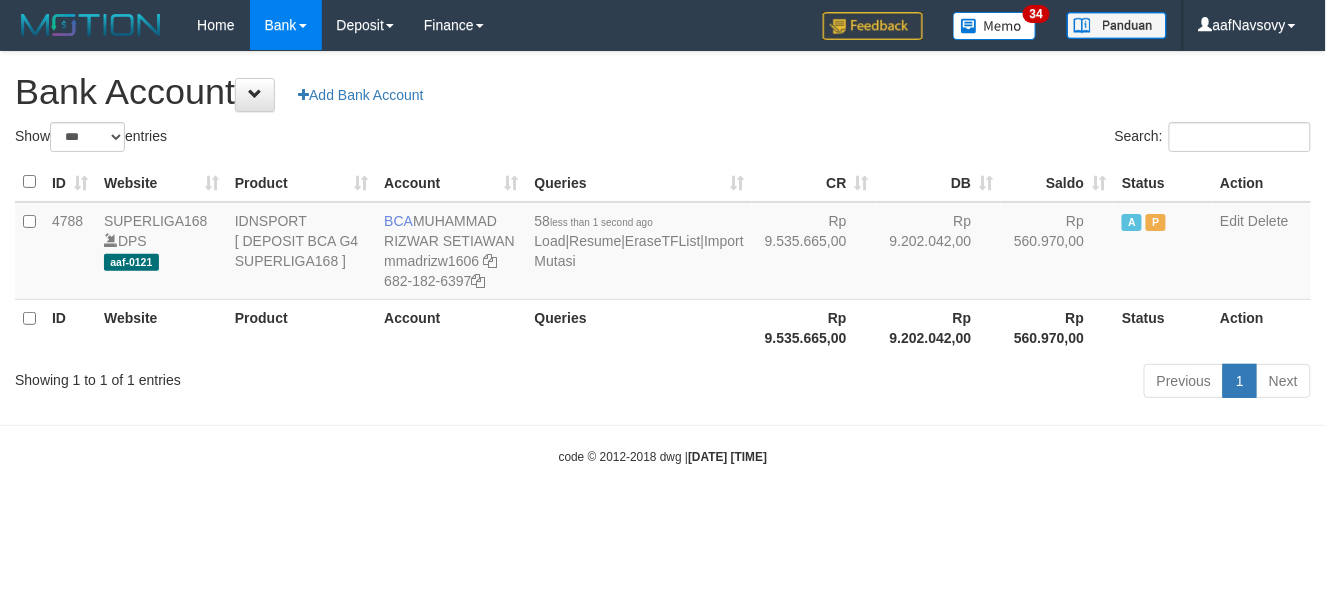 click on "Toggle navigation
Home
Bank
Account List
Load
By Website
Group
[ISPORT]													SUPERLIGA168
By Load Group (DPS)
34" at bounding box center [663, 258] 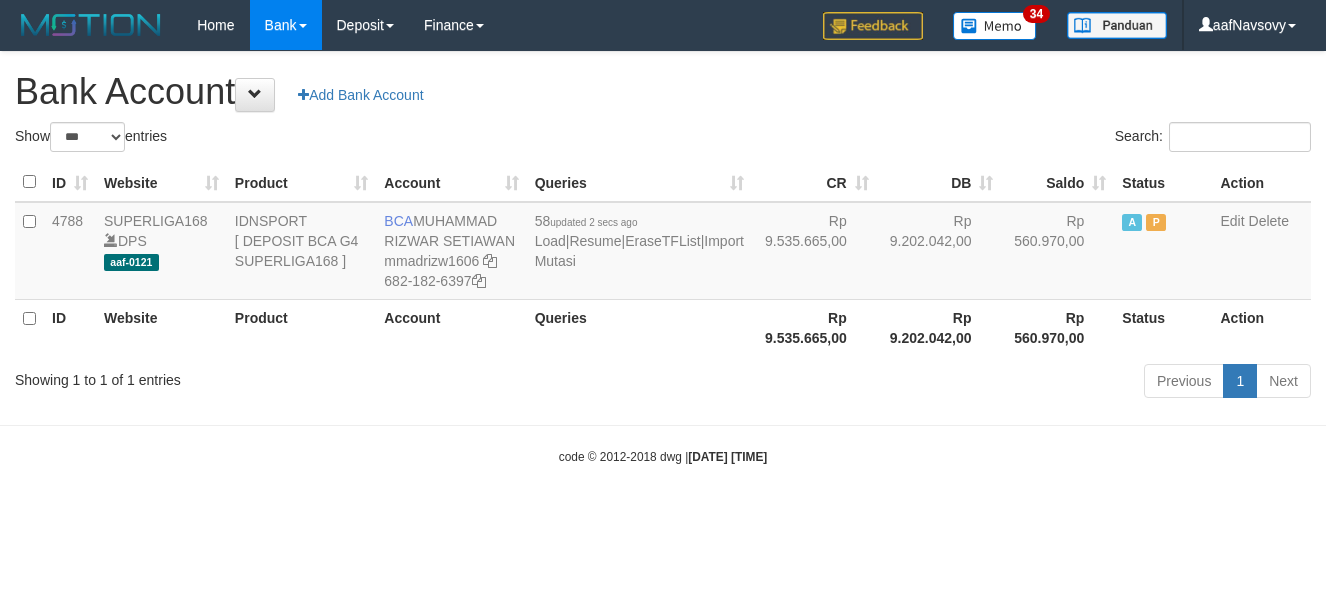 select on "***" 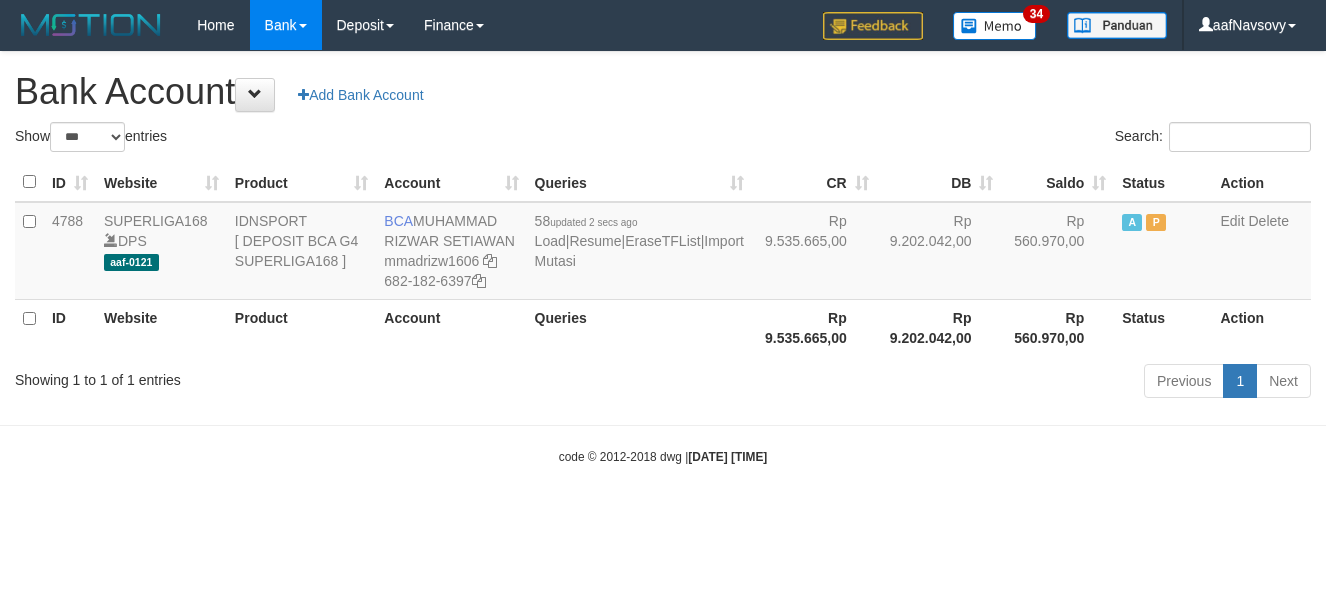 scroll, scrollTop: 0, scrollLeft: 0, axis: both 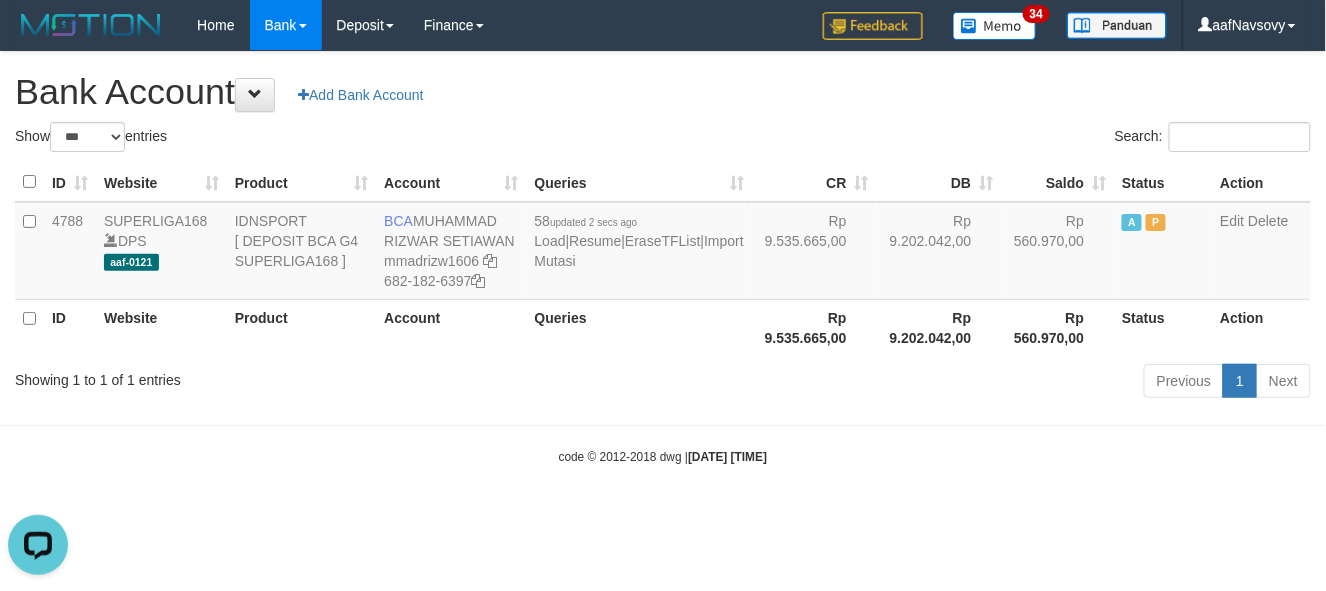 click on "Toggle navigation
Home
Bank
Account List
Load
By Website
Group
[ISPORT]													SUPERLIGA168
By Load Group (DPS)
34" at bounding box center (663, 258) 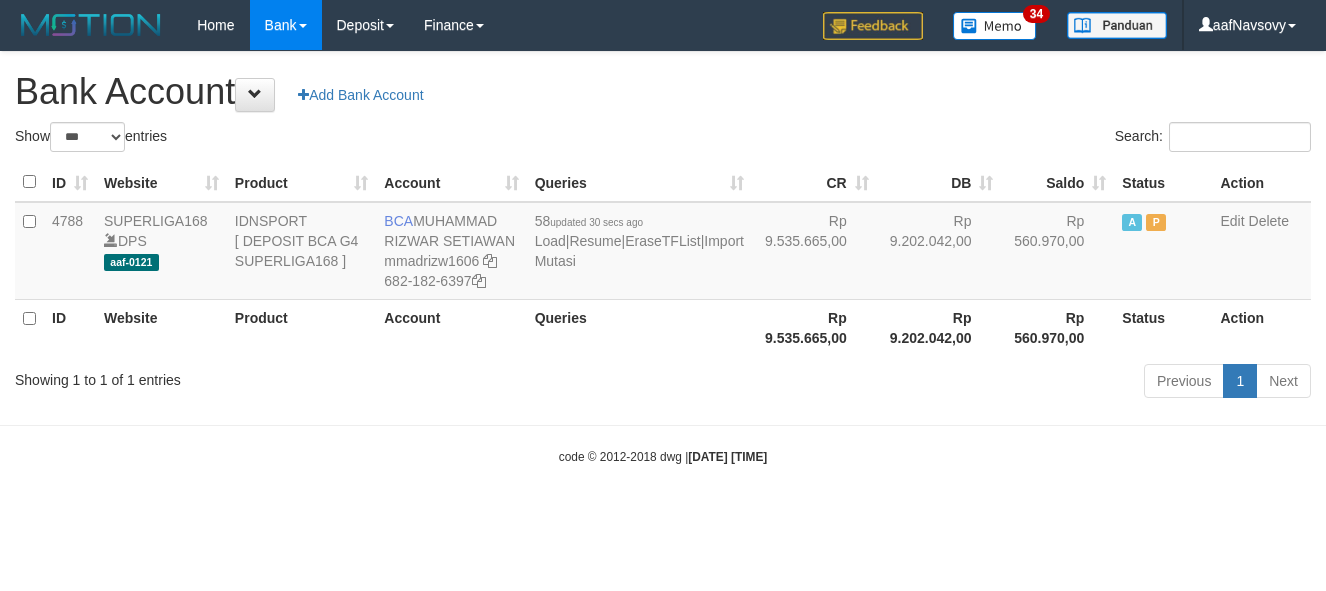 select on "***" 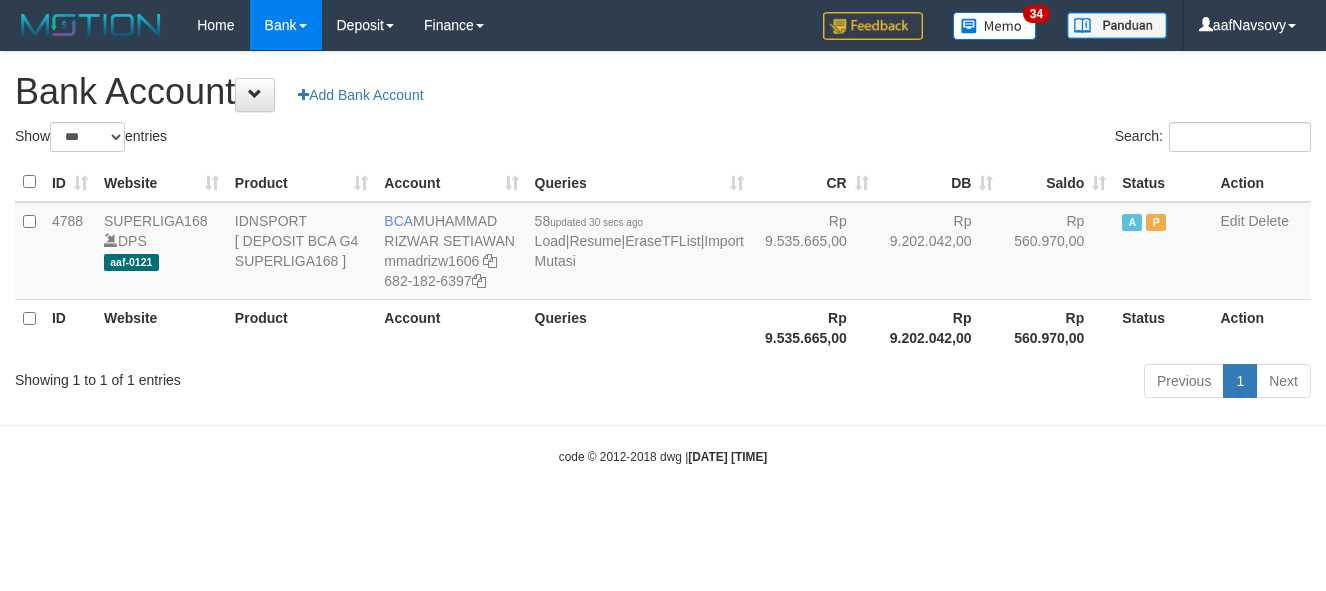 scroll, scrollTop: 0, scrollLeft: 0, axis: both 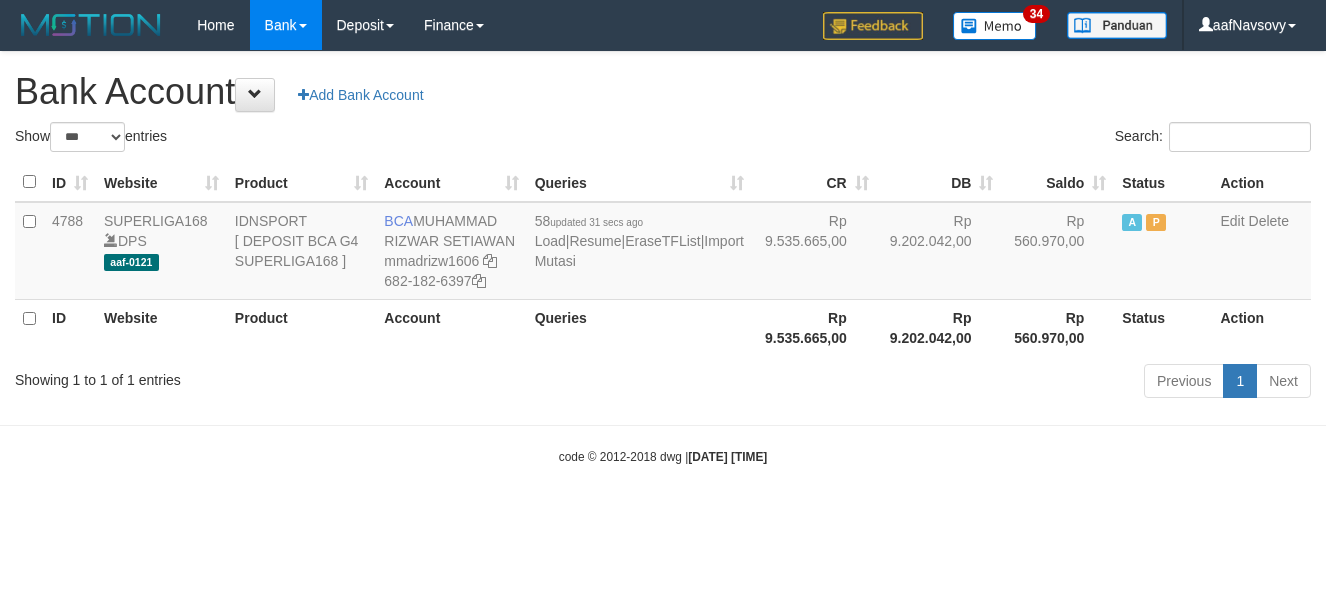 select on "***" 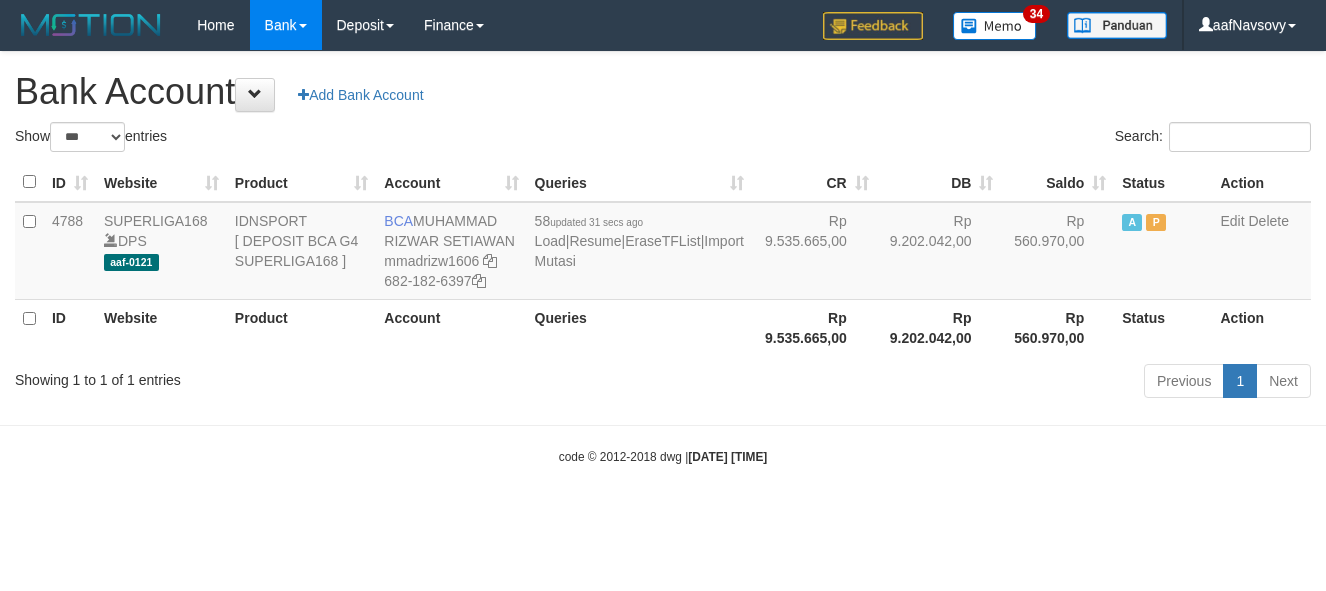 scroll, scrollTop: 0, scrollLeft: 0, axis: both 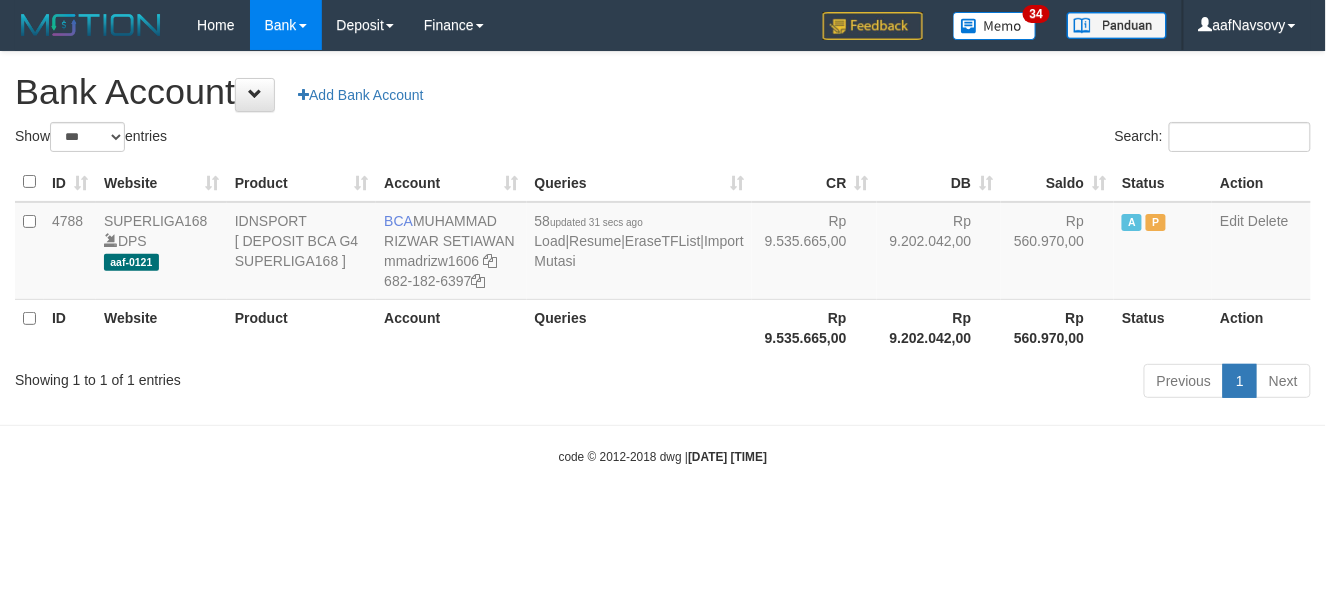 click on "Toggle navigation
Home
Bank
Account List
Load
By Website
Group
[ISPORT]													SUPERLIGA168
By Load Group (DPS)
34" at bounding box center (663, 258) 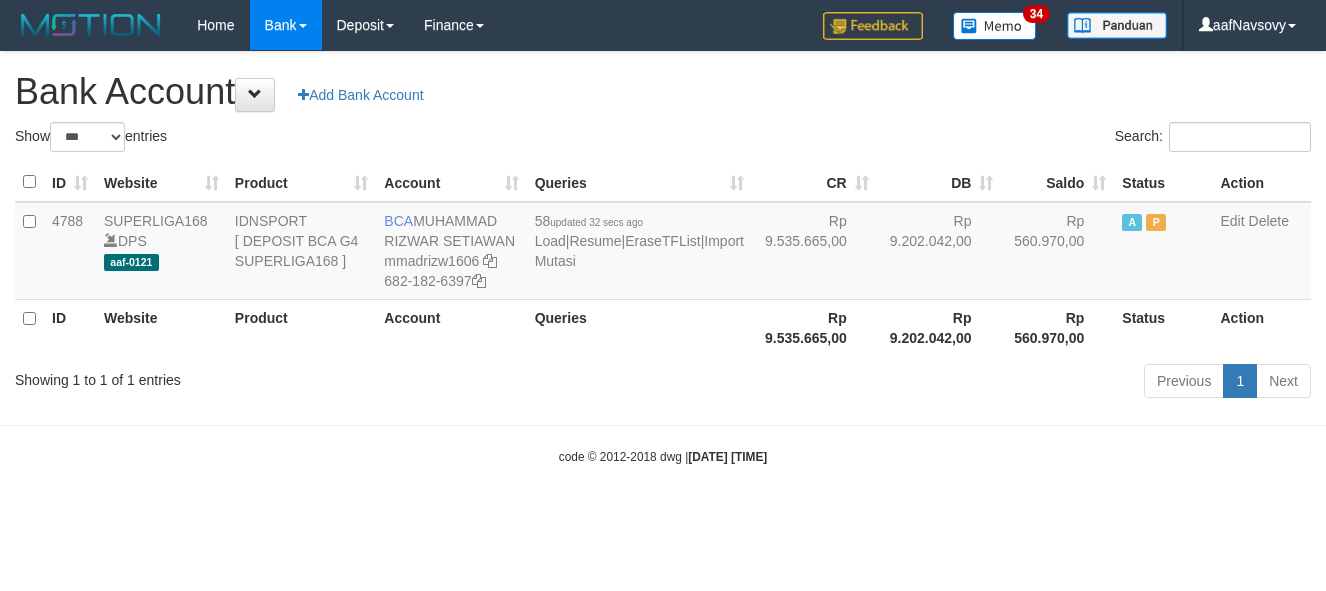 select on "***" 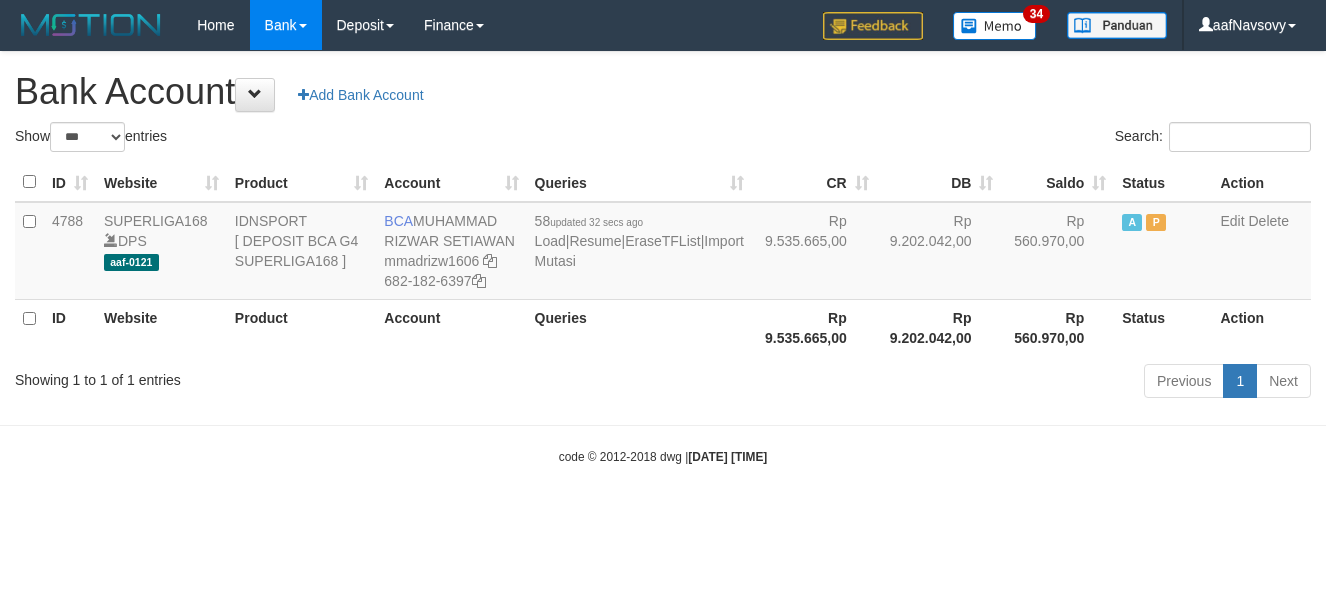 scroll, scrollTop: 0, scrollLeft: 0, axis: both 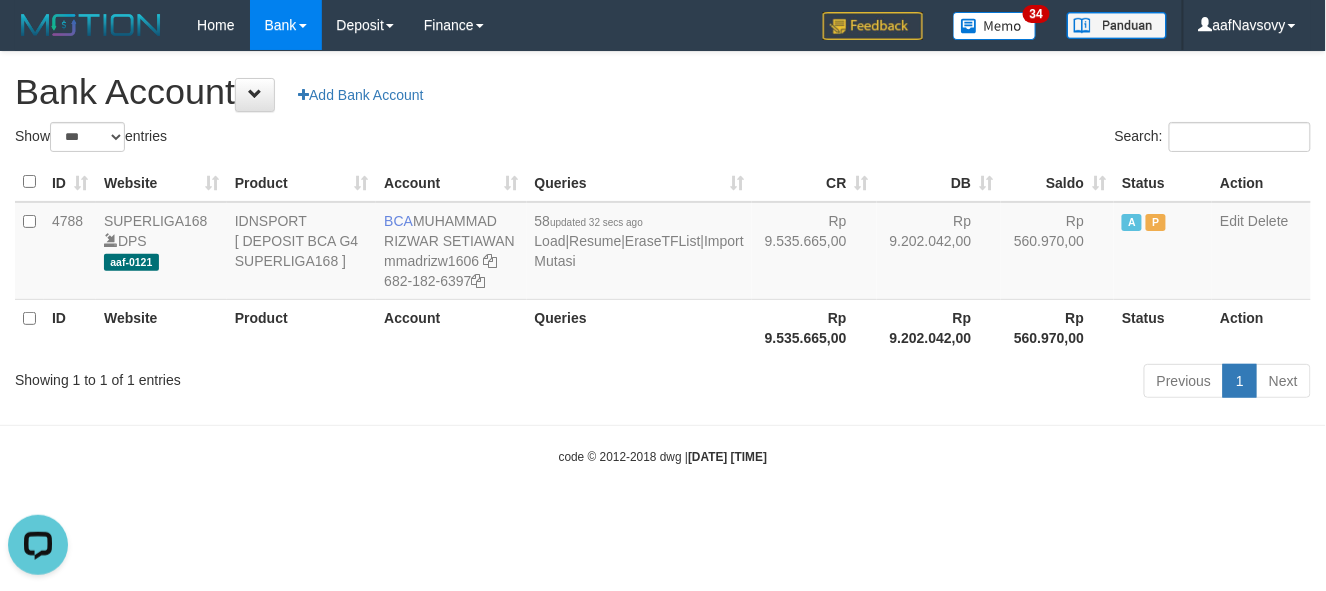 click on "Previous 1 Next" at bounding box center [940, 383] 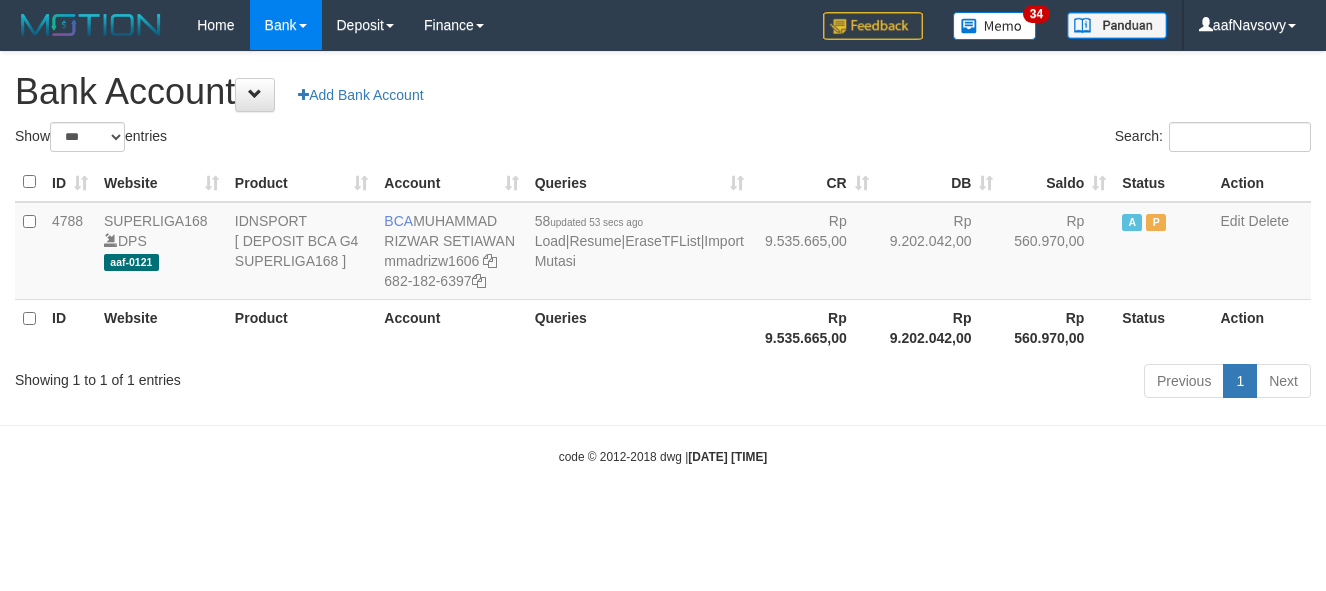 select on "***" 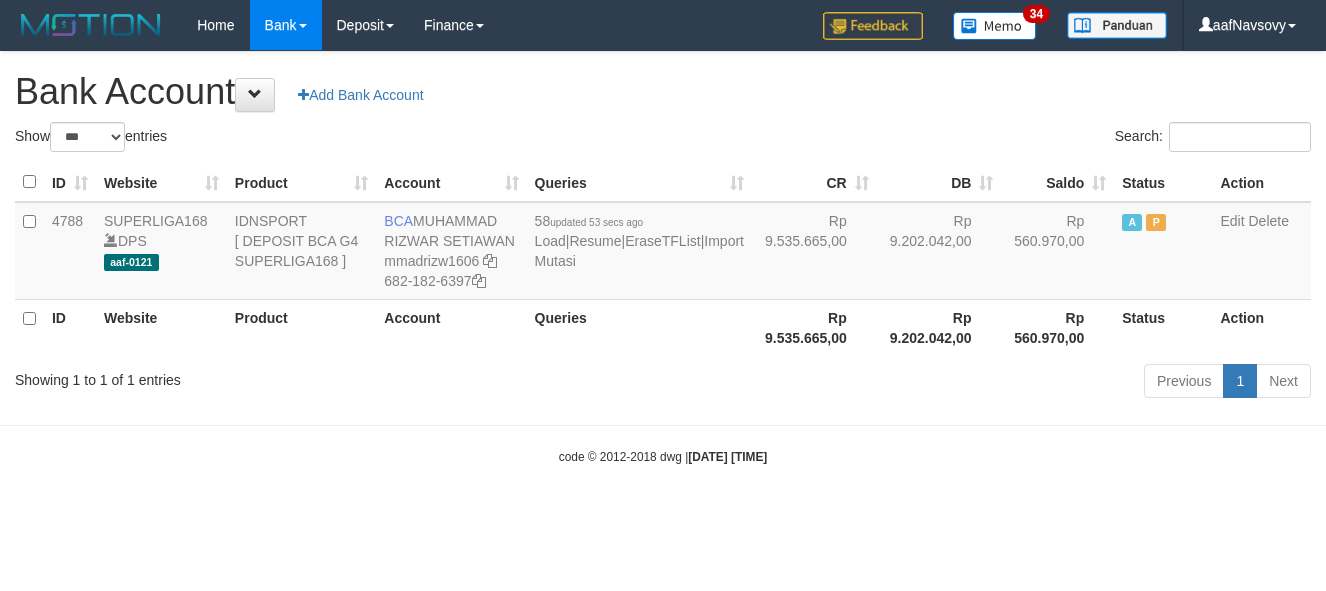 scroll, scrollTop: 0, scrollLeft: 0, axis: both 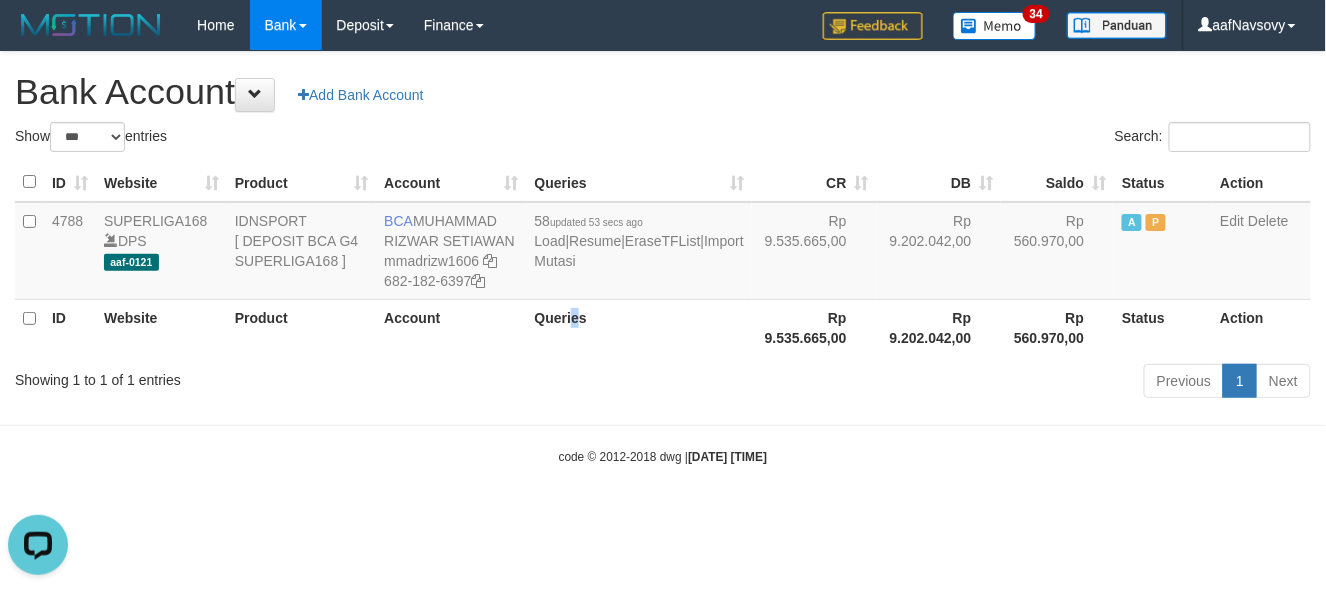 drag, startPoint x: 603, startPoint y: 350, endPoint x: 607, endPoint y: 361, distance: 11.7046995 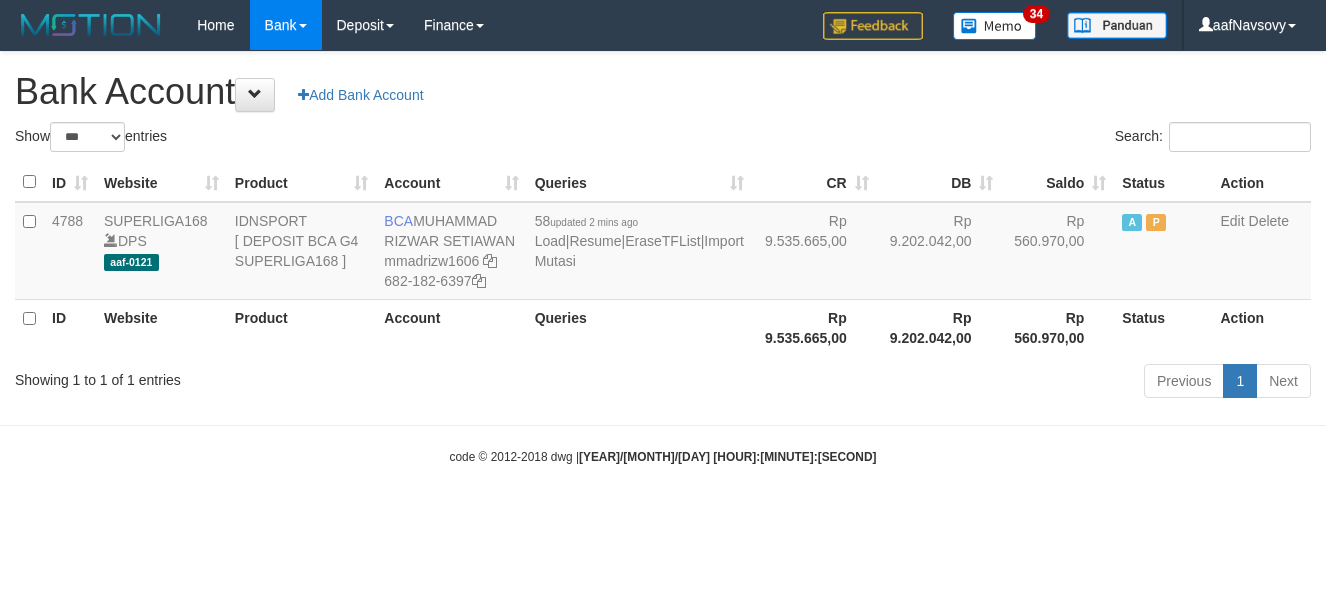 select on "***" 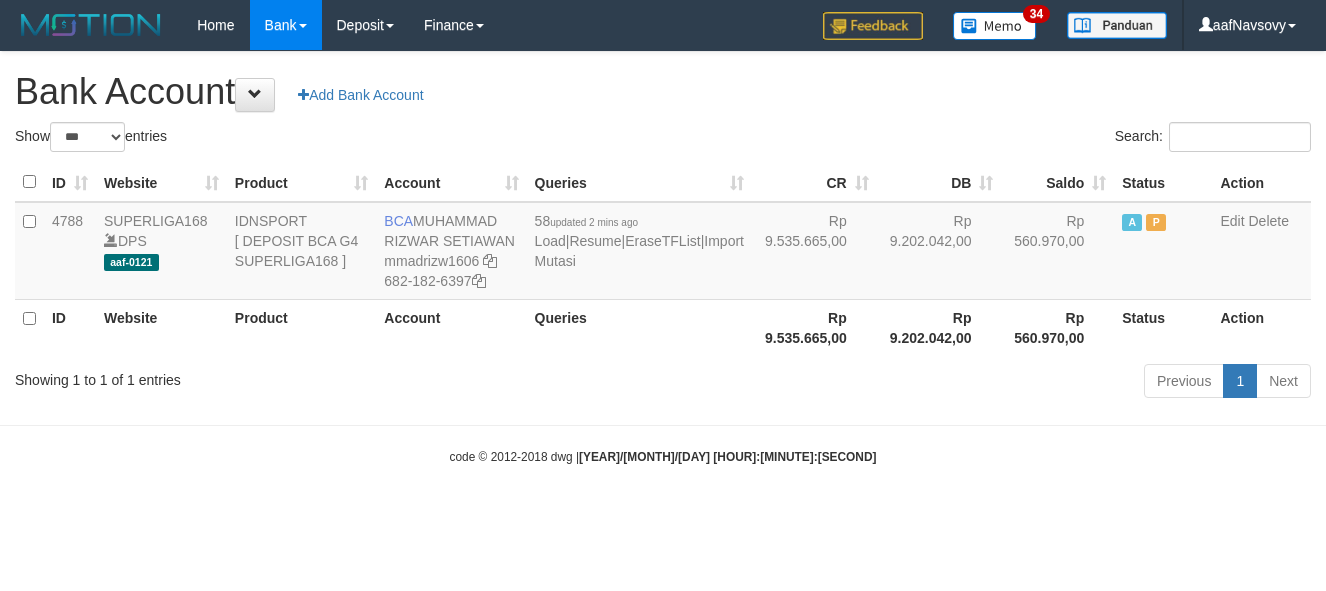 scroll, scrollTop: 0, scrollLeft: 0, axis: both 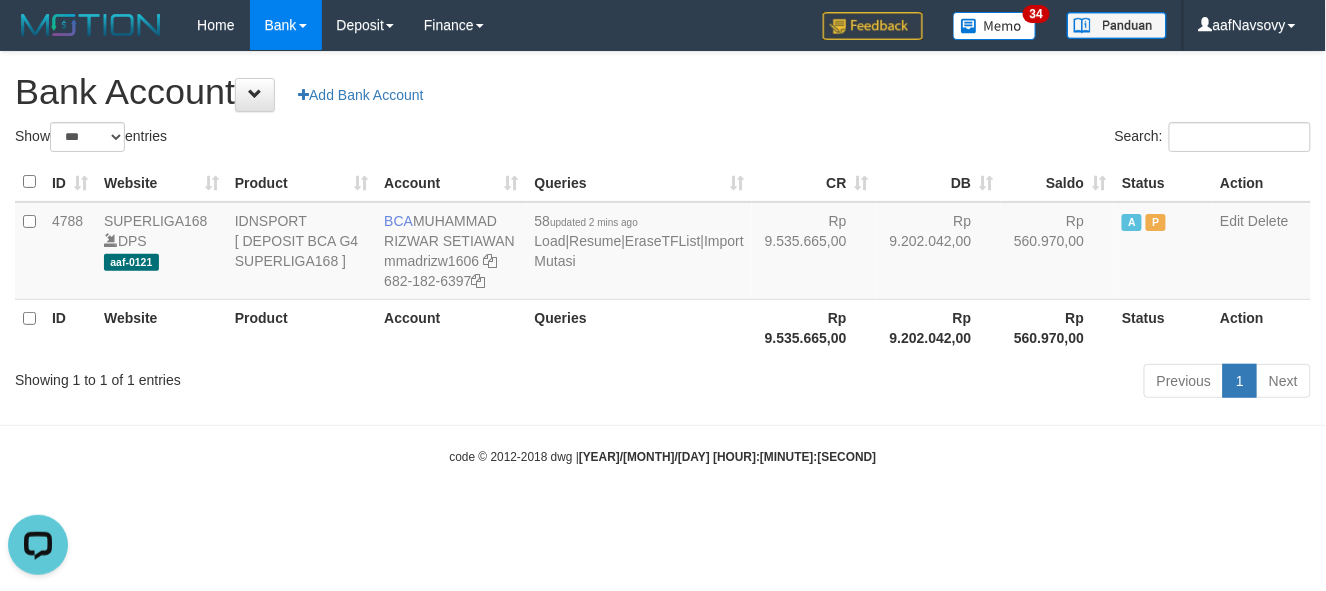 click on "Toggle navigation
Home
Bank
Account List
Load
By Website
Group
[ISPORT]													SUPERLIGA168
By Load Group (DPS)
34" at bounding box center (663, 258) 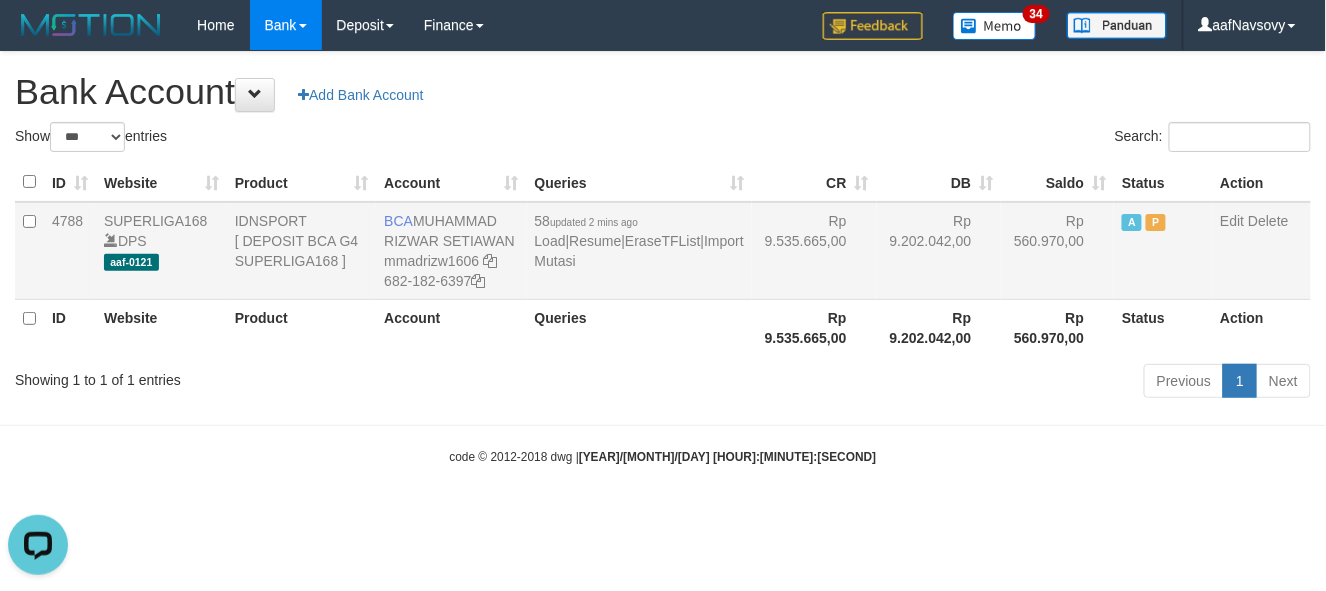 click on "58  updated 2 mins ago
Load
|
Resume
|
EraseTFList
|
Import Mutasi" at bounding box center [639, 251] 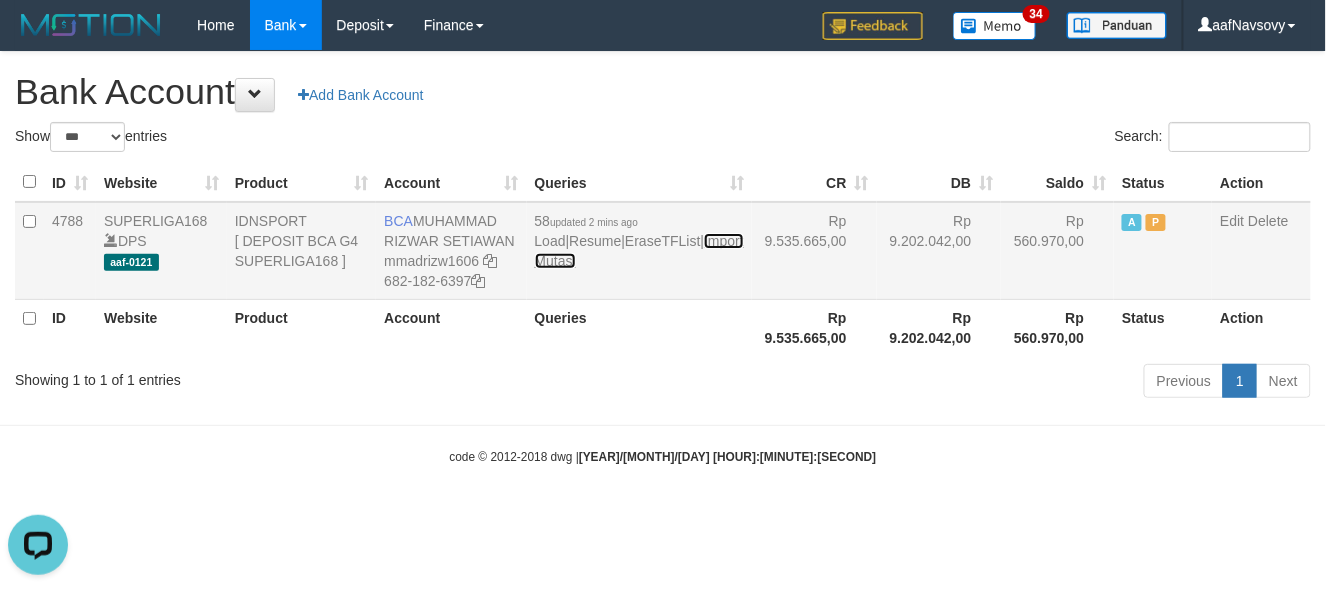 click on "Import Mutasi" at bounding box center [639, 251] 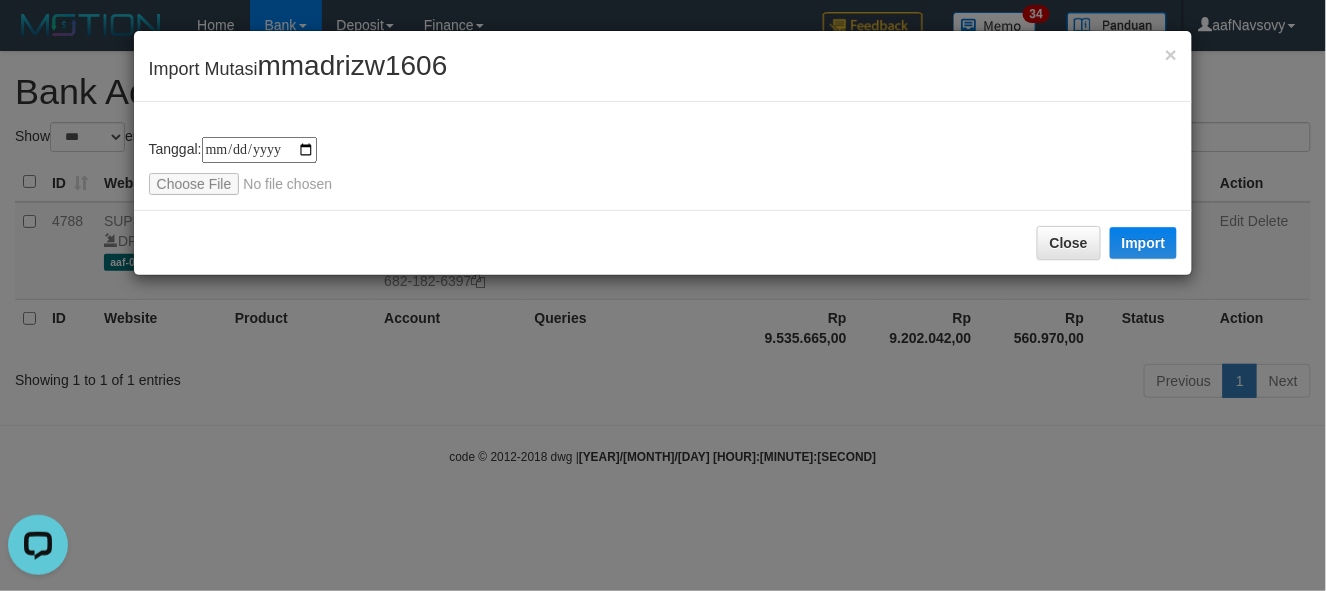 type on "**********" 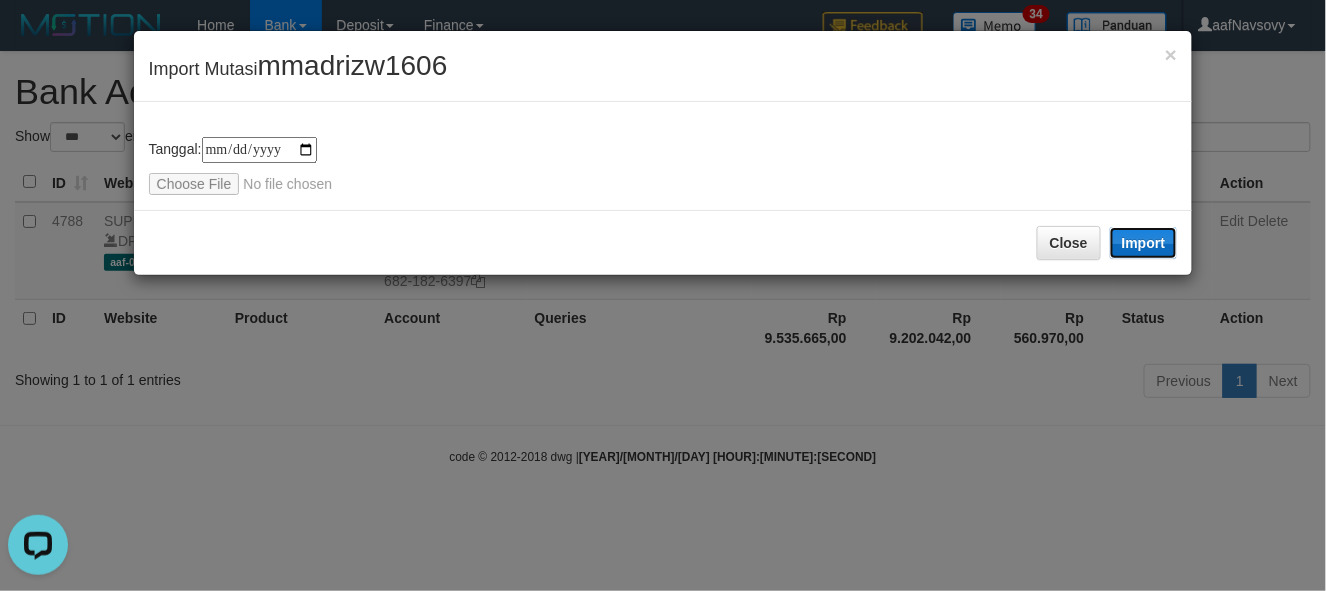 click on "Import" at bounding box center (1144, 243) 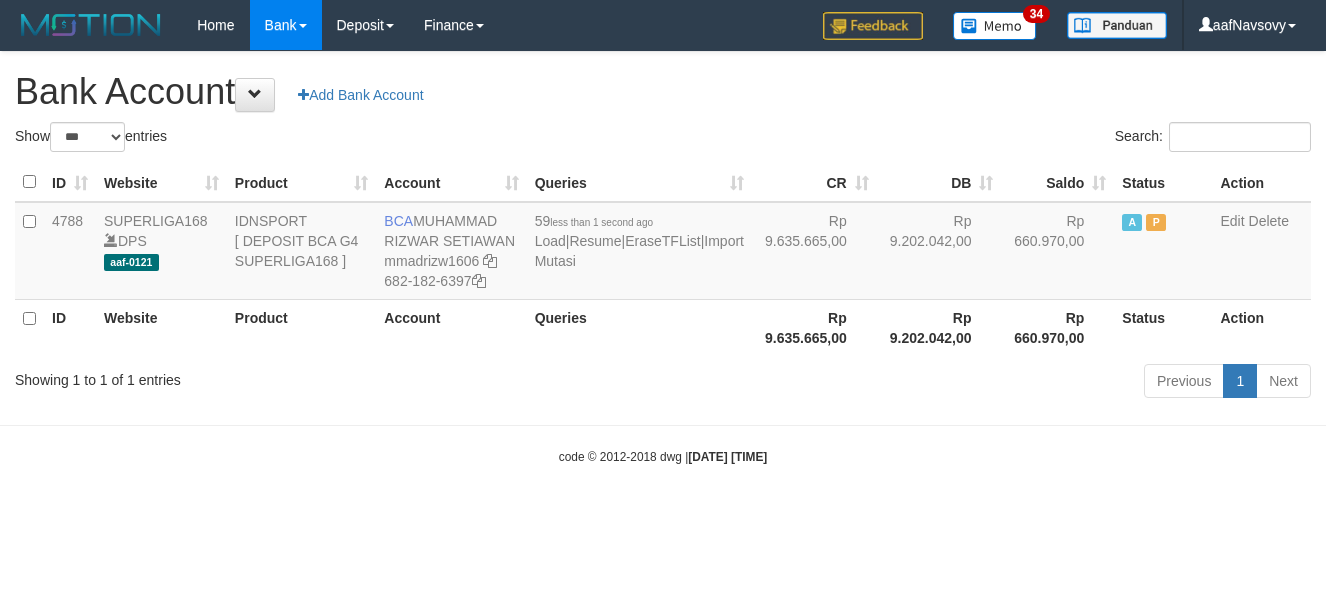 select on "***" 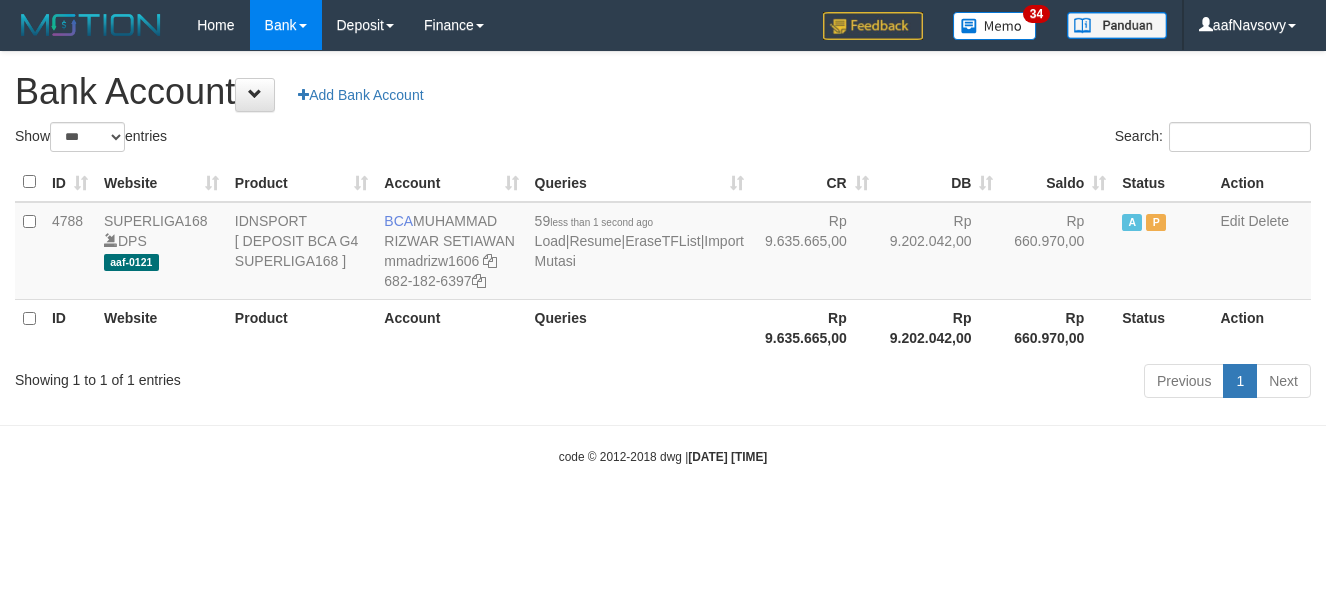 scroll, scrollTop: 0, scrollLeft: 0, axis: both 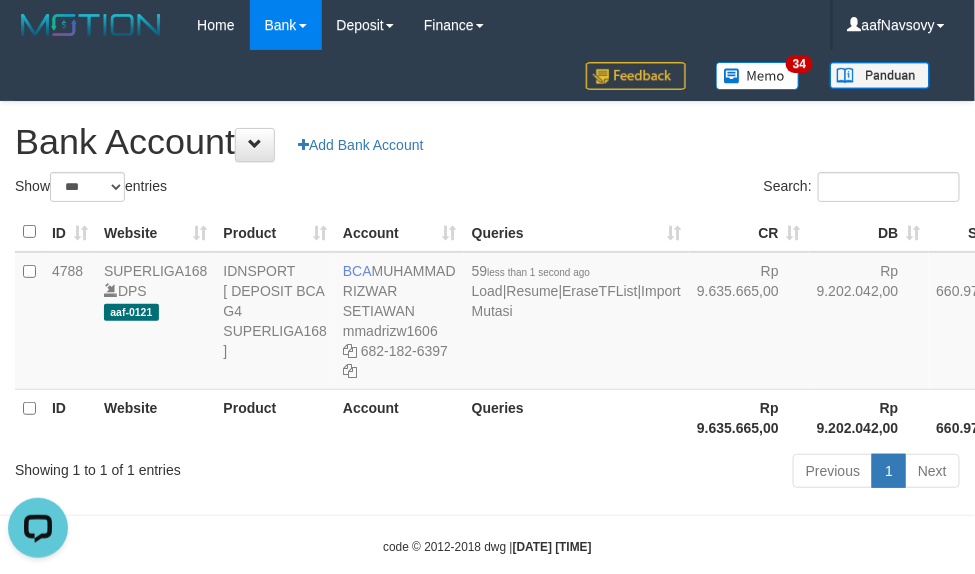 click on "Previous 1 Next" at bounding box center [690, 473] 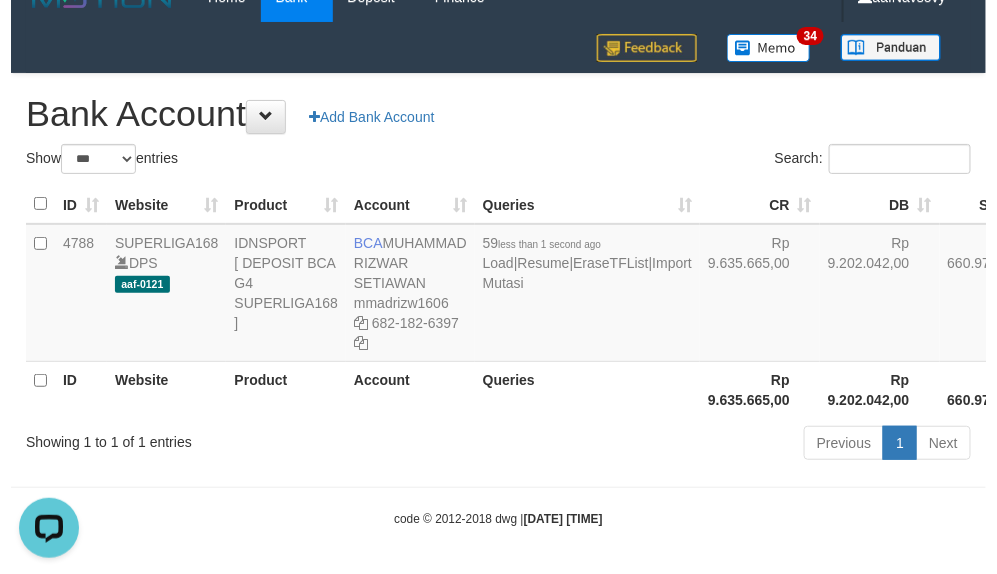 scroll, scrollTop: 54, scrollLeft: 0, axis: vertical 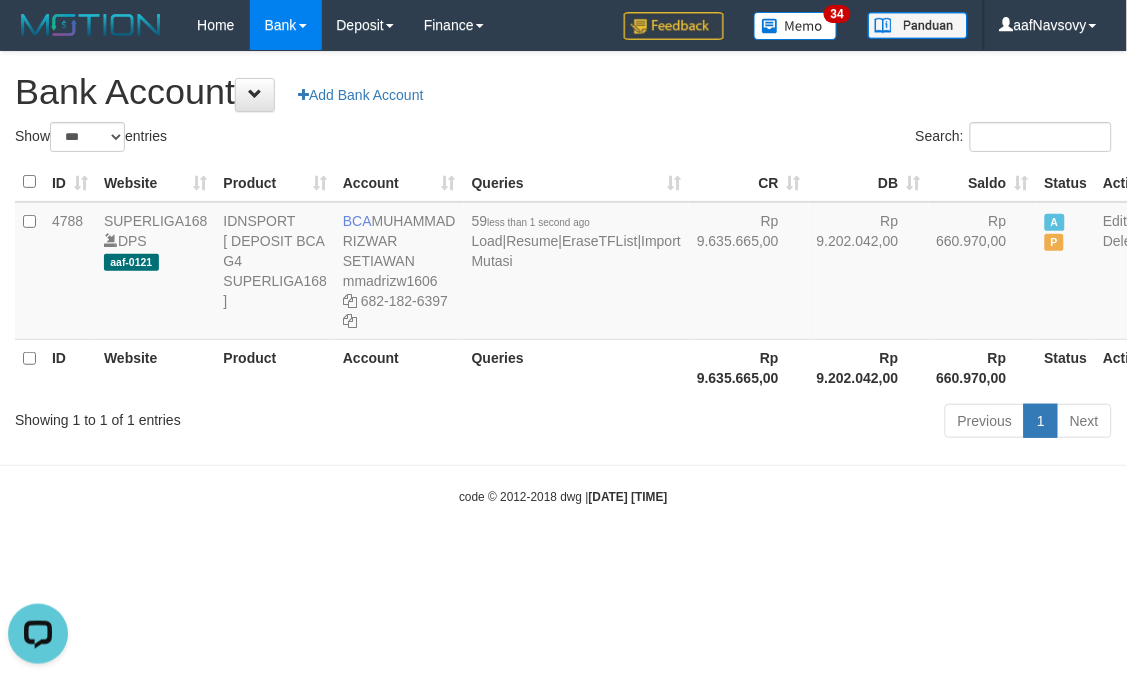 click on "Toggle navigation
Home
Bank
Account List
Load
By Website
Group
[ISPORT]													SUPERLIGA168
By Load Group (DPS)
34" at bounding box center (563, 278) 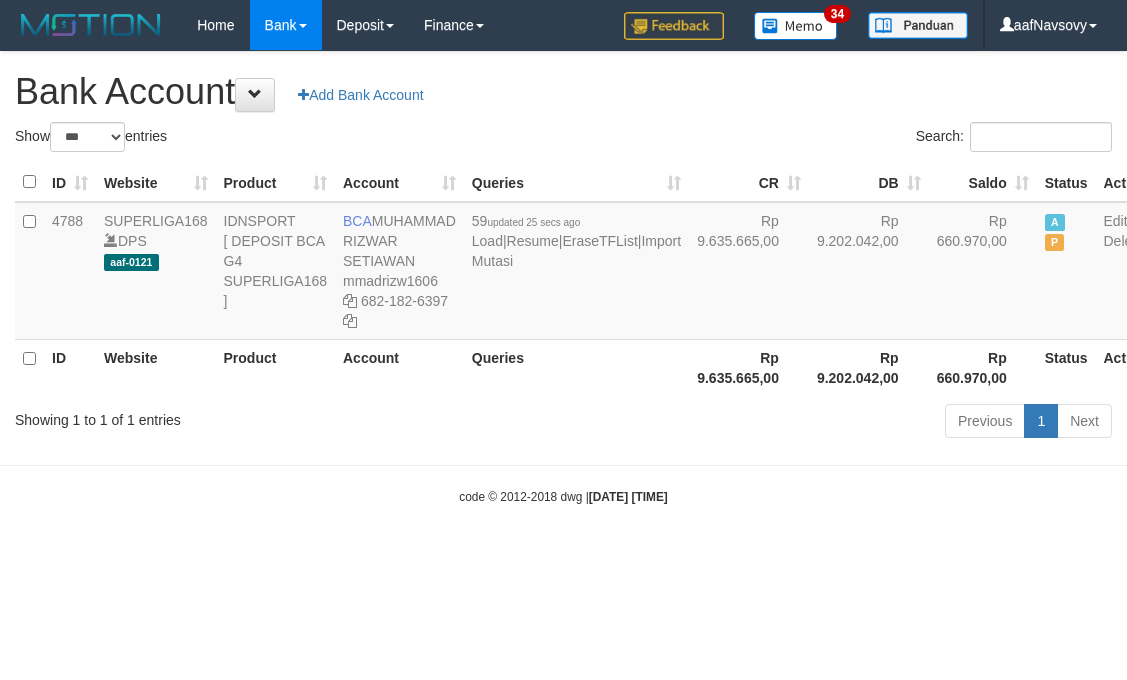 select on "***" 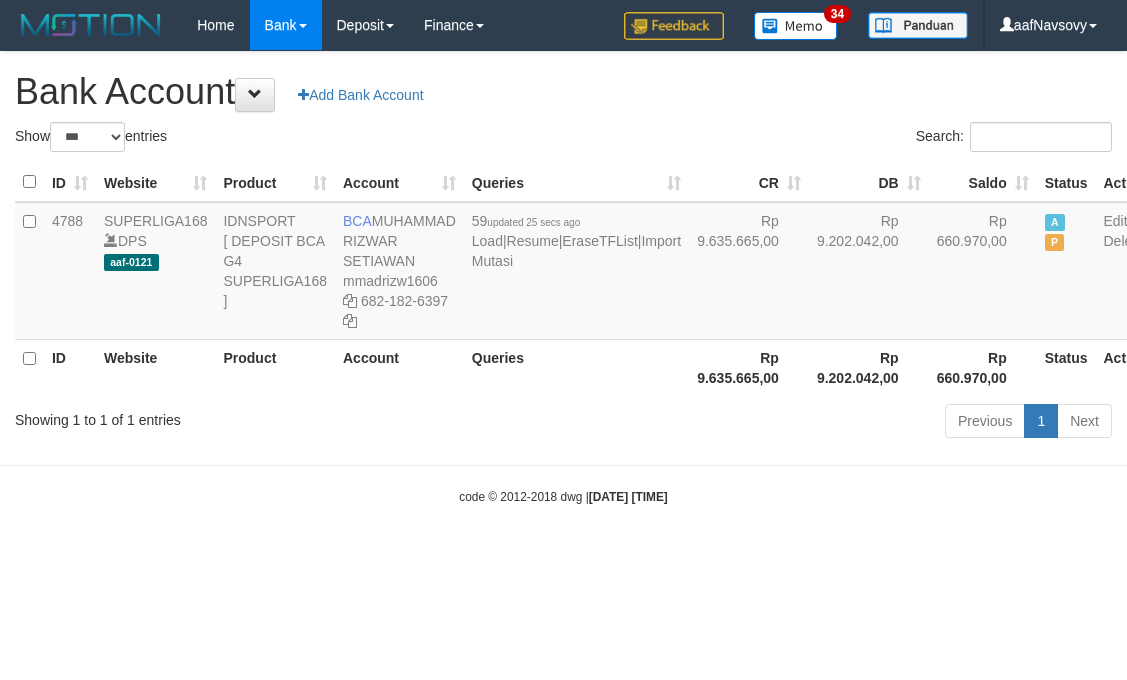 scroll, scrollTop: 0, scrollLeft: 0, axis: both 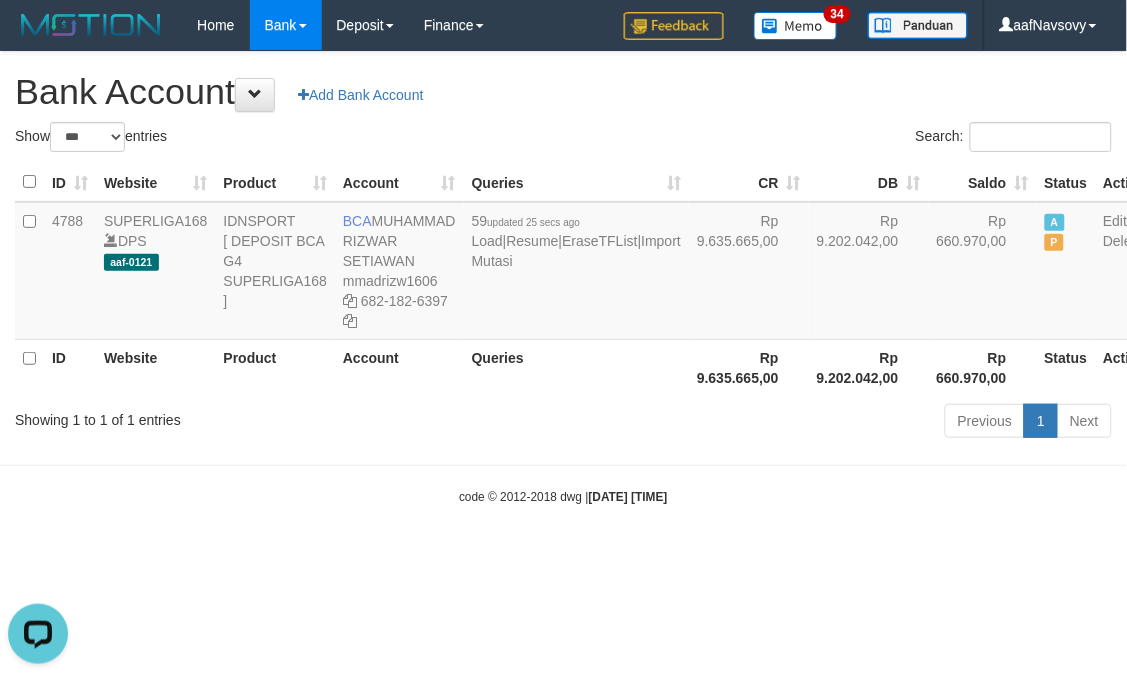 click on "Toggle navigation
Home
Bank
Account List
Load
By Website
Group
[ISPORT]													SUPERLIGA168
By Load Group (DPS)
34" at bounding box center (563, 278) 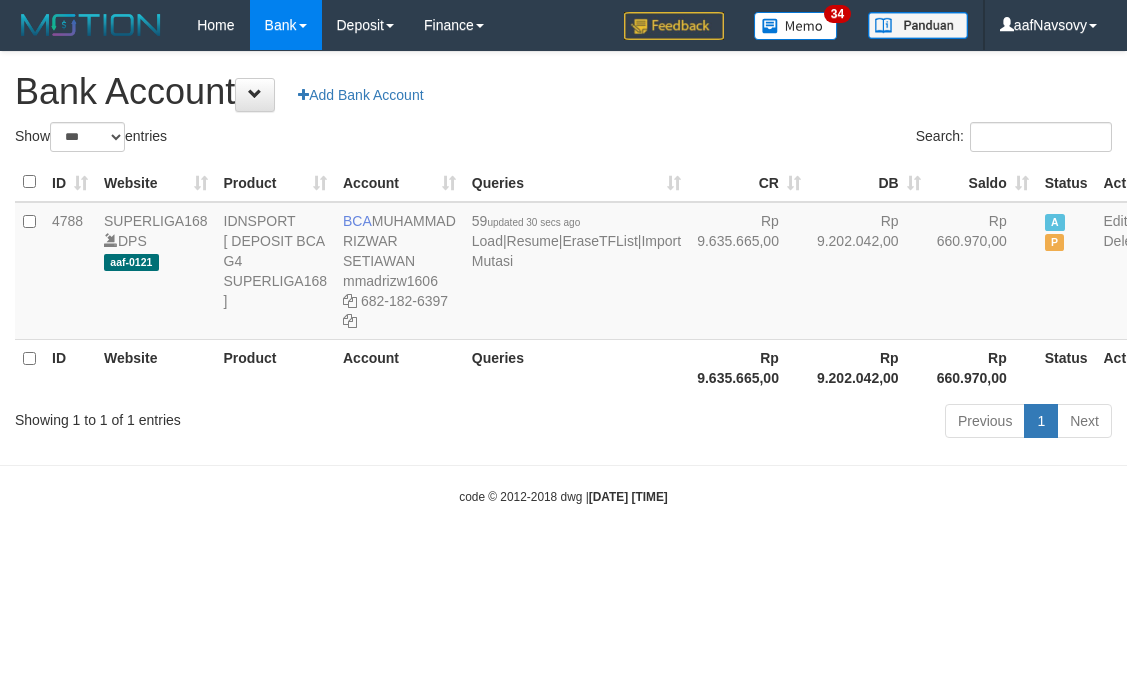 select on "***" 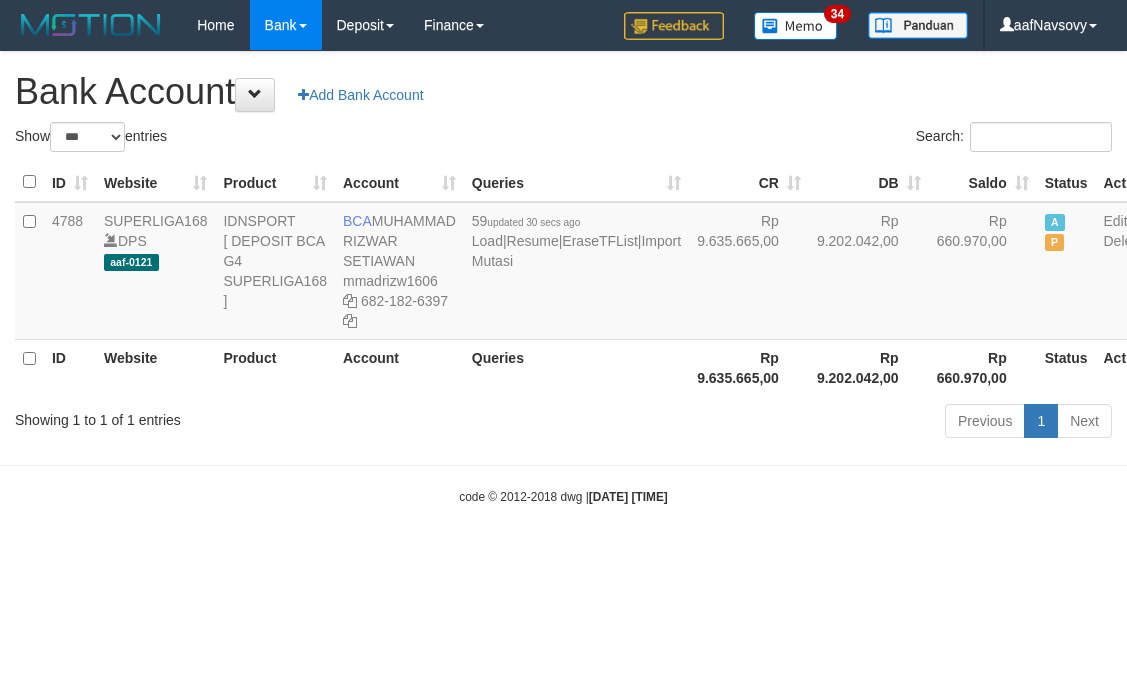 scroll, scrollTop: 0, scrollLeft: 0, axis: both 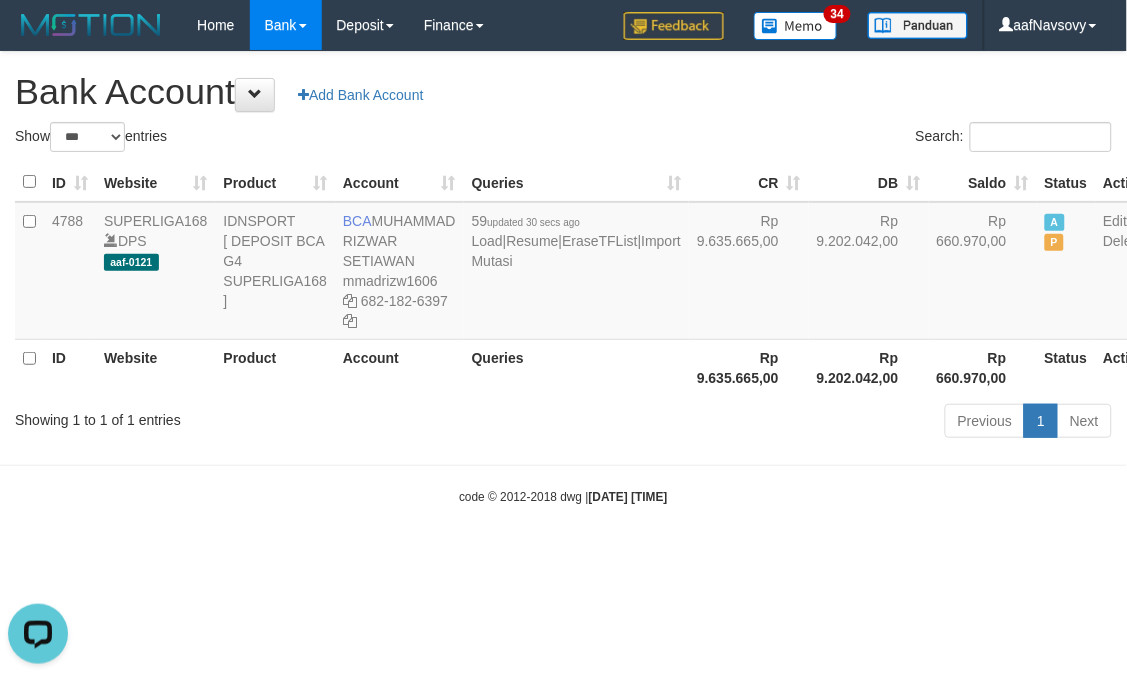 click on "Toggle navigation
Home
Bank
Account List
Load
By Website
Group
[ISPORT]													SUPERLIGA168
By Load Group (DPS)
34" at bounding box center [563, 278] 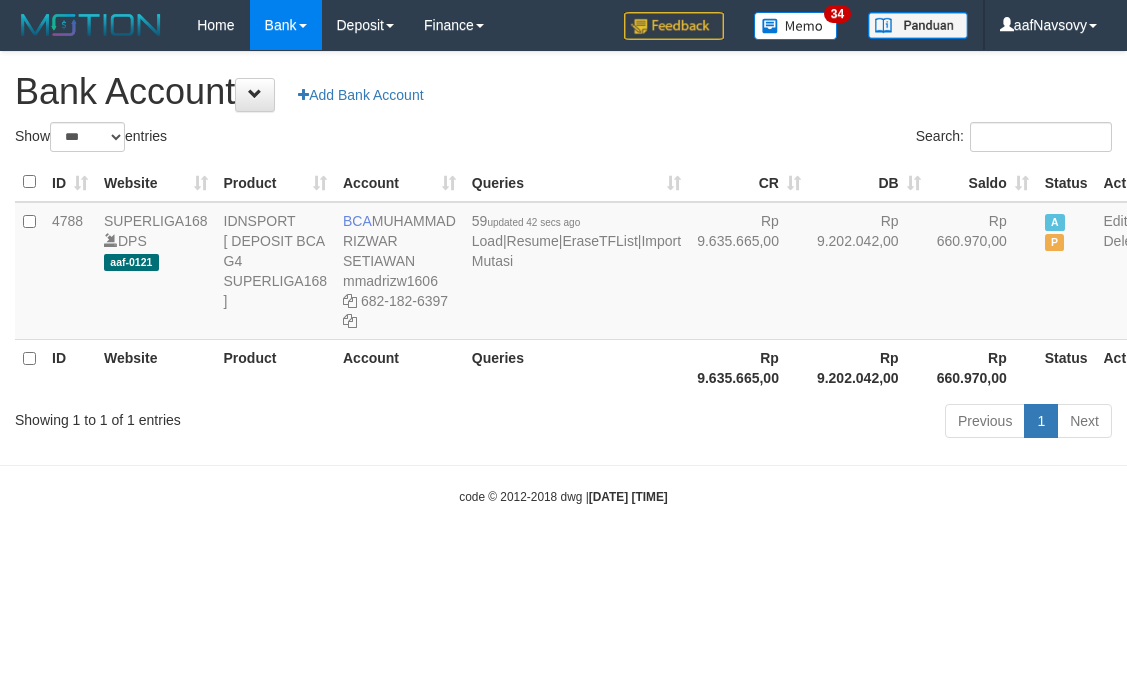 select on "***" 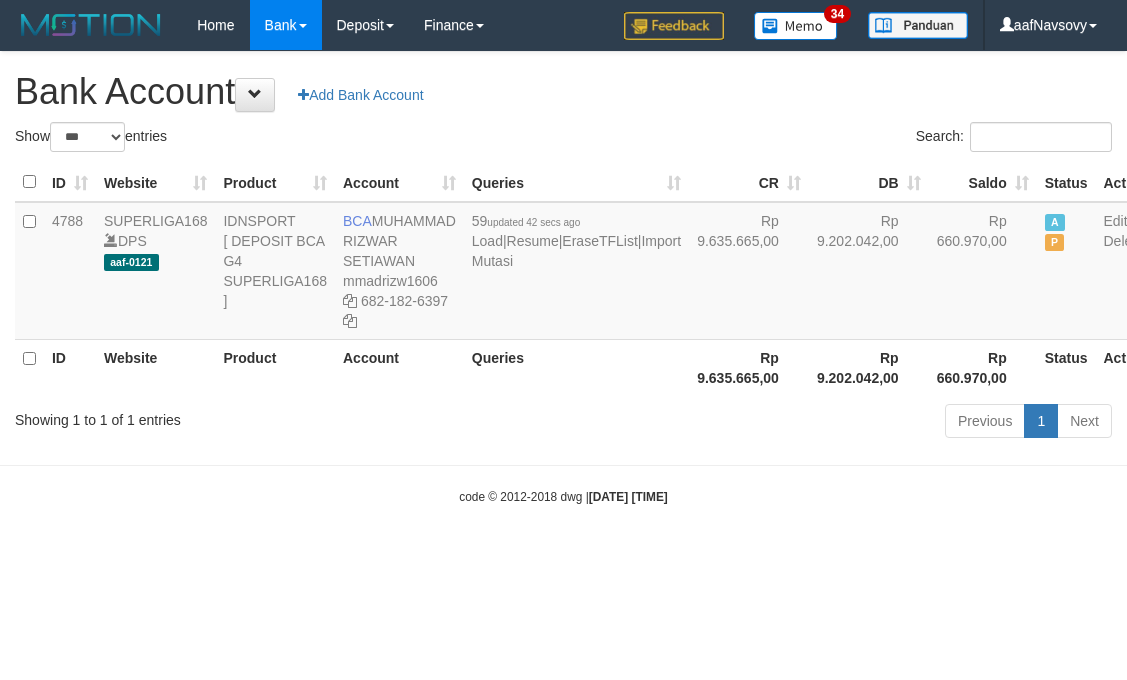 scroll, scrollTop: 0, scrollLeft: 0, axis: both 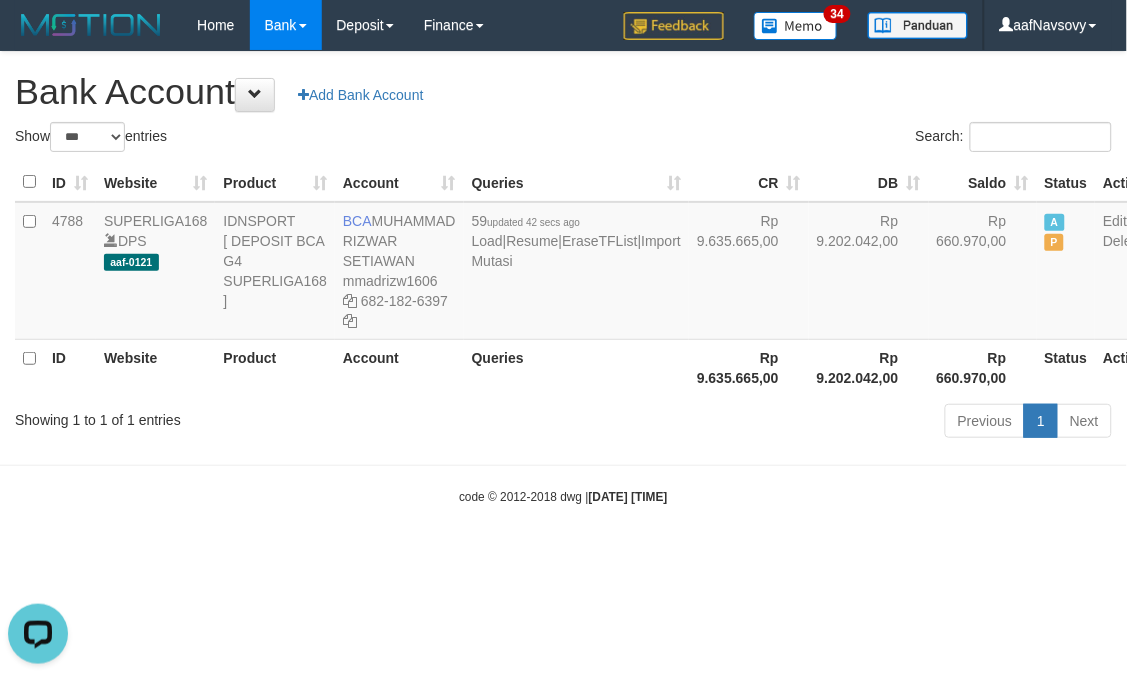 click on "code © 2012-2018 dwg |  2025/07/11 08:58:34" at bounding box center [563, 496] 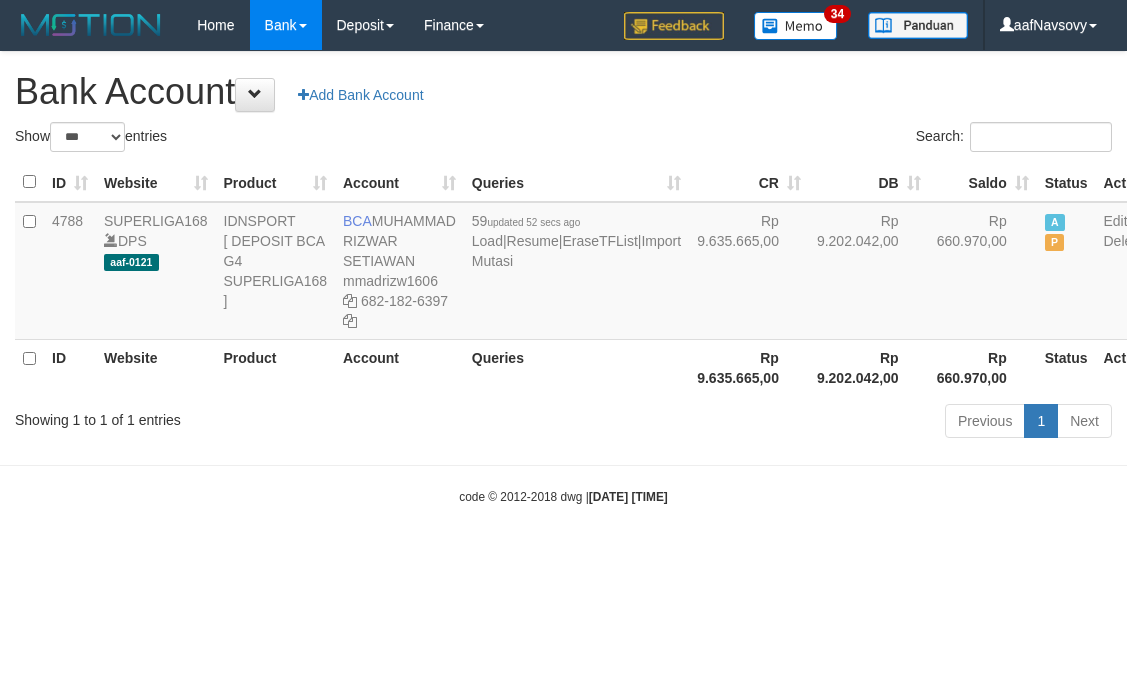 select on "***" 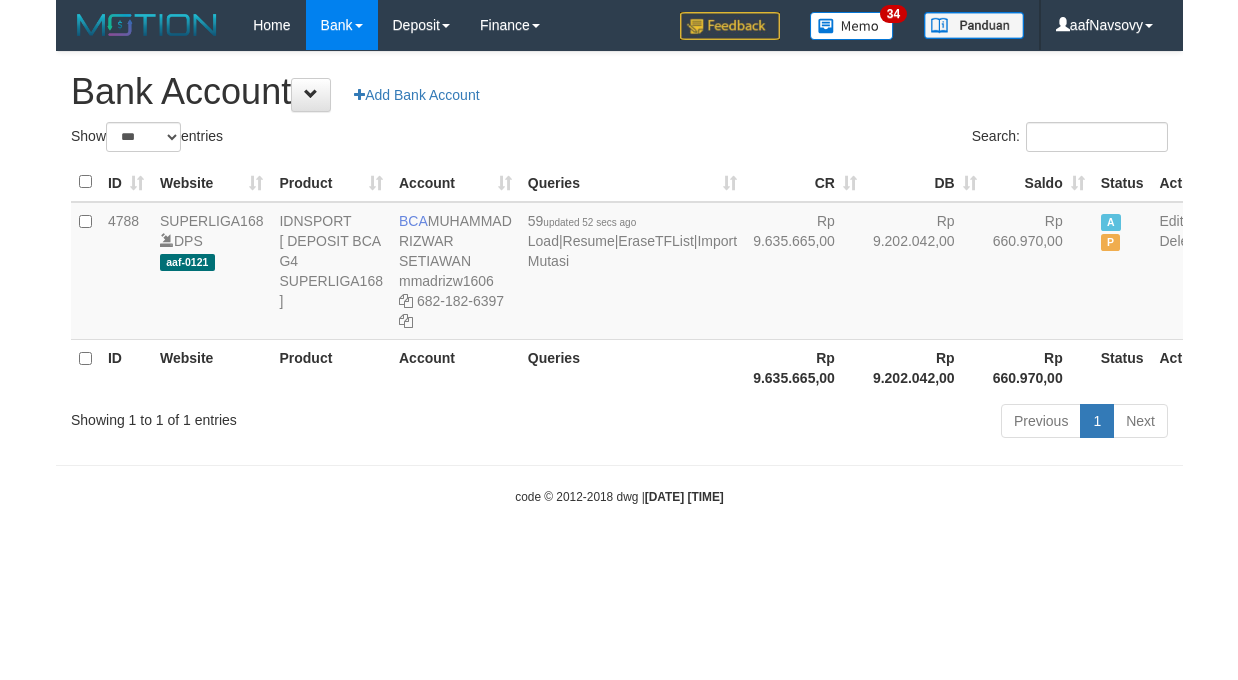 scroll, scrollTop: 0, scrollLeft: 0, axis: both 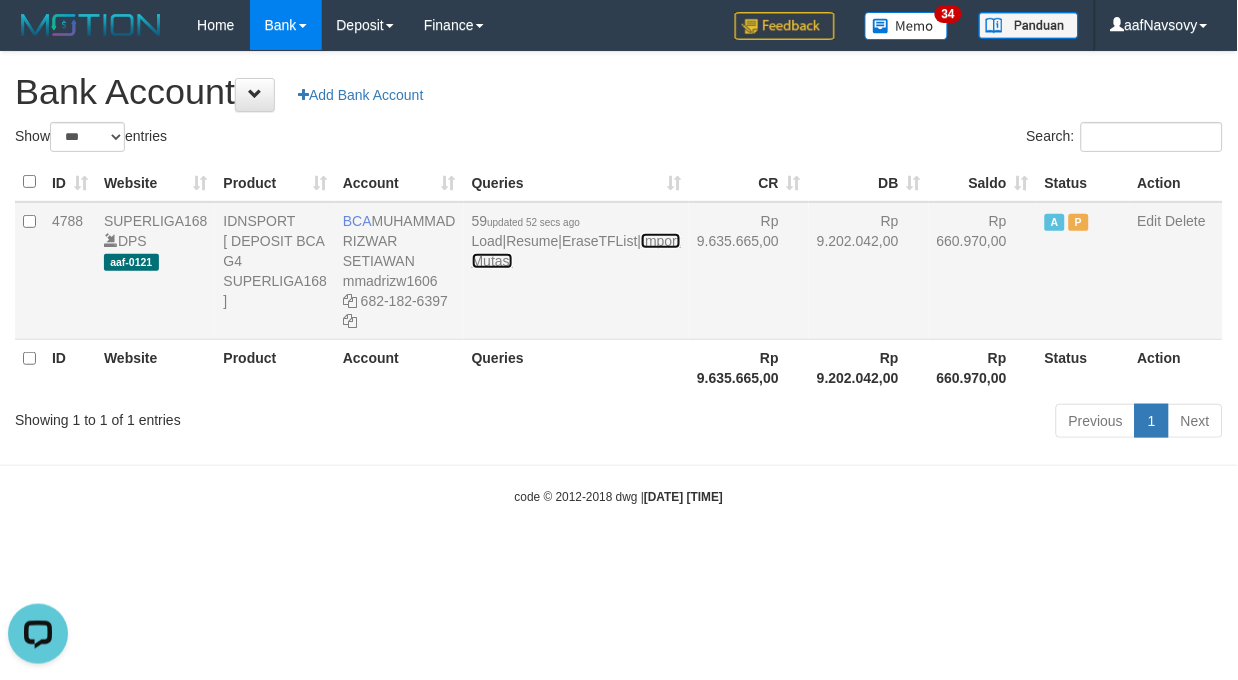 click on "Import Mutasi" at bounding box center (576, 251) 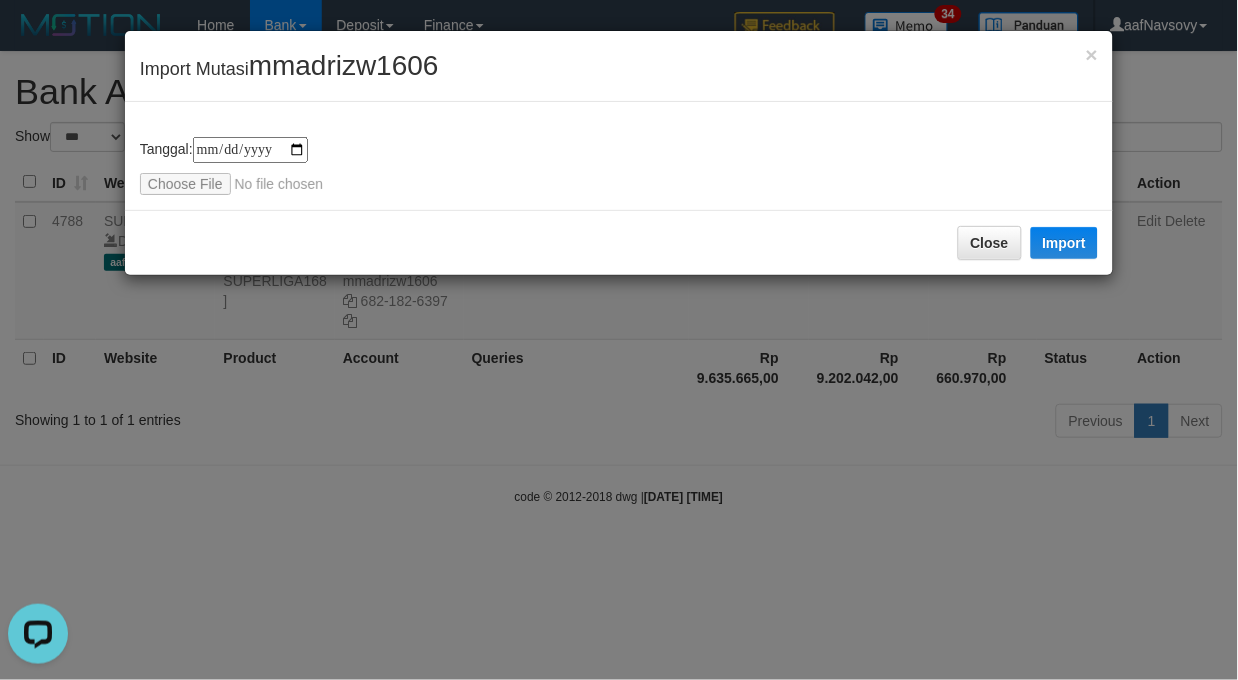 type on "**********" 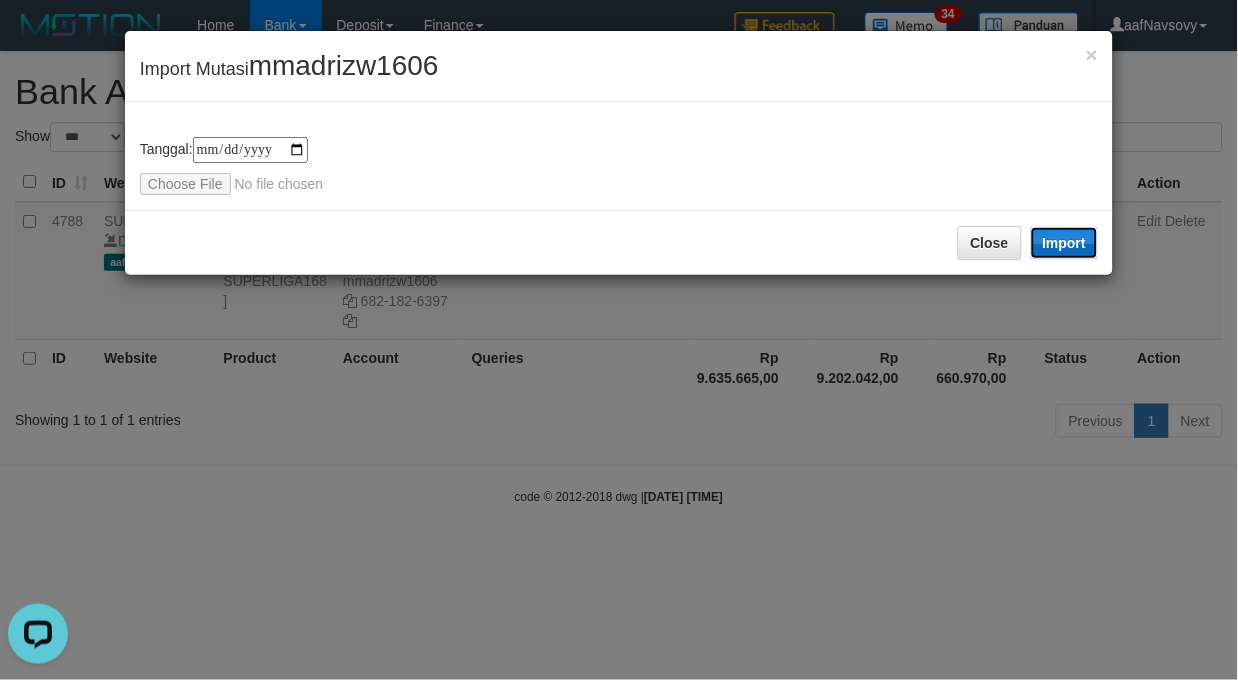 click on "Import" at bounding box center (1065, 243) 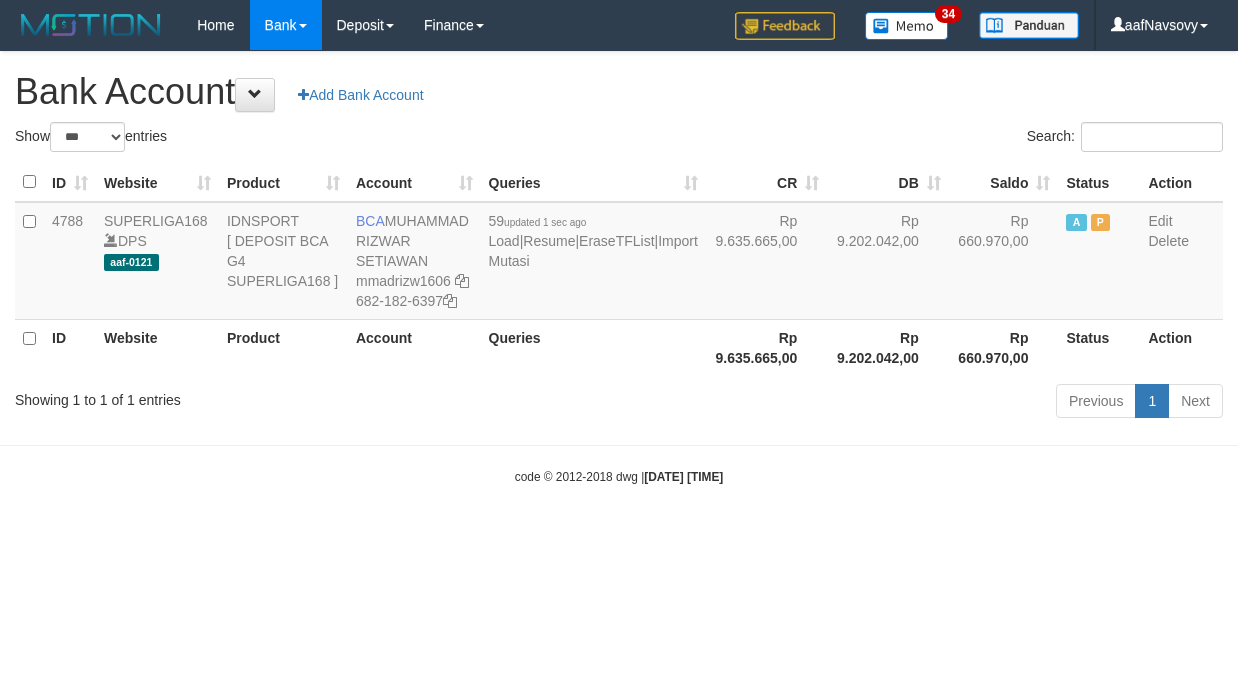 select on "***" 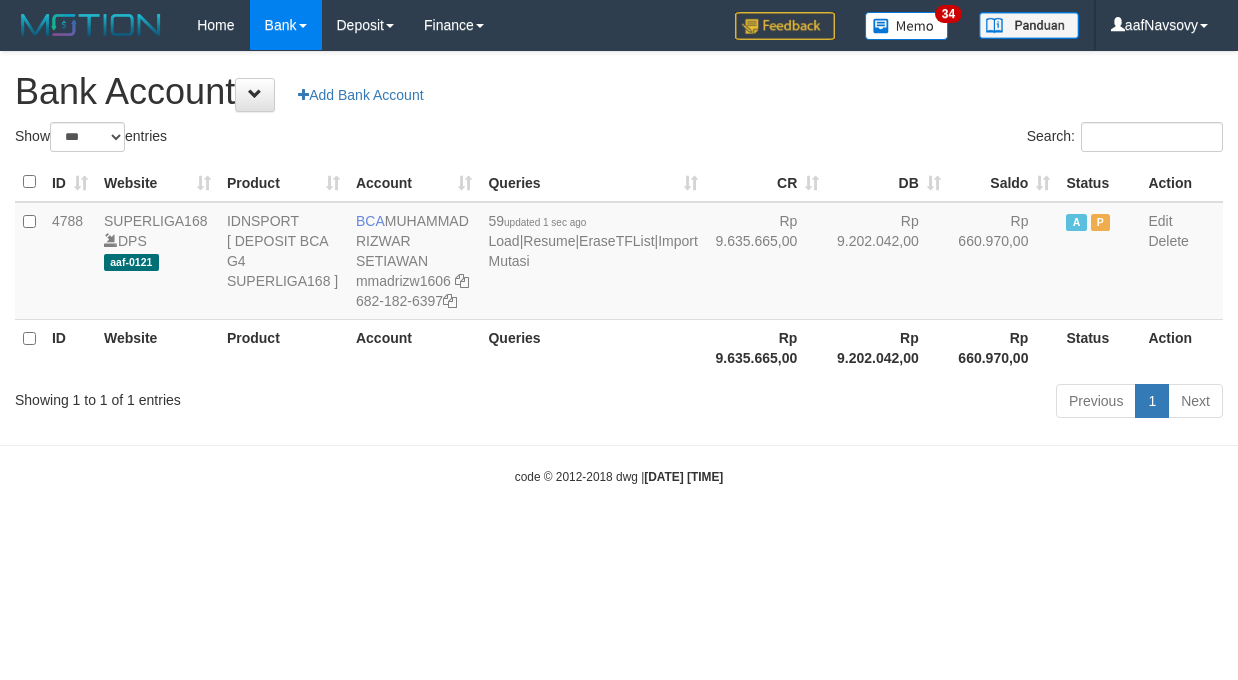 scroll, scrollTop: 0, scrollLeft: 0, axis: both 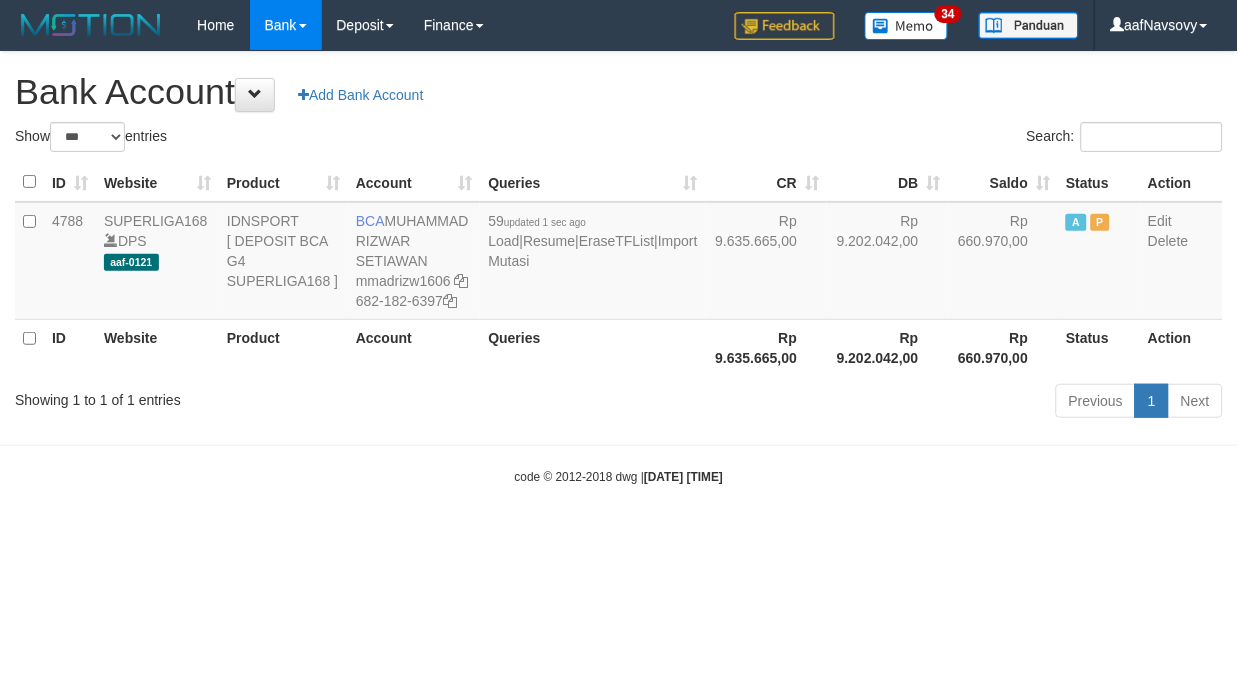 click on "Toggle navigation
Home
Bank
Account List
Load
By Website
Group
[ISPORT]													SUPERLIGA168
By Load Group (DPS)
34" at bounding box center [619, 268] 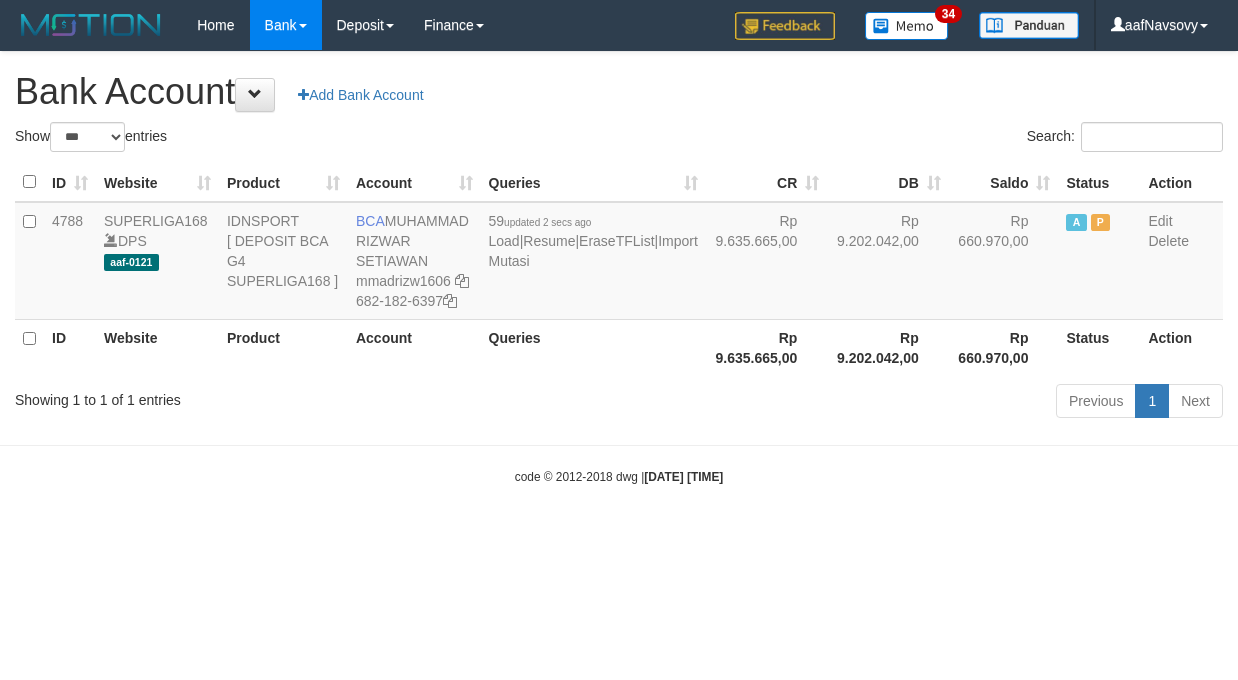 select on "***" 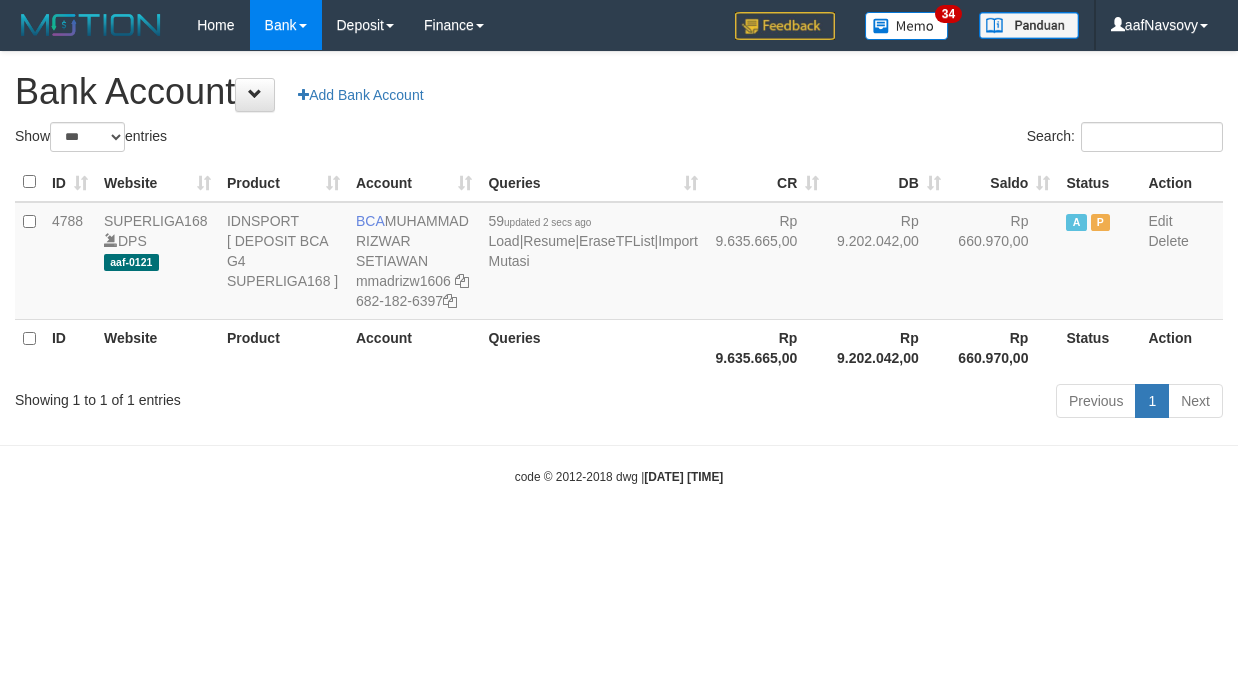 scroll, scrollTop: 0, scrollLeft: 0, axis: both 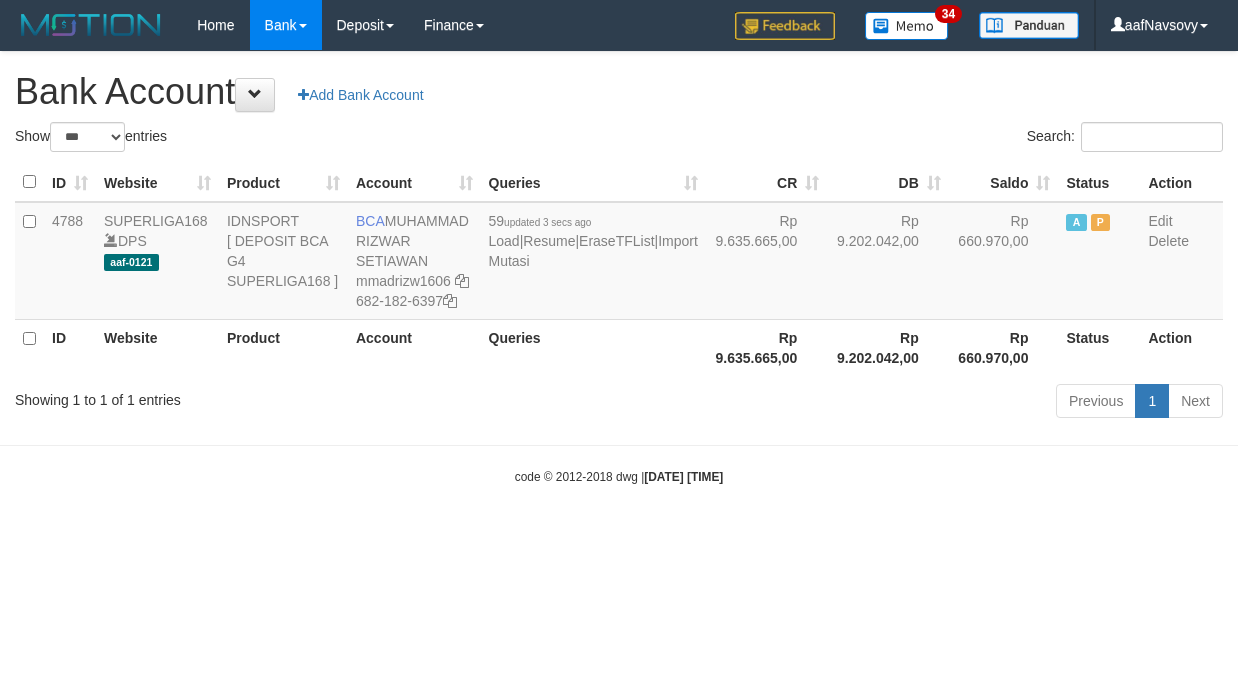 select on "***" 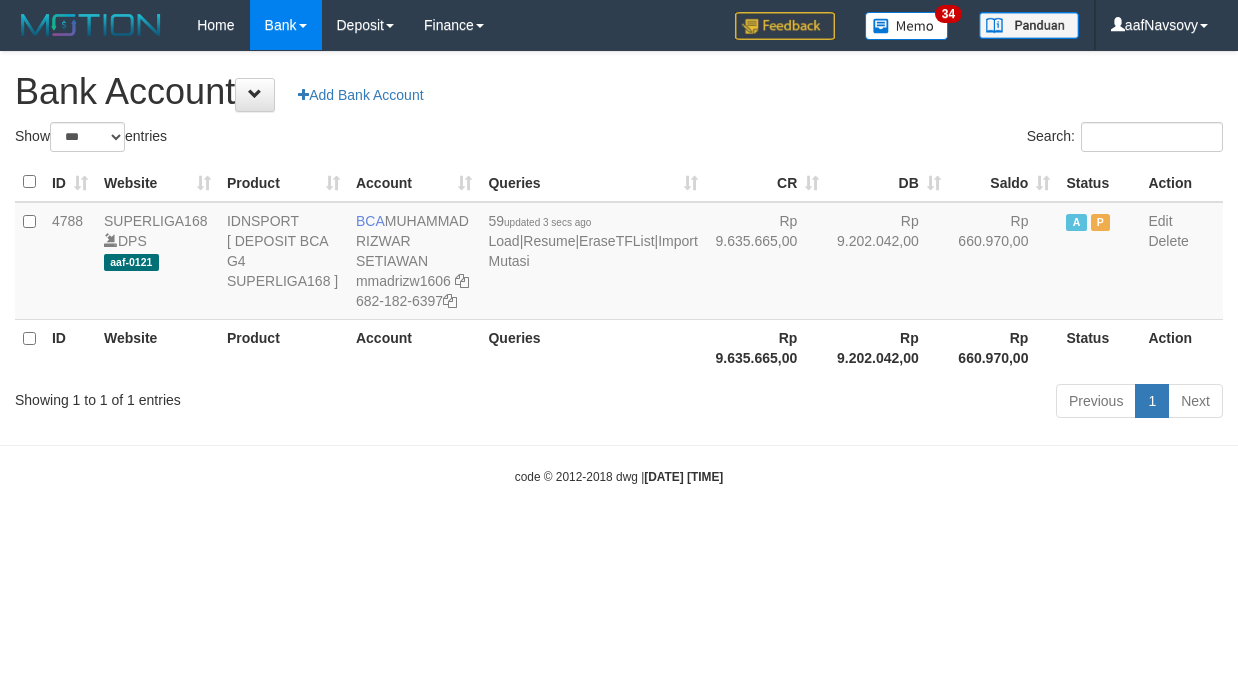 scroll, scrollTop: 0, scrollLeft: 0, axis: both 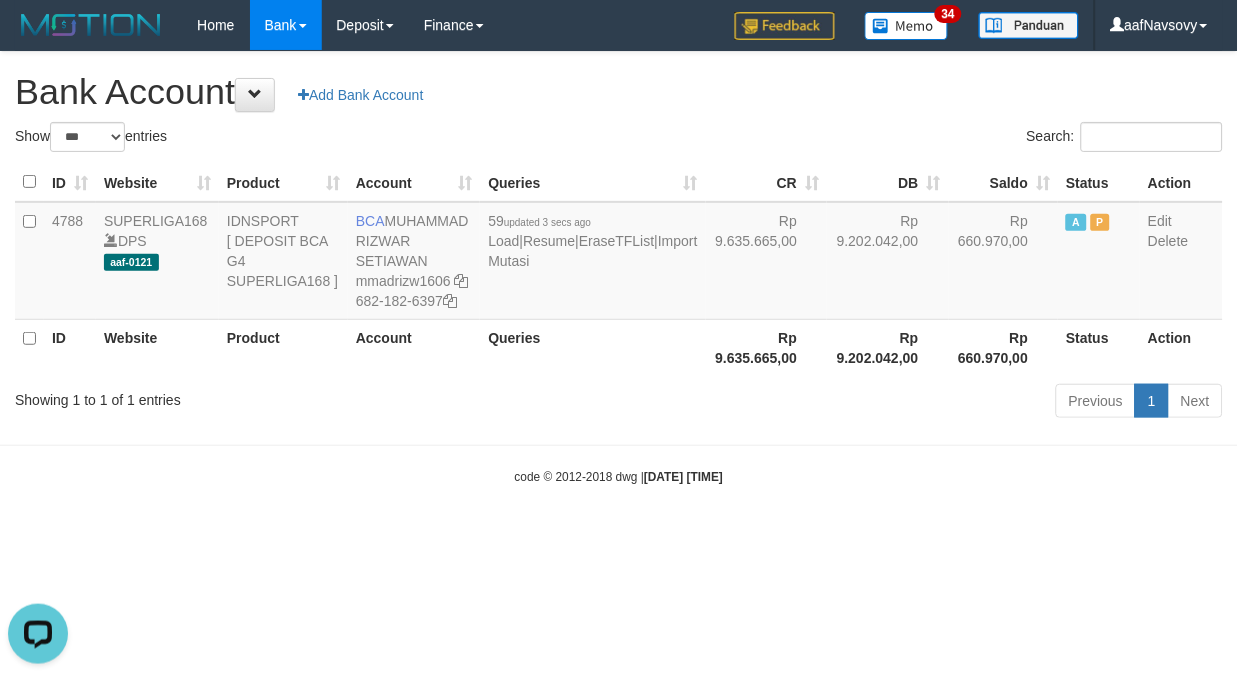 click on "Toggle navigation
Home
Bank
Account List
Load
By Website
Group
[ISPORT]													SUPERLIGA168
By Load Group (DPS)" at bounding box center [619, 268] 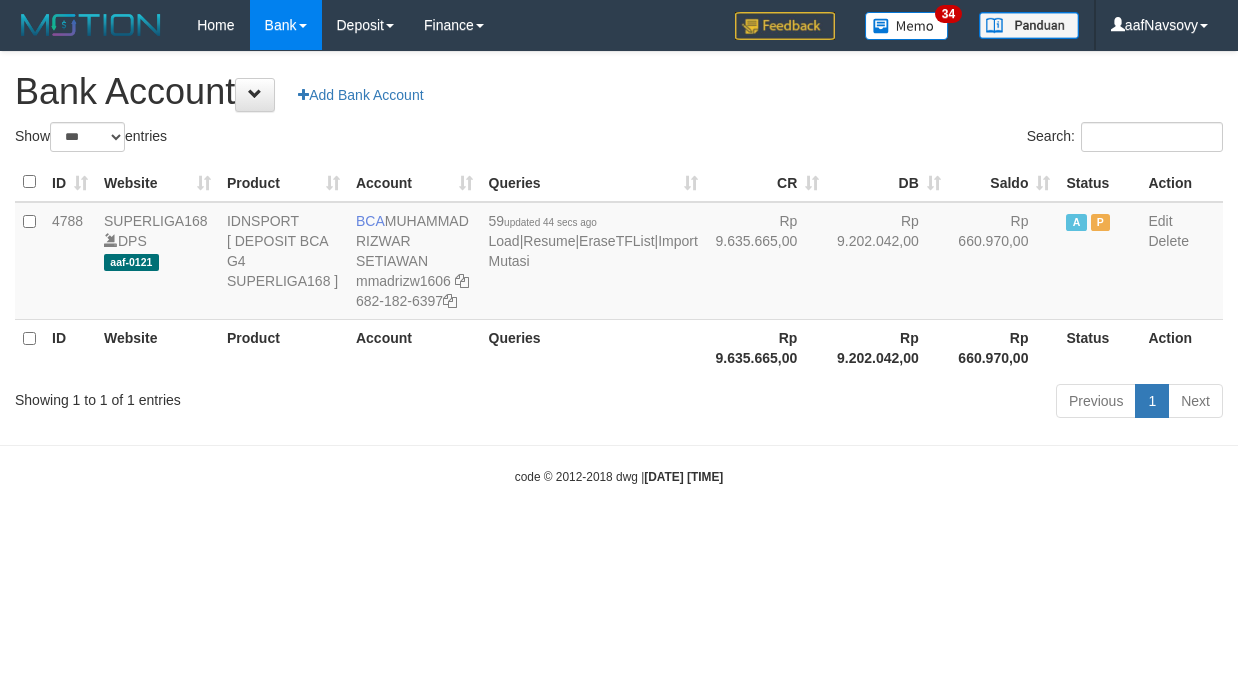 select on "***" 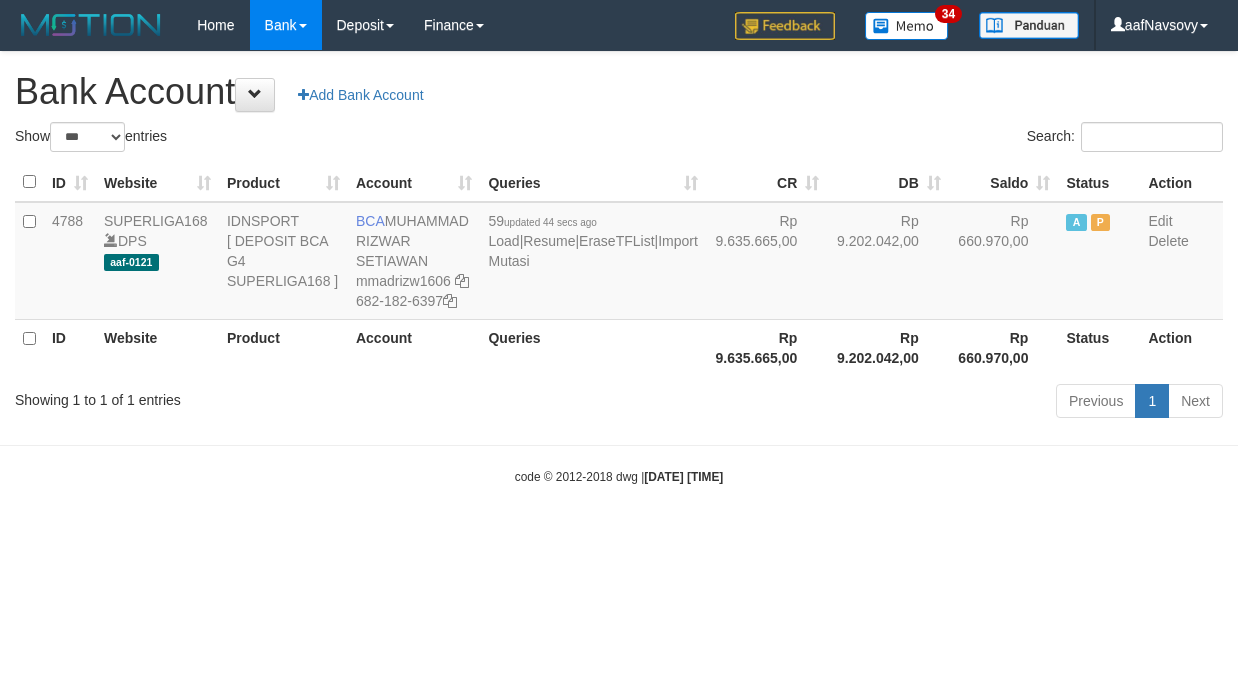scroll, scrollTop: 0, scrollLeft: 0, axis: both 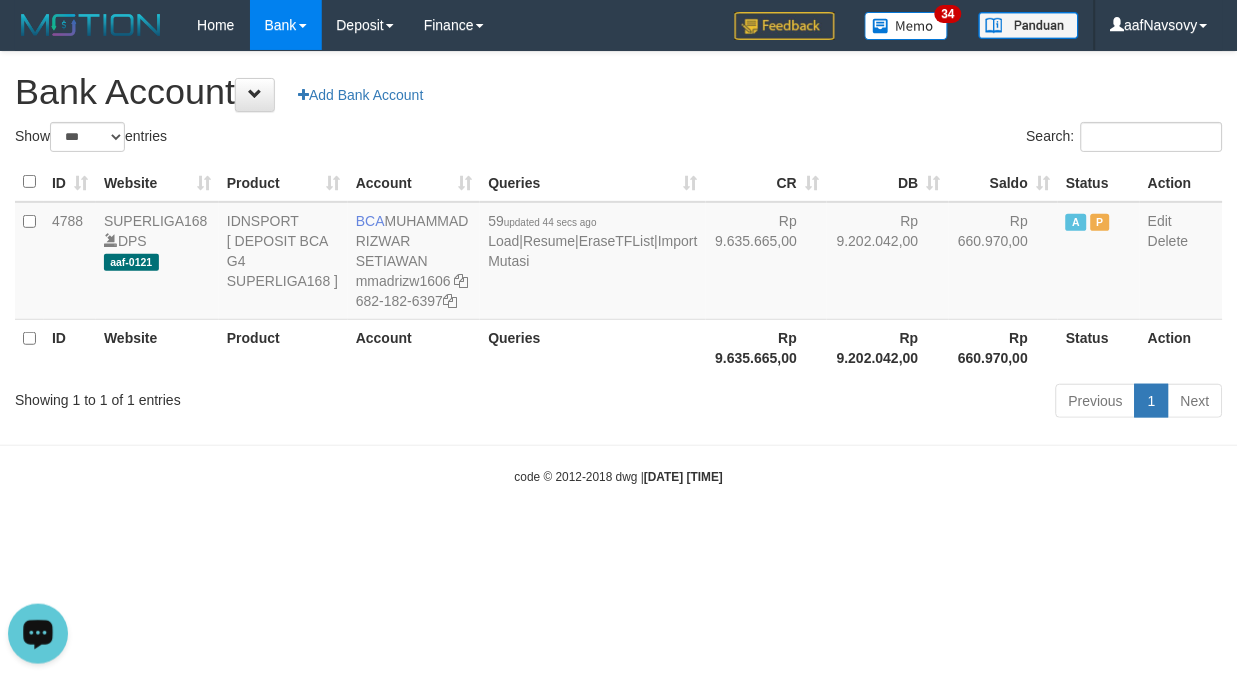click on "Showing 1 to 1 of 1 entries Previous 1 Next" at bounding box center (619, 403) 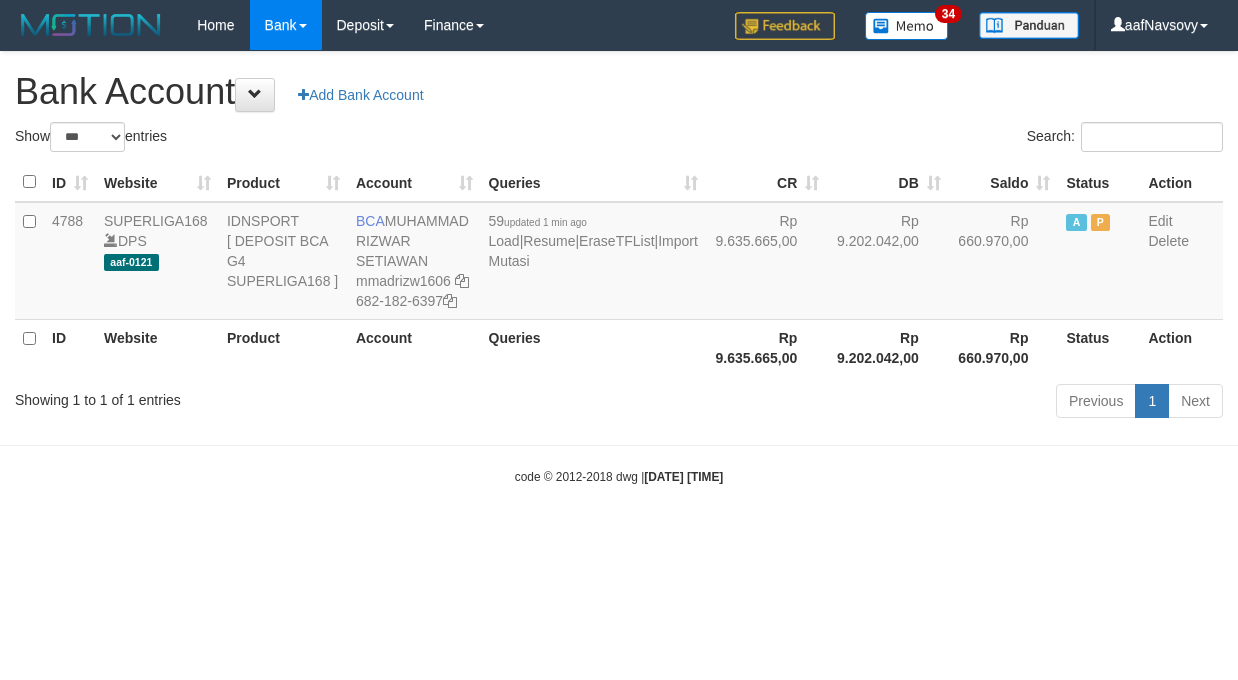 select on "***" 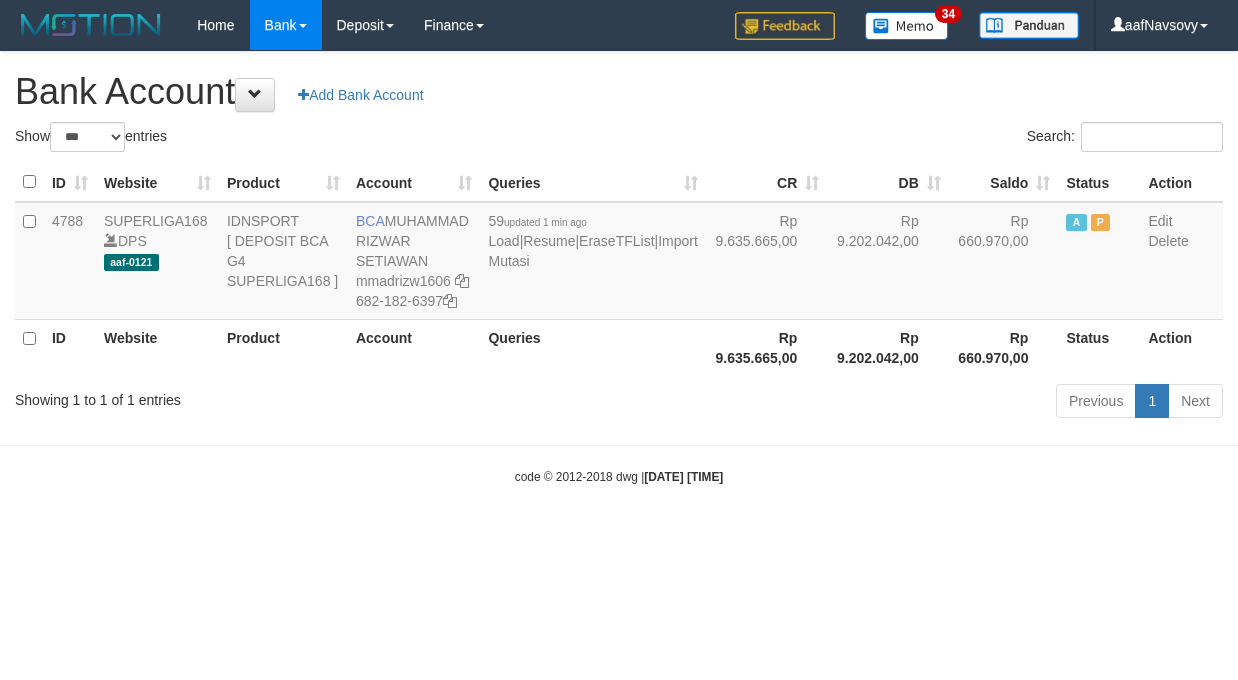 scroll, scrollTop: 0, scrollLeft: 0, axis: both 